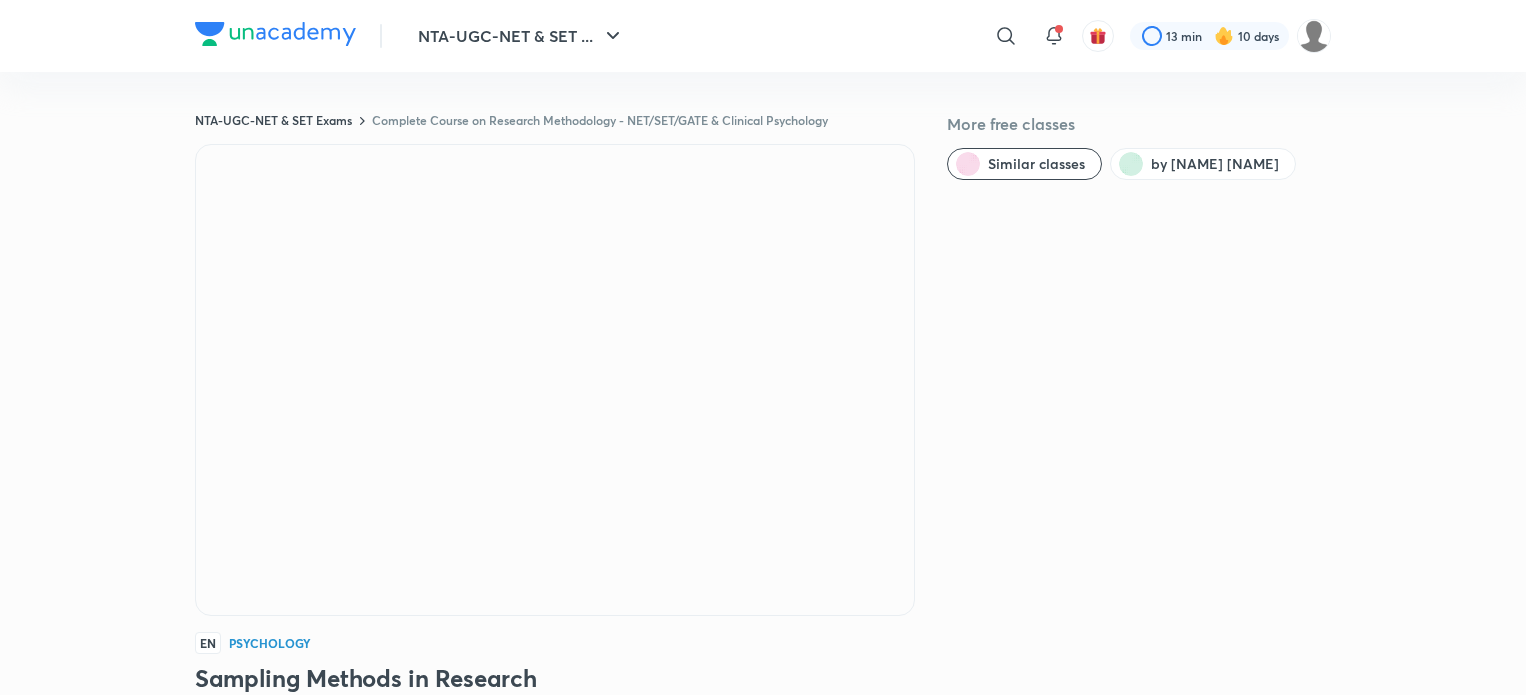 scroll, scrollTop: 0, scrollLeft: 0, axis: both 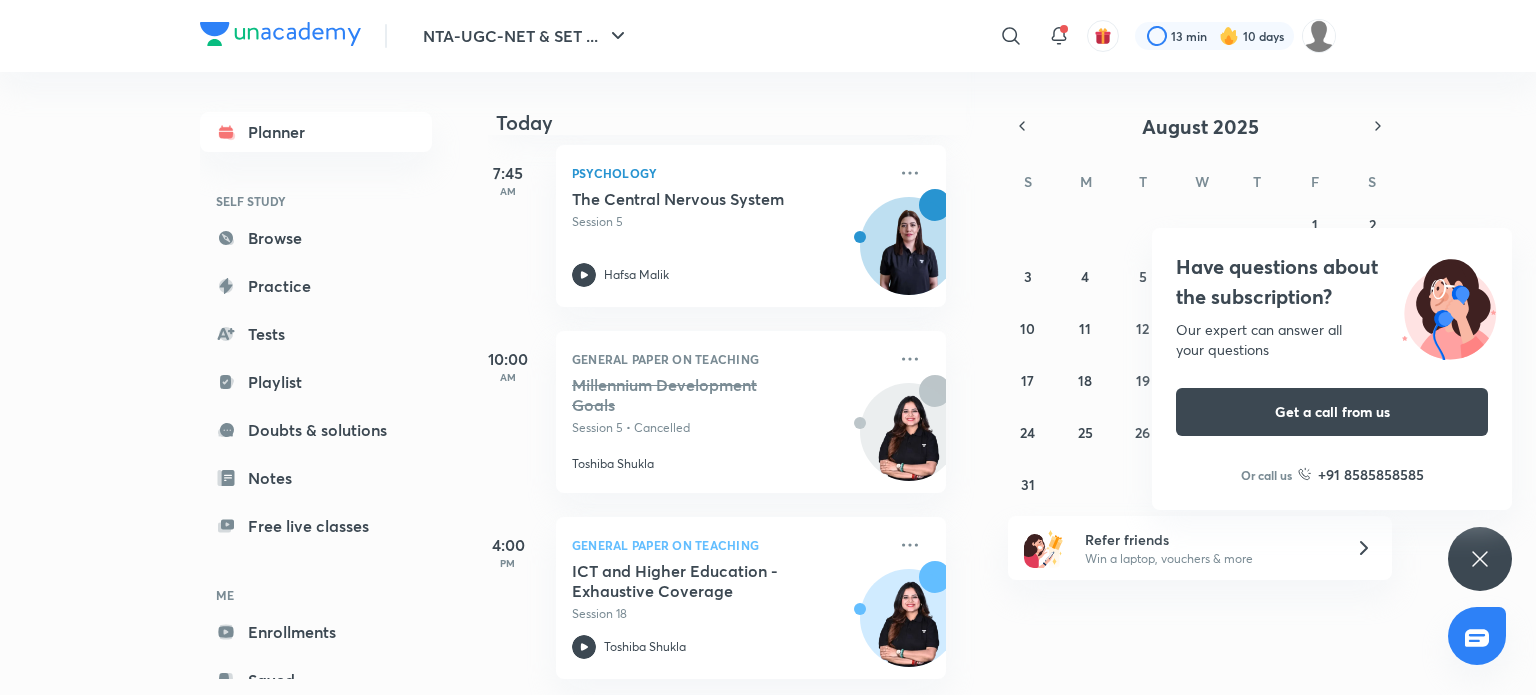 click 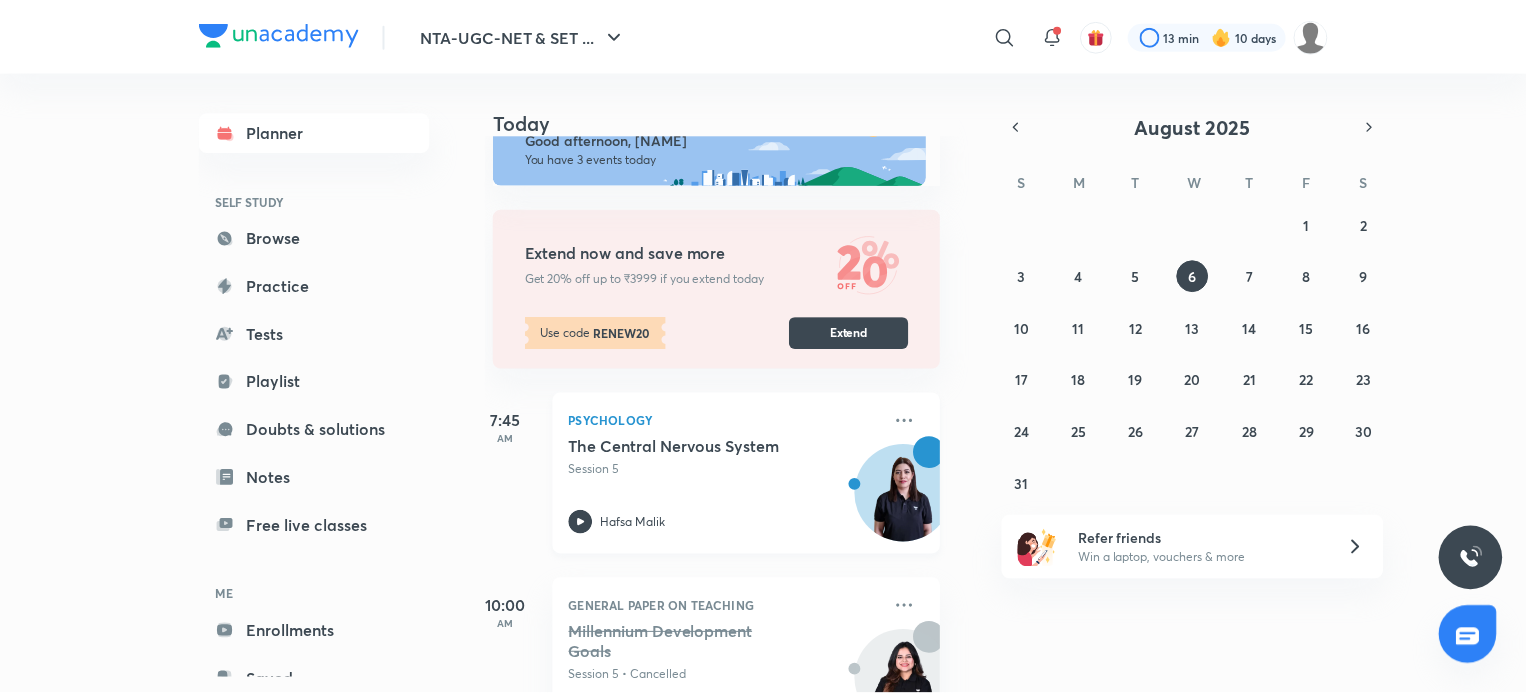 scroll, scrollTop: 306, scrollLeft: 20, axis: both 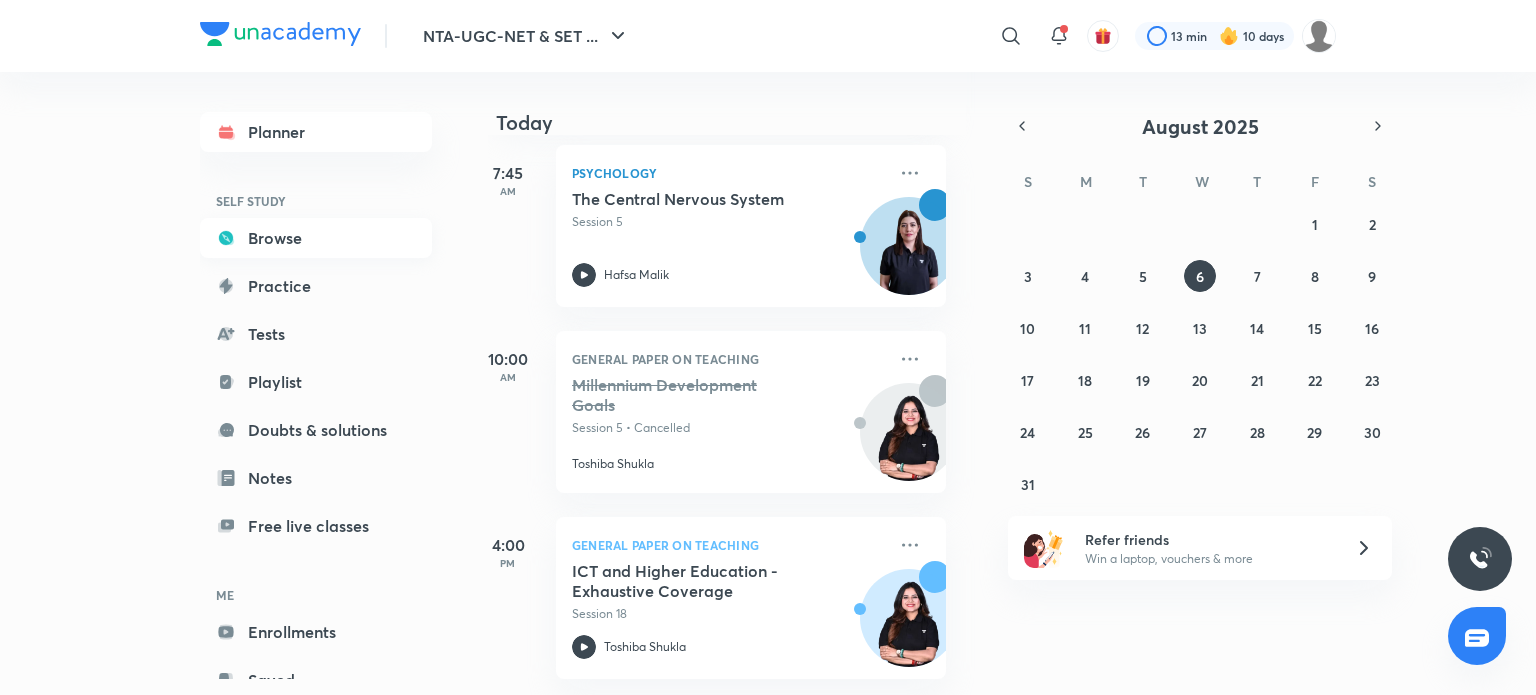 click on "Browse" at bounding box center (316, 238) 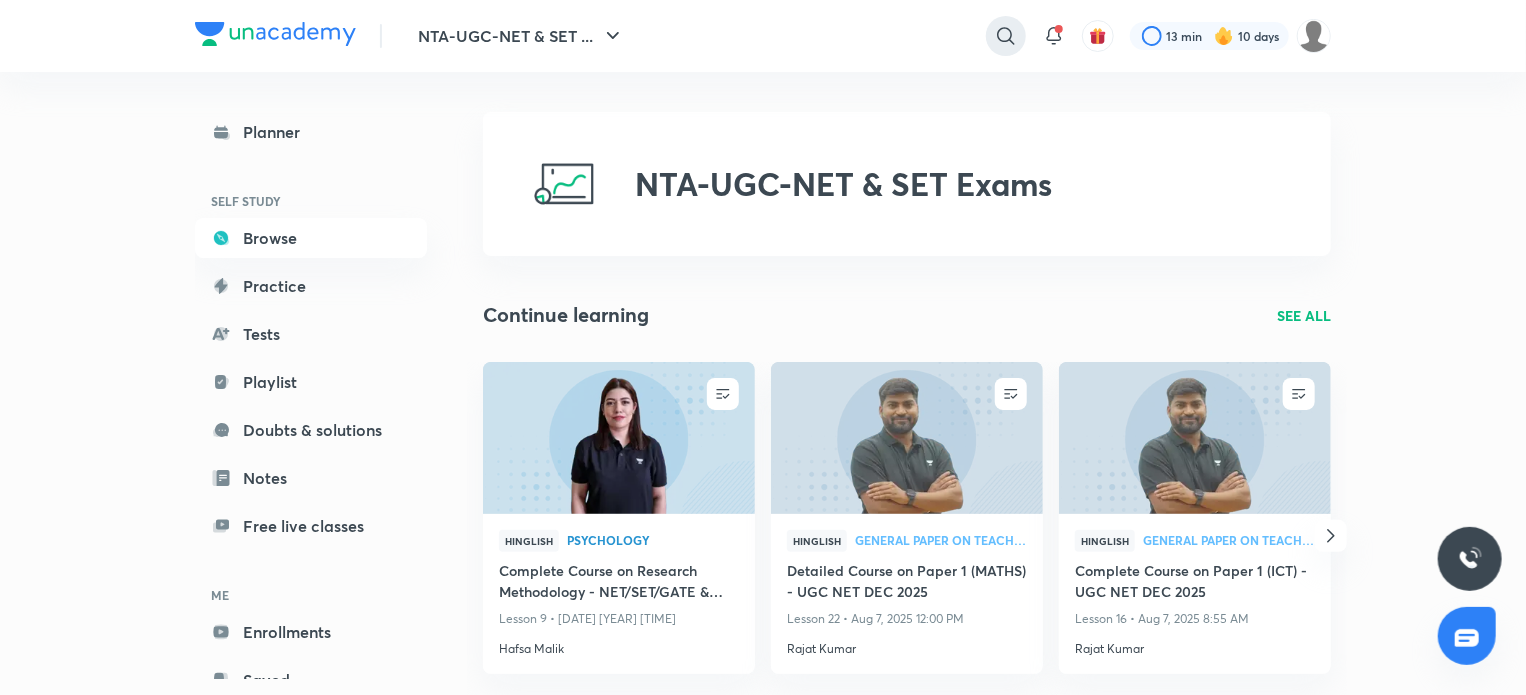 click 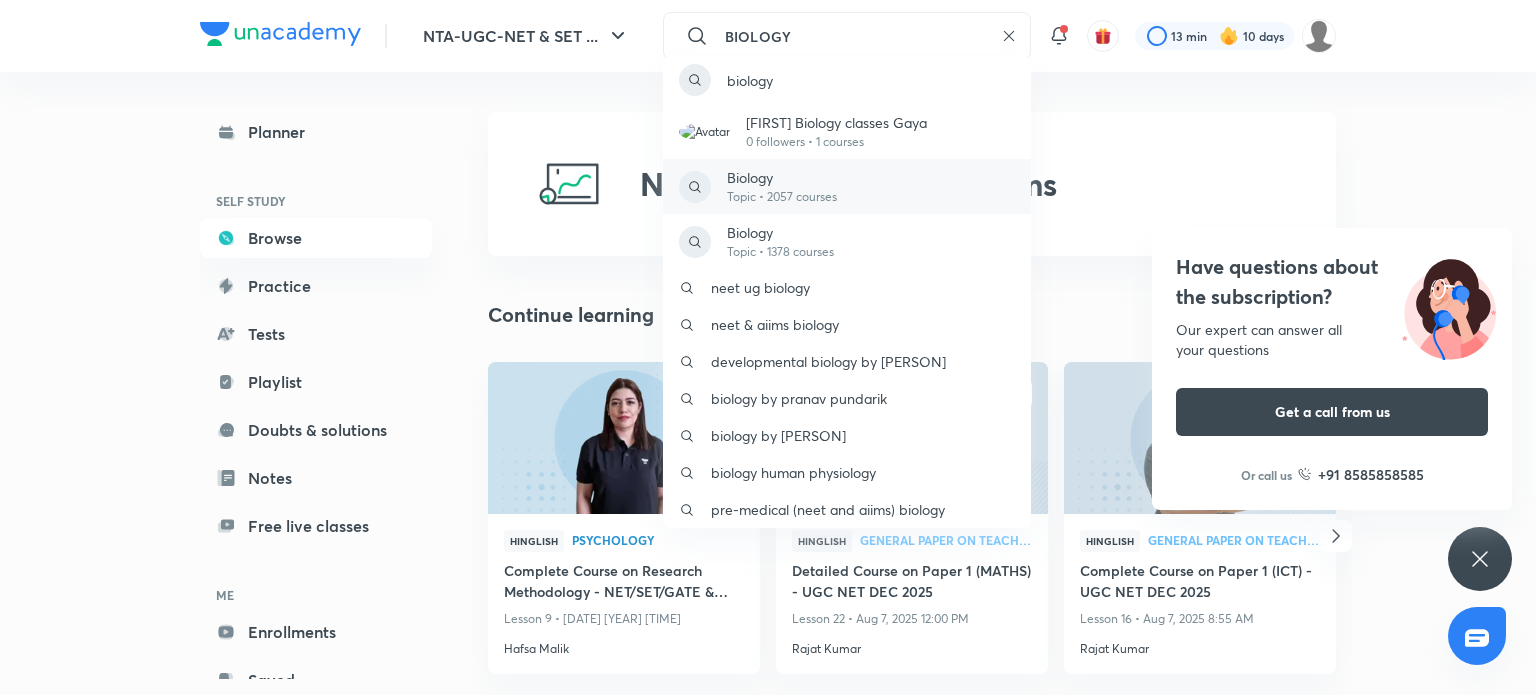 type on "BIOLOGY" 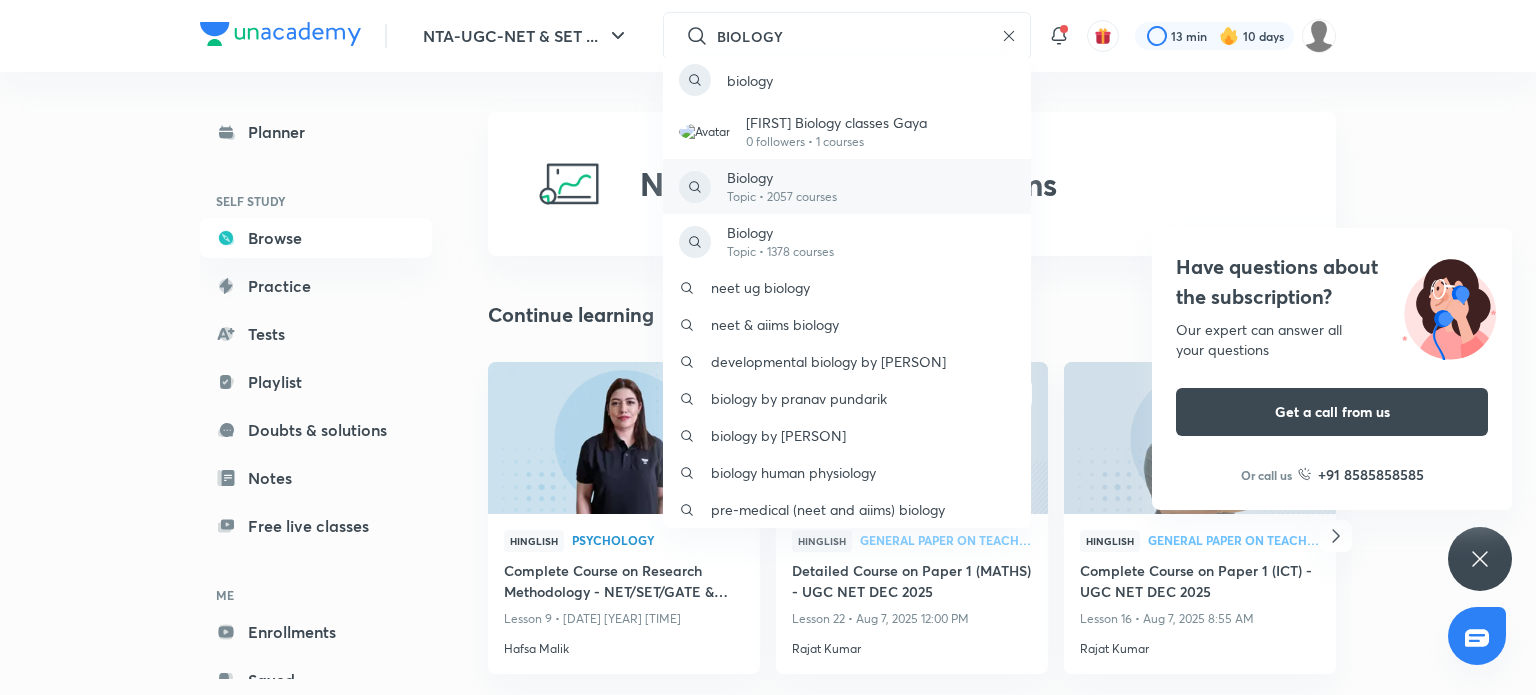 click on "Topic • 2057 courses" at bounding box center (782, 197) 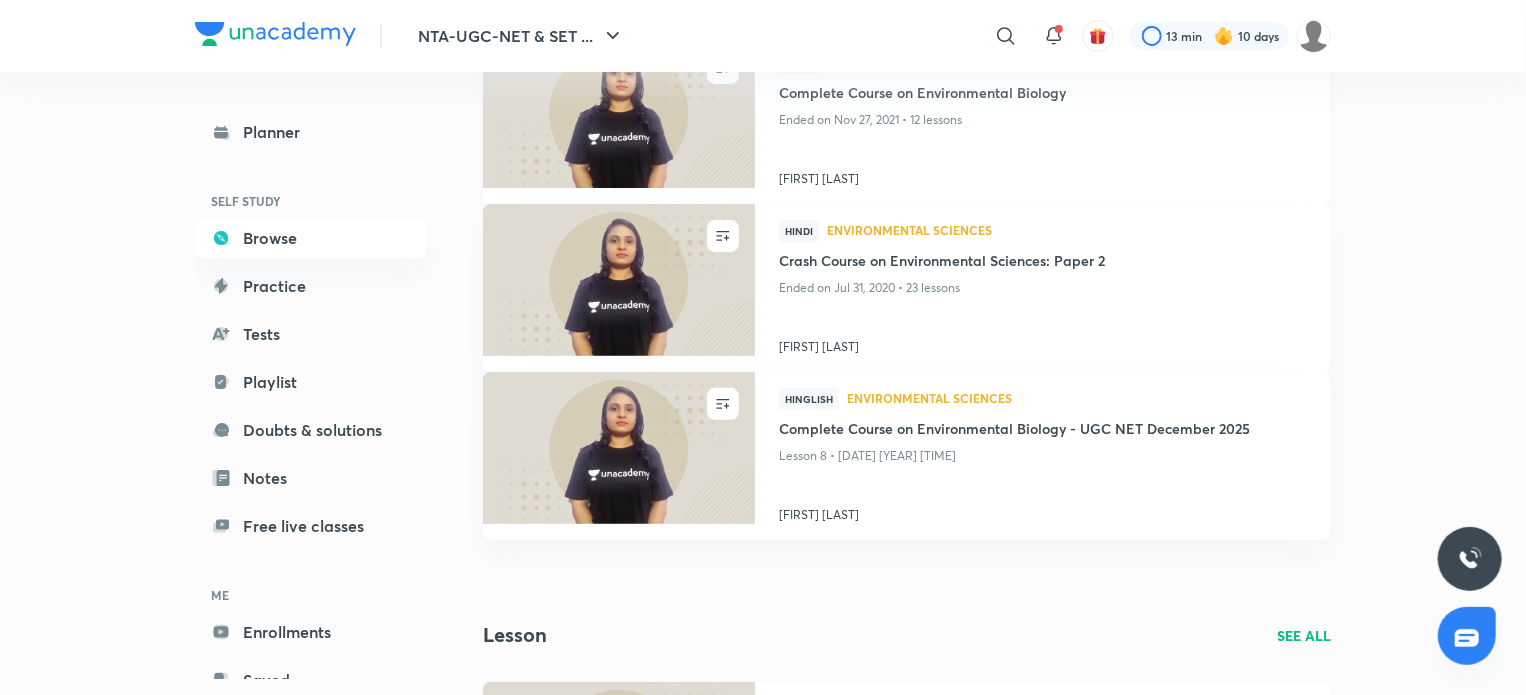 scroll, scrollTop: 213, scrollLeft: 0, axis: vertical 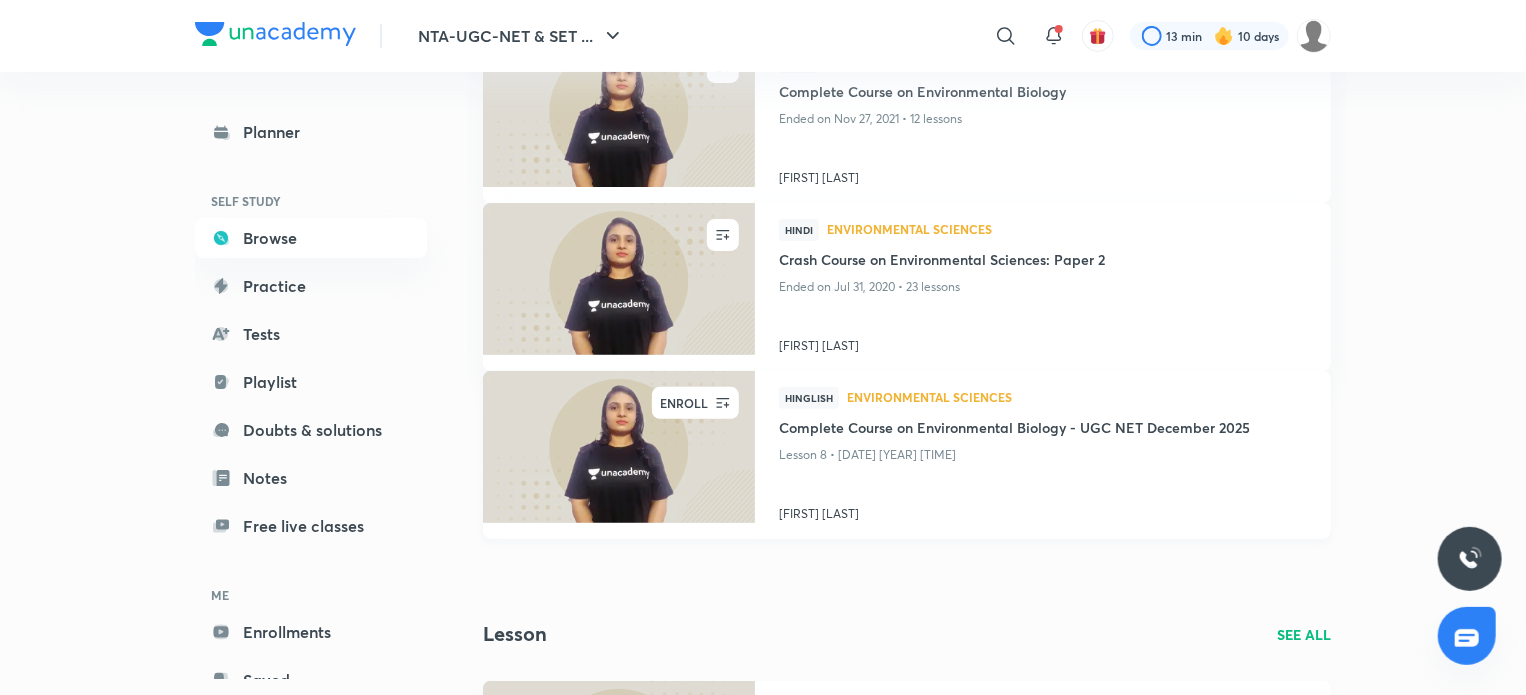 click 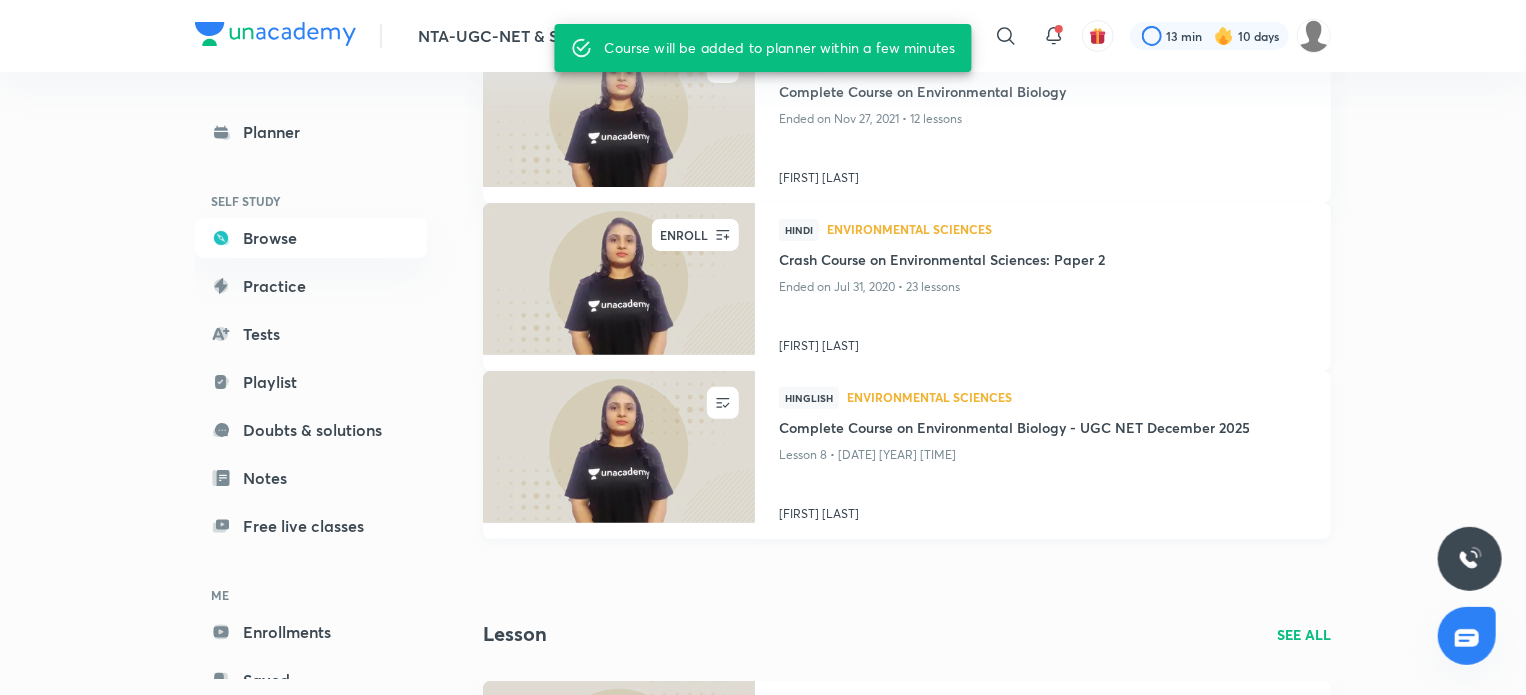 click 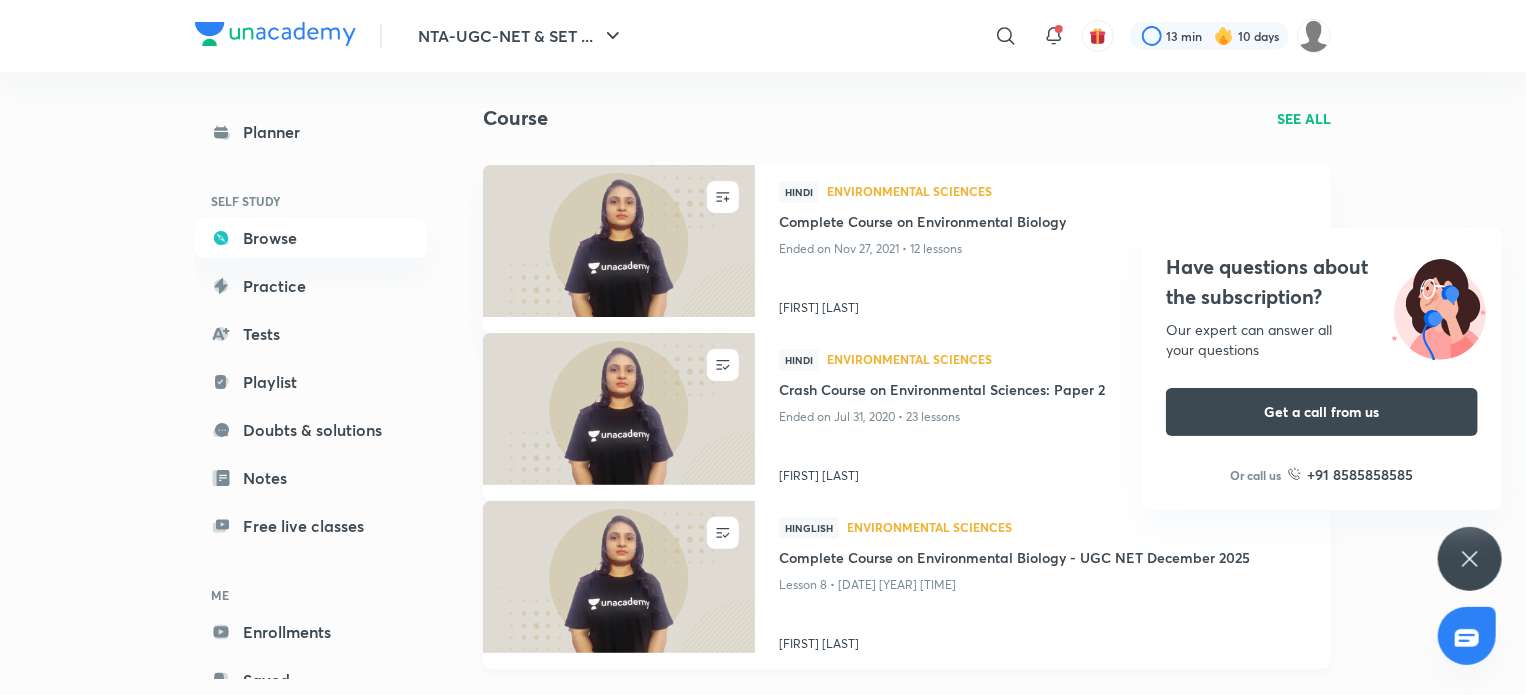 scroll, scrollTop: 66, scrollLeft: 0, axis: vertical 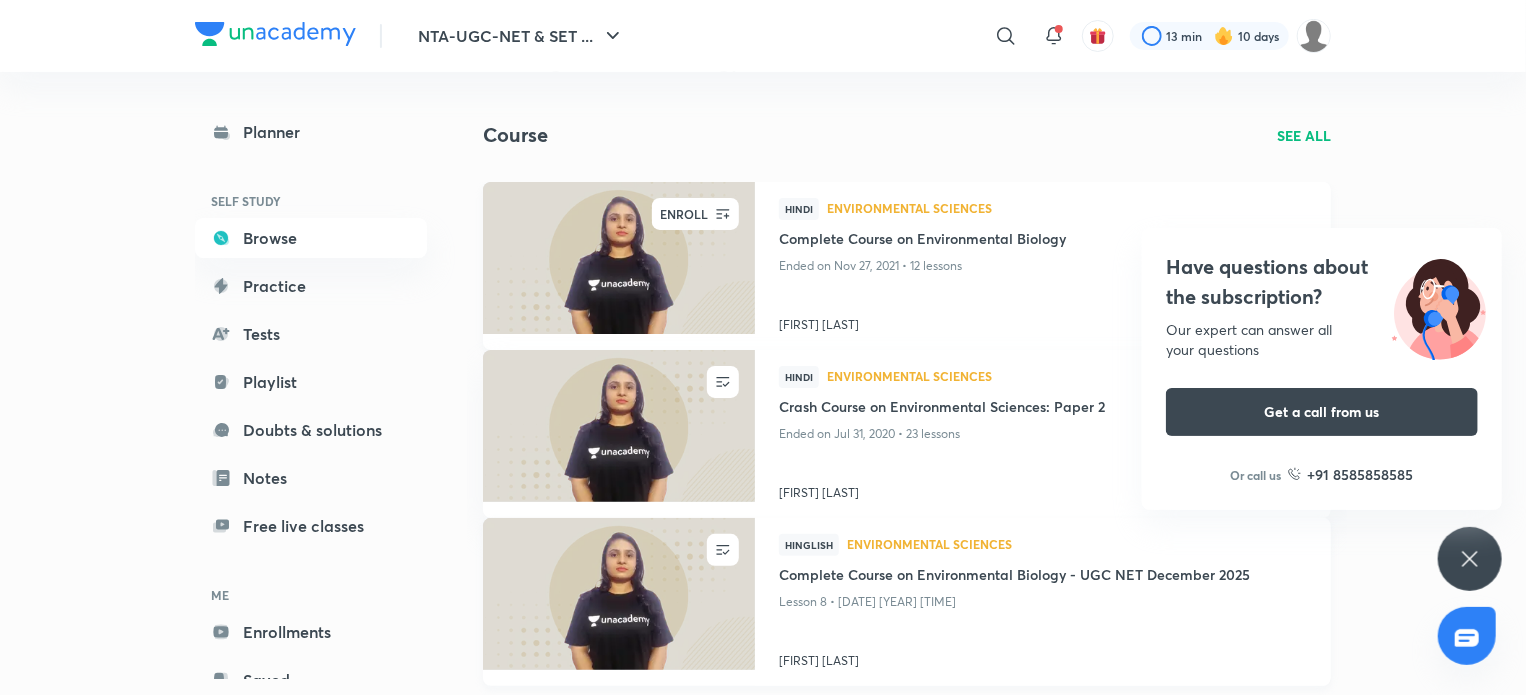 click 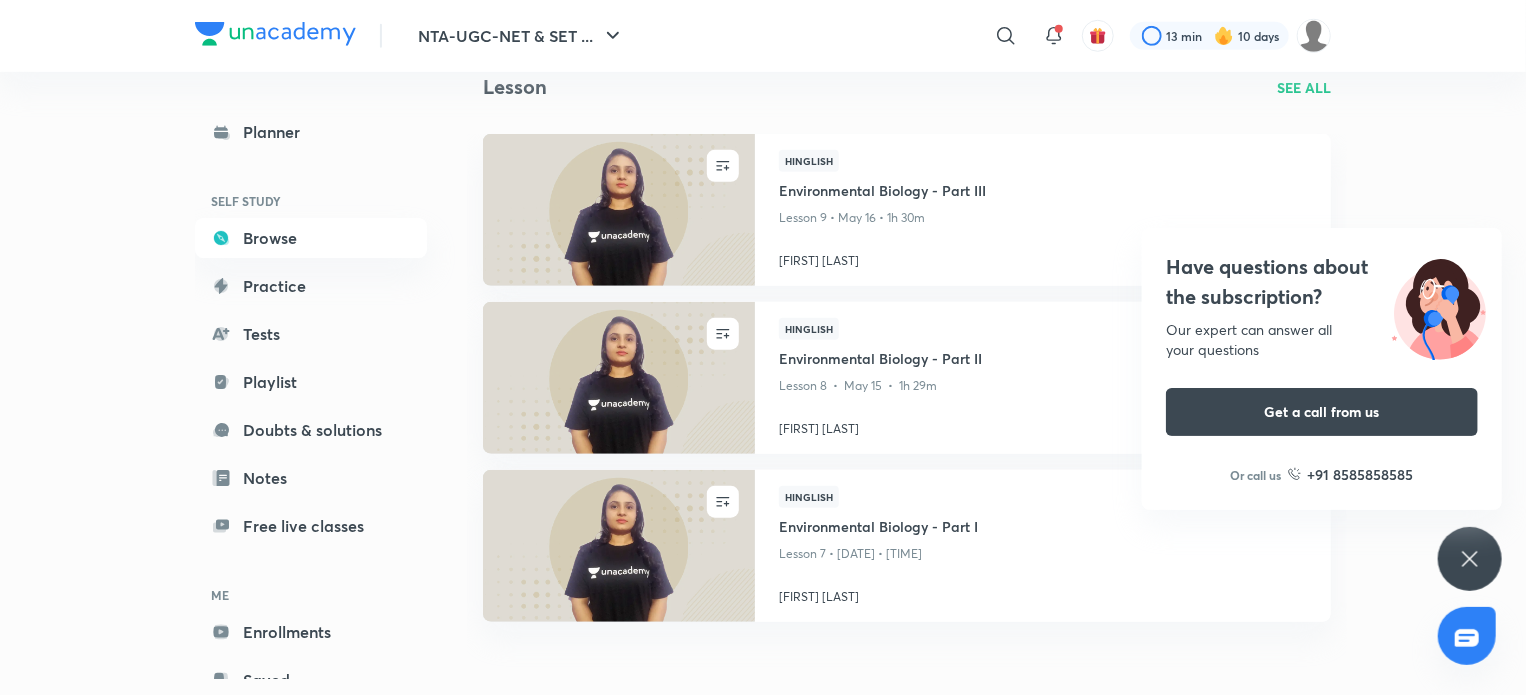 scroll, scrollTop: 776, scrollLeft: 0, axis: vertical 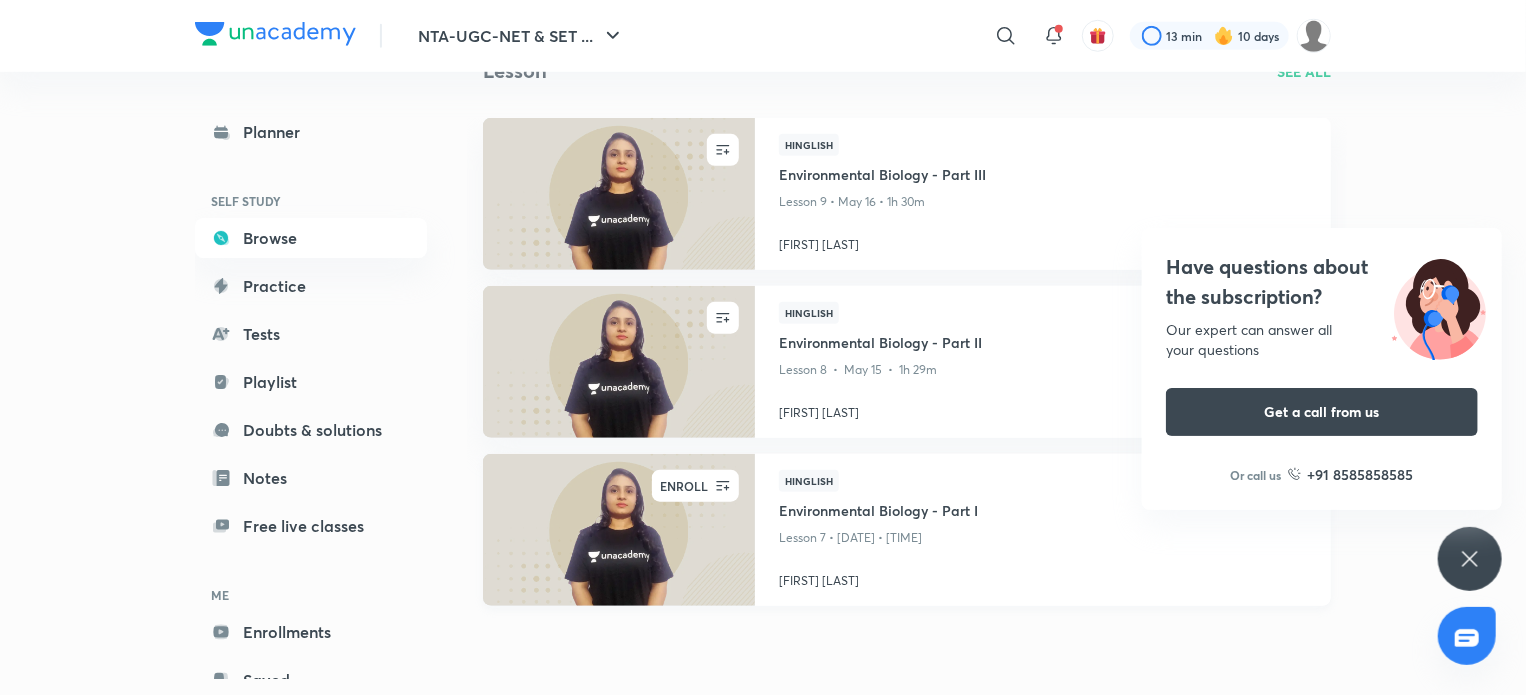 click 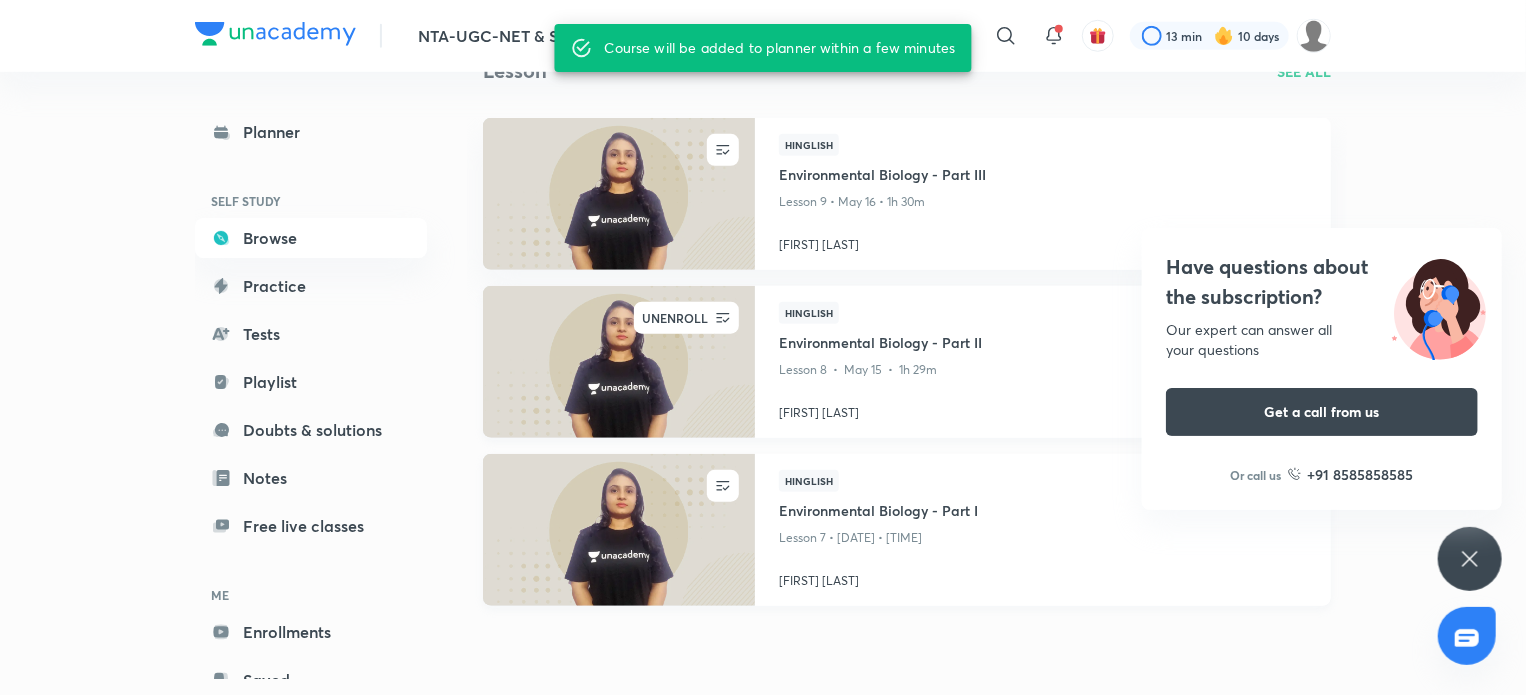 click 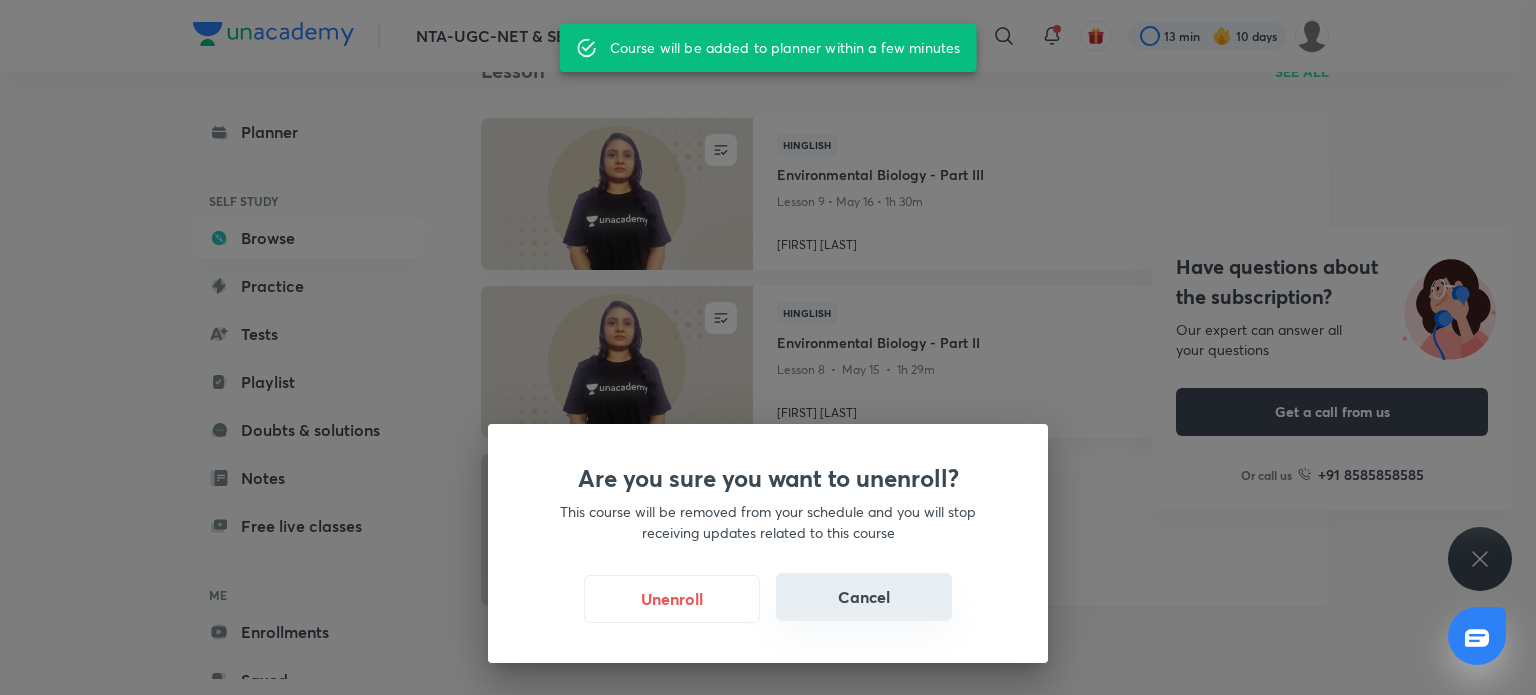 click on "Cancel" at bounding box center (864, 597) 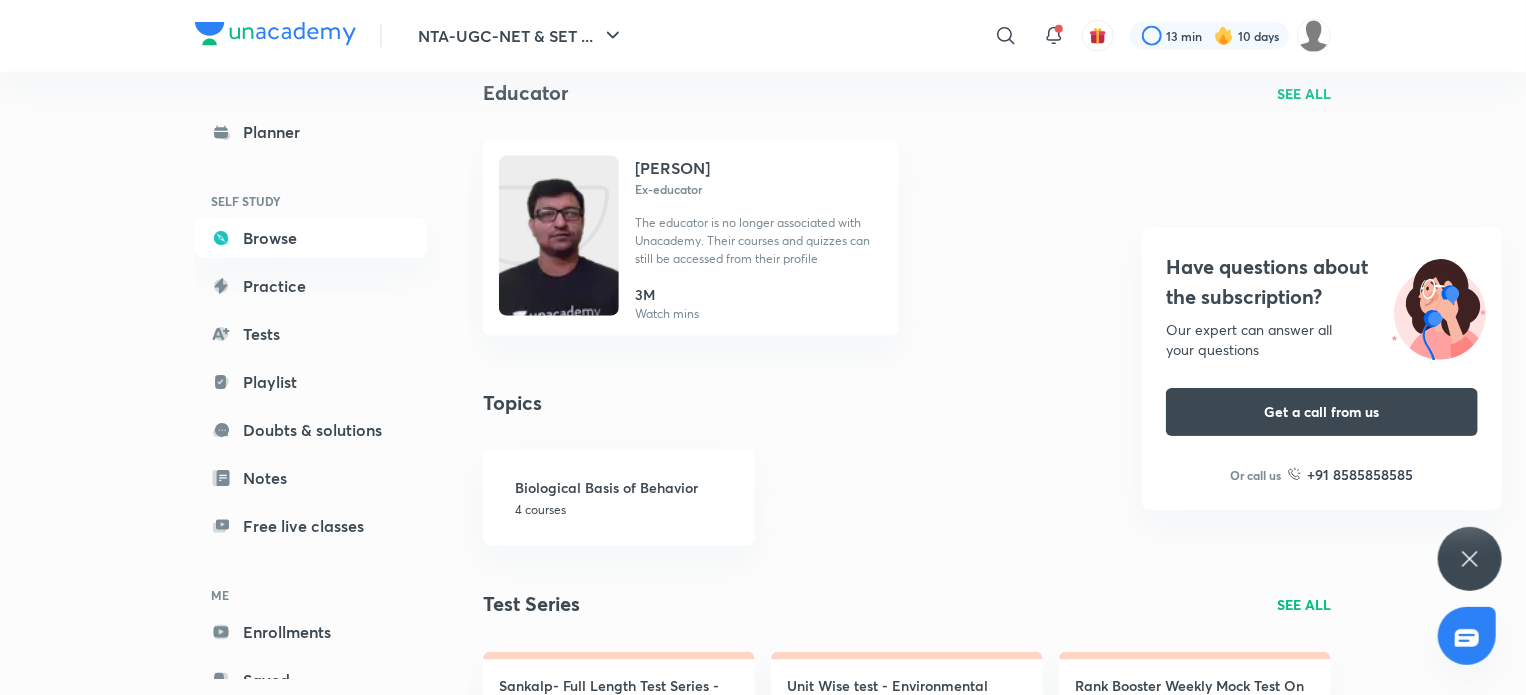 scroll, scrollTop: 1436, scrollLeft: 0, axis: vertical 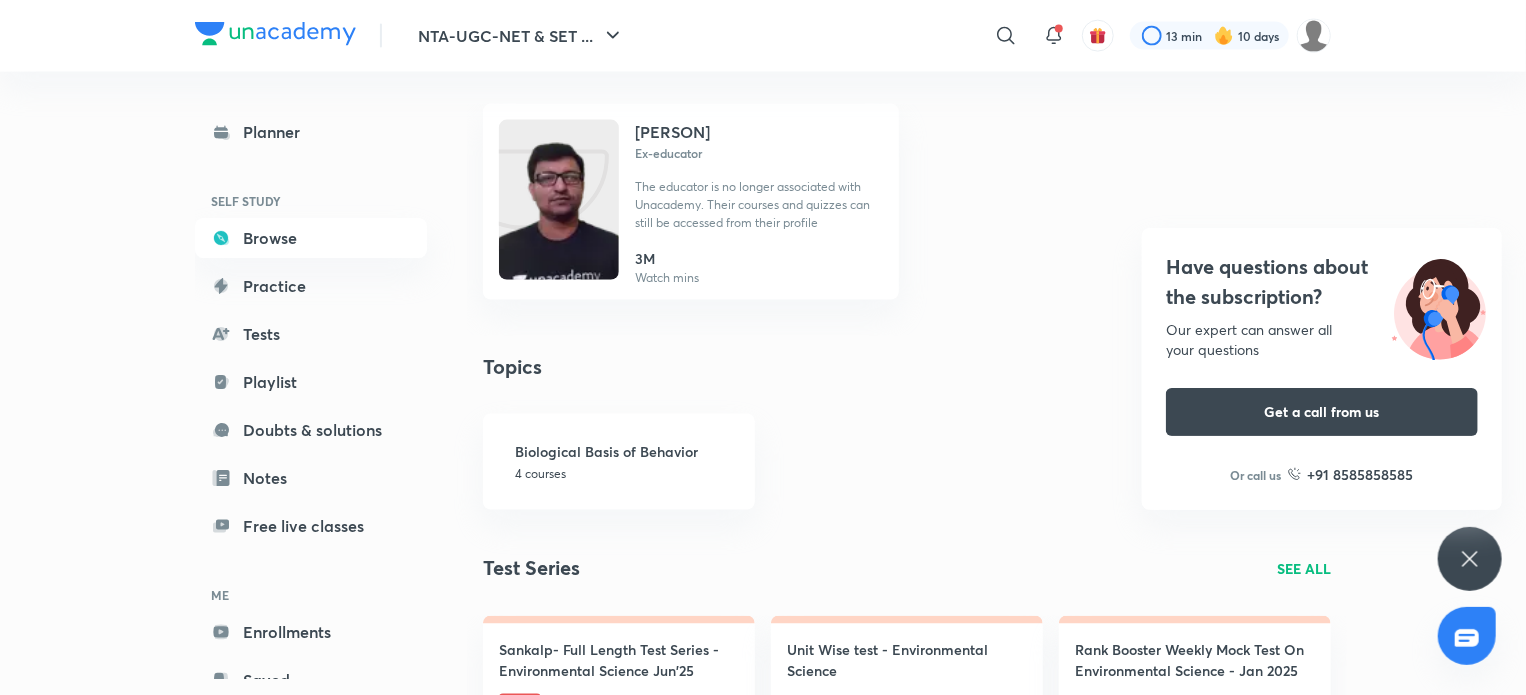 click 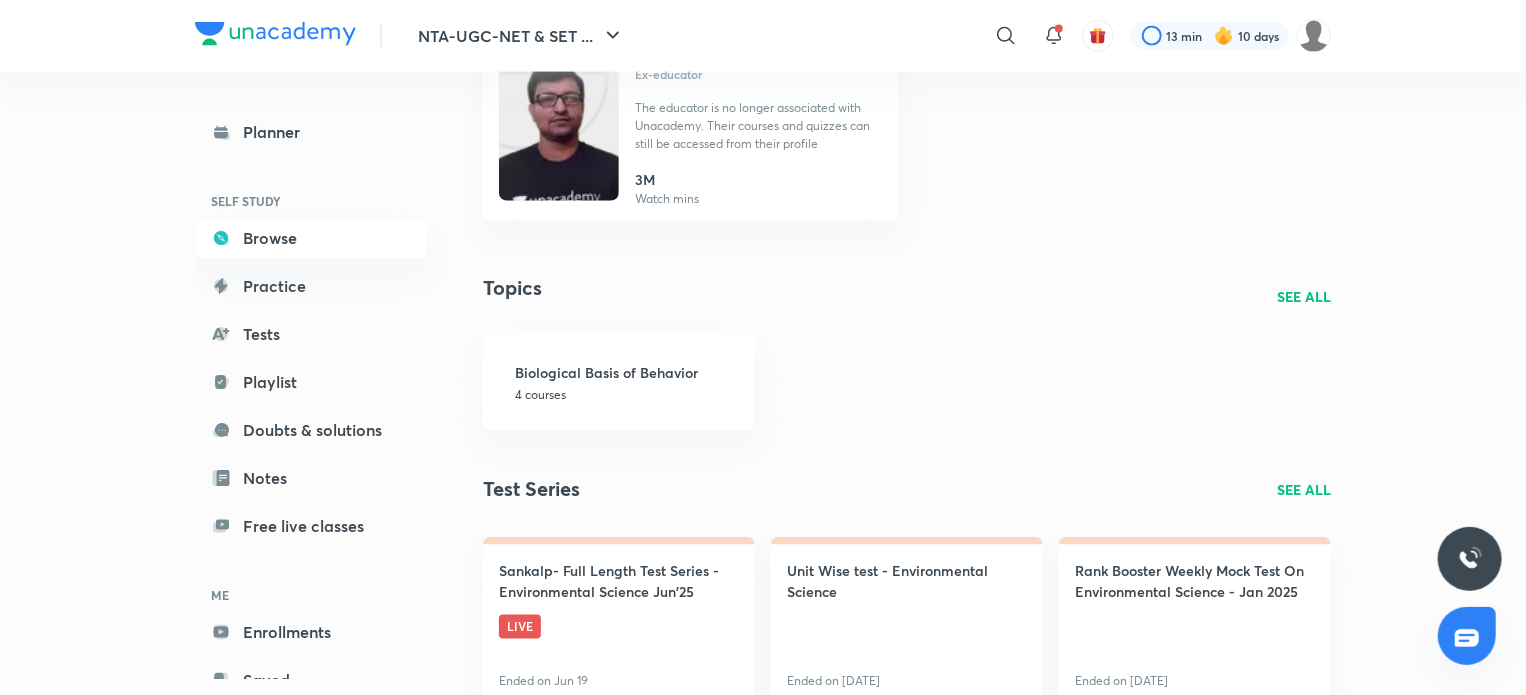 scroll, scrollTop: 1579, scrollLeft: 0, axis: vertical 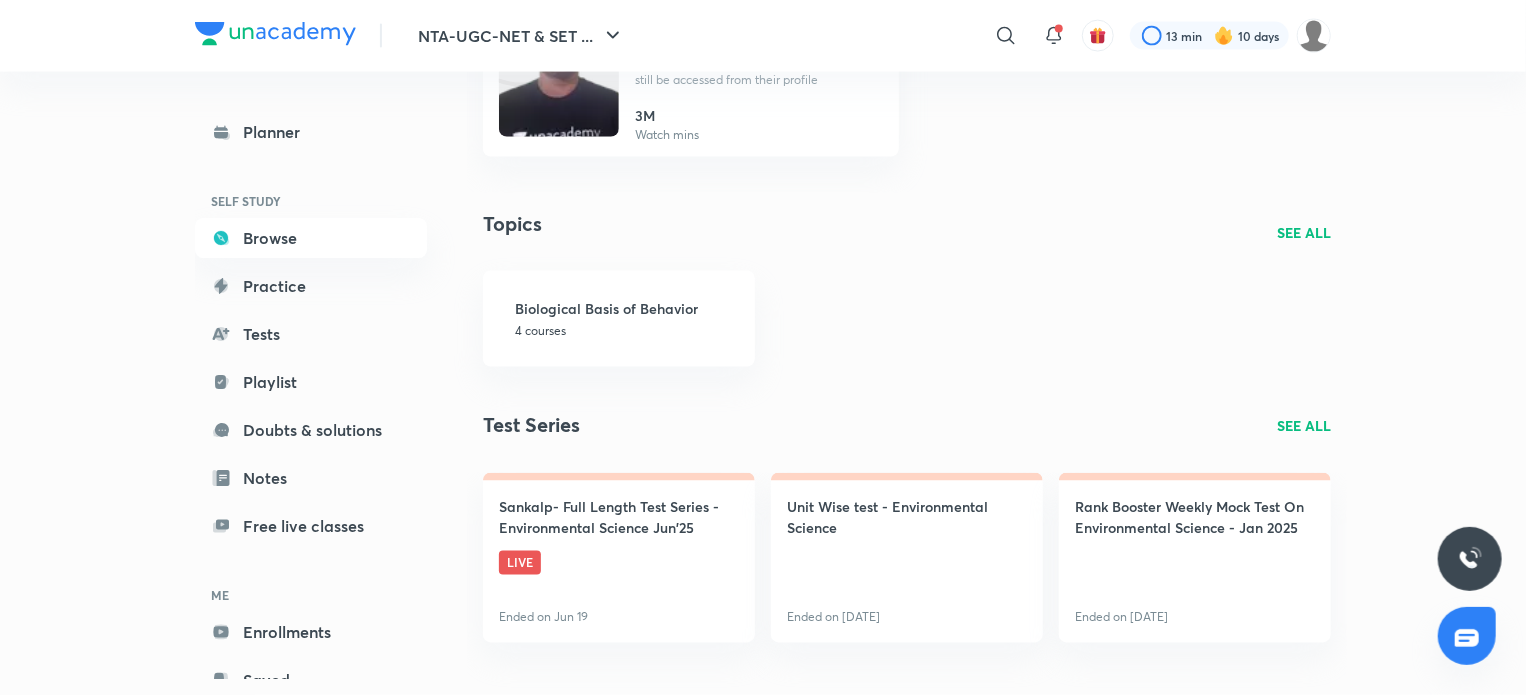 click on "SEE ALL" at bounding box center [1304, 232] 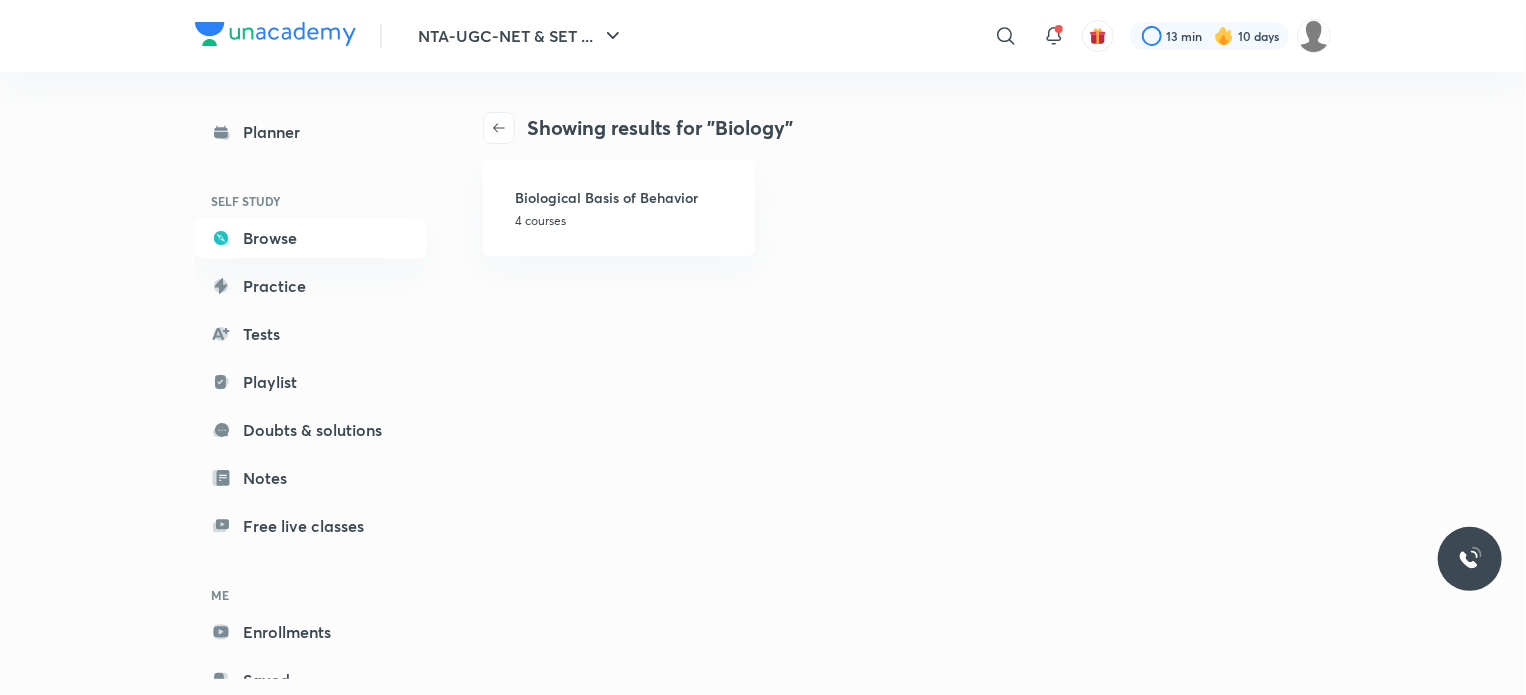 scroll, scrollTop: 0, scrollLeft: 0, axis: both 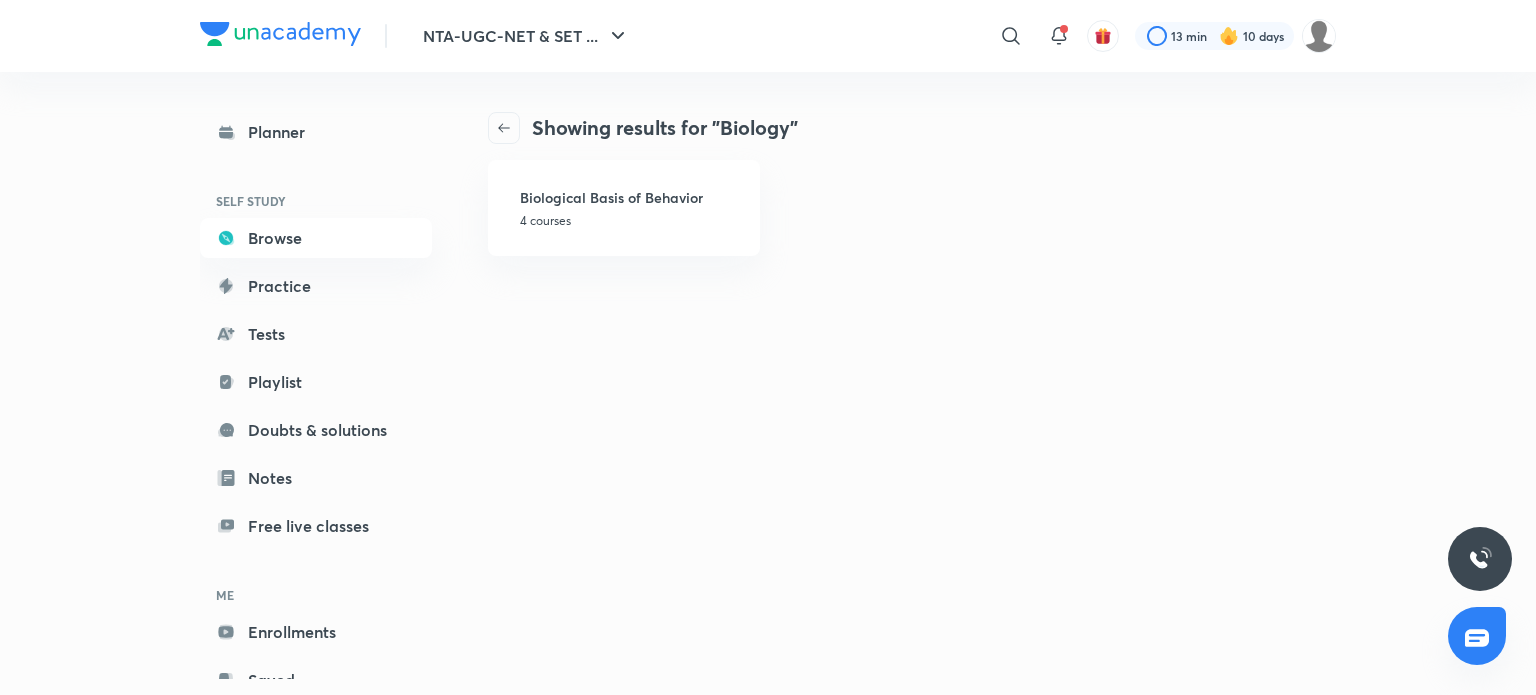 click 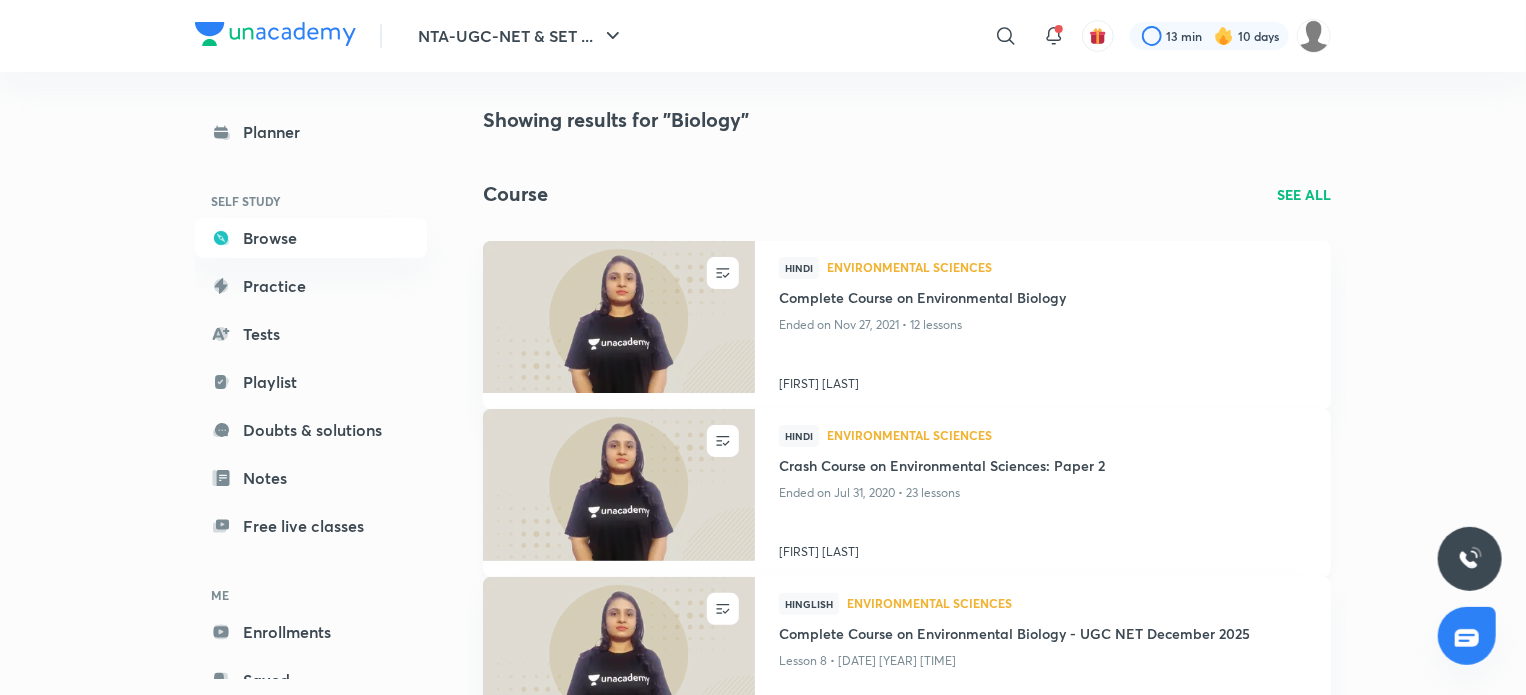 scroll, scrollTop: 0, scrollLeft: 0, axis: both 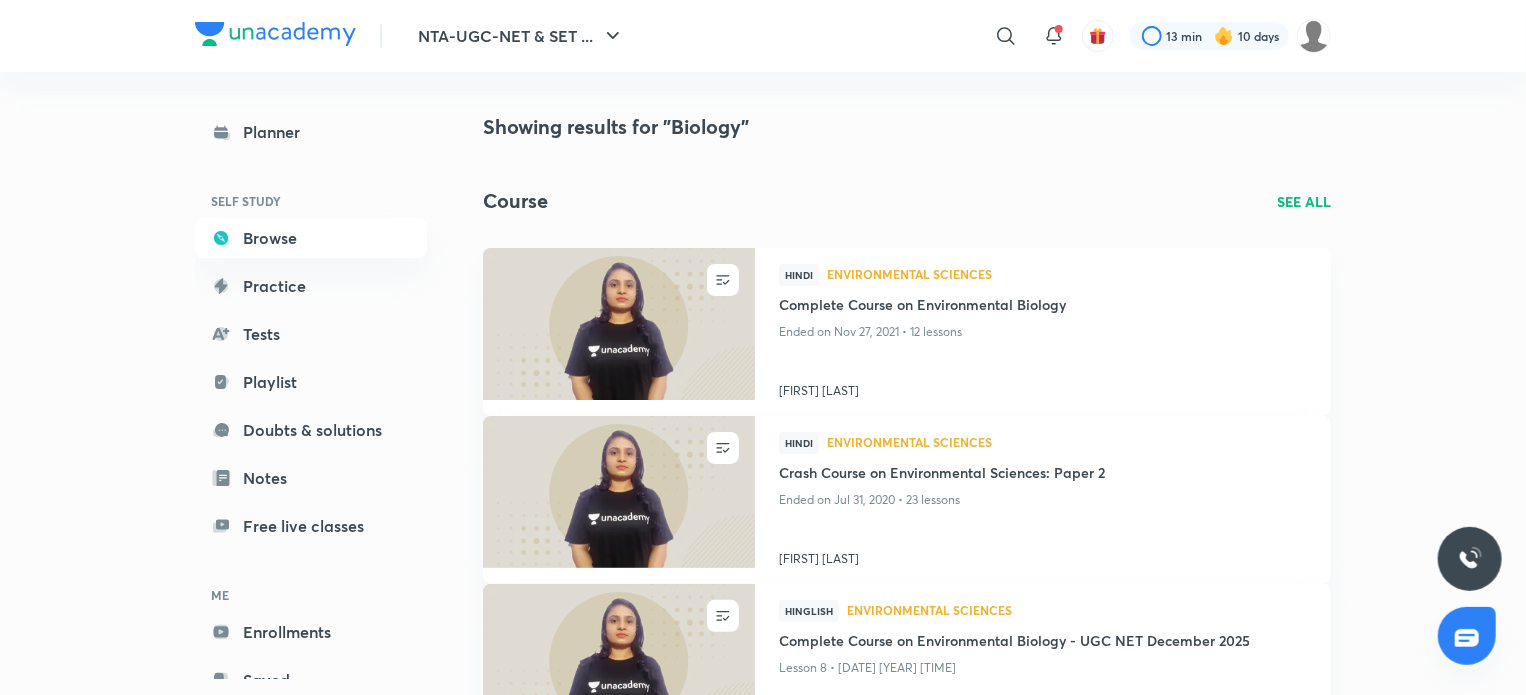 click on "SEE ALL" at bounding box center [1304, 201] 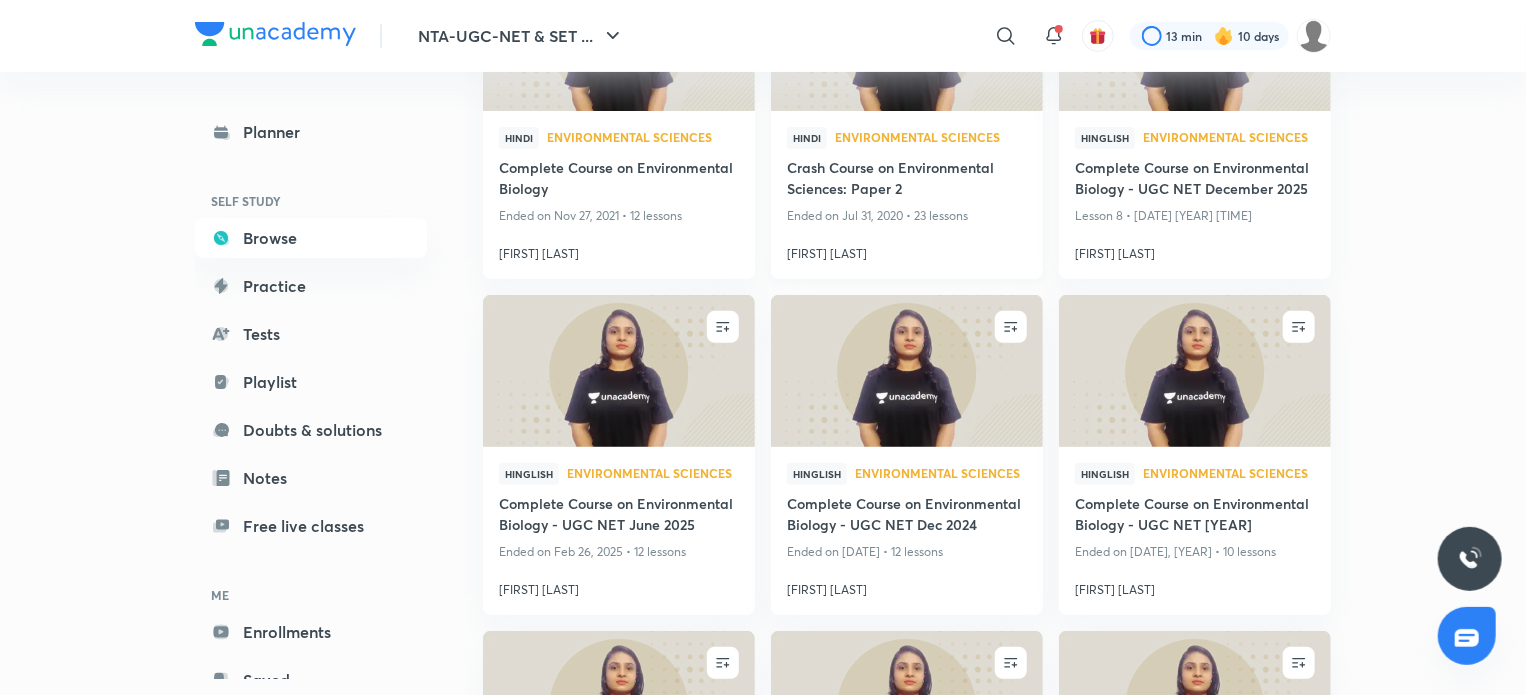 scroll, scrollTop: 326, scrollLeft: 0, axis: vertical 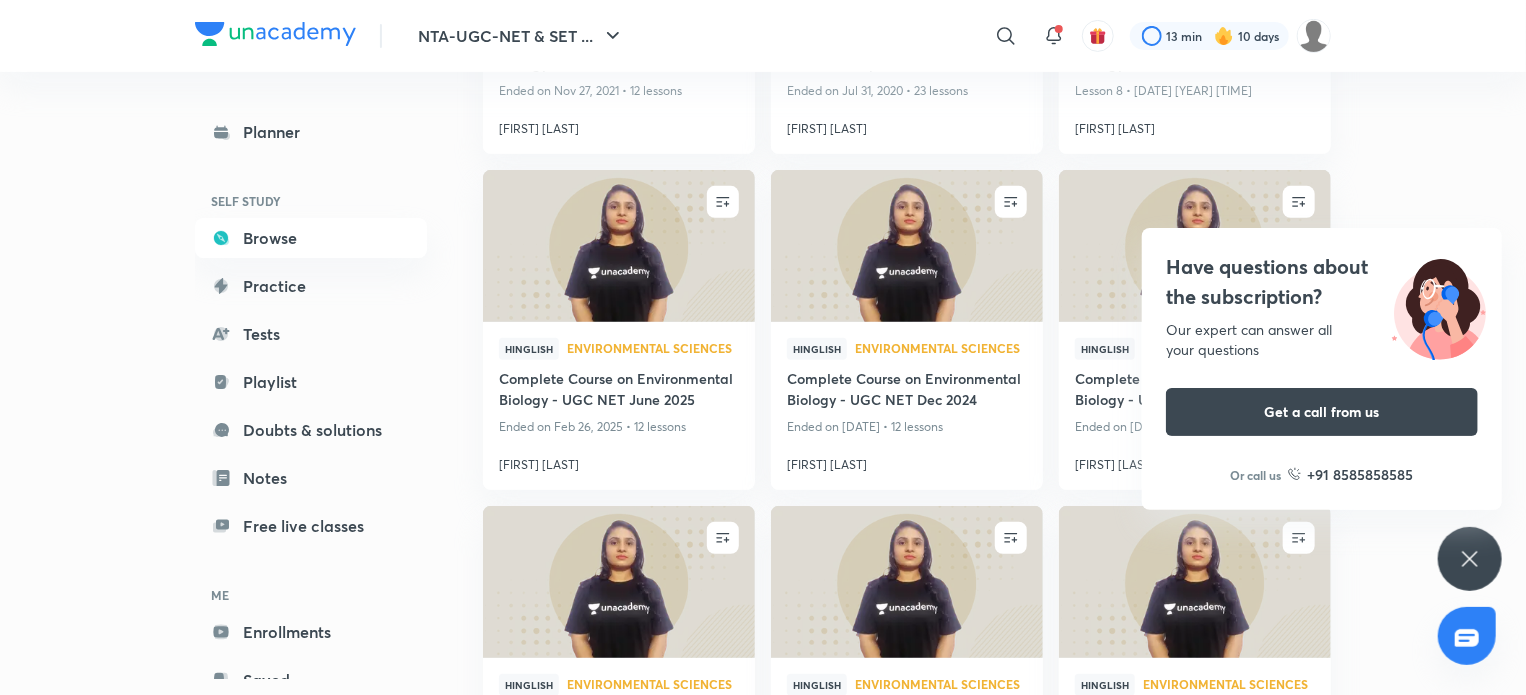 click 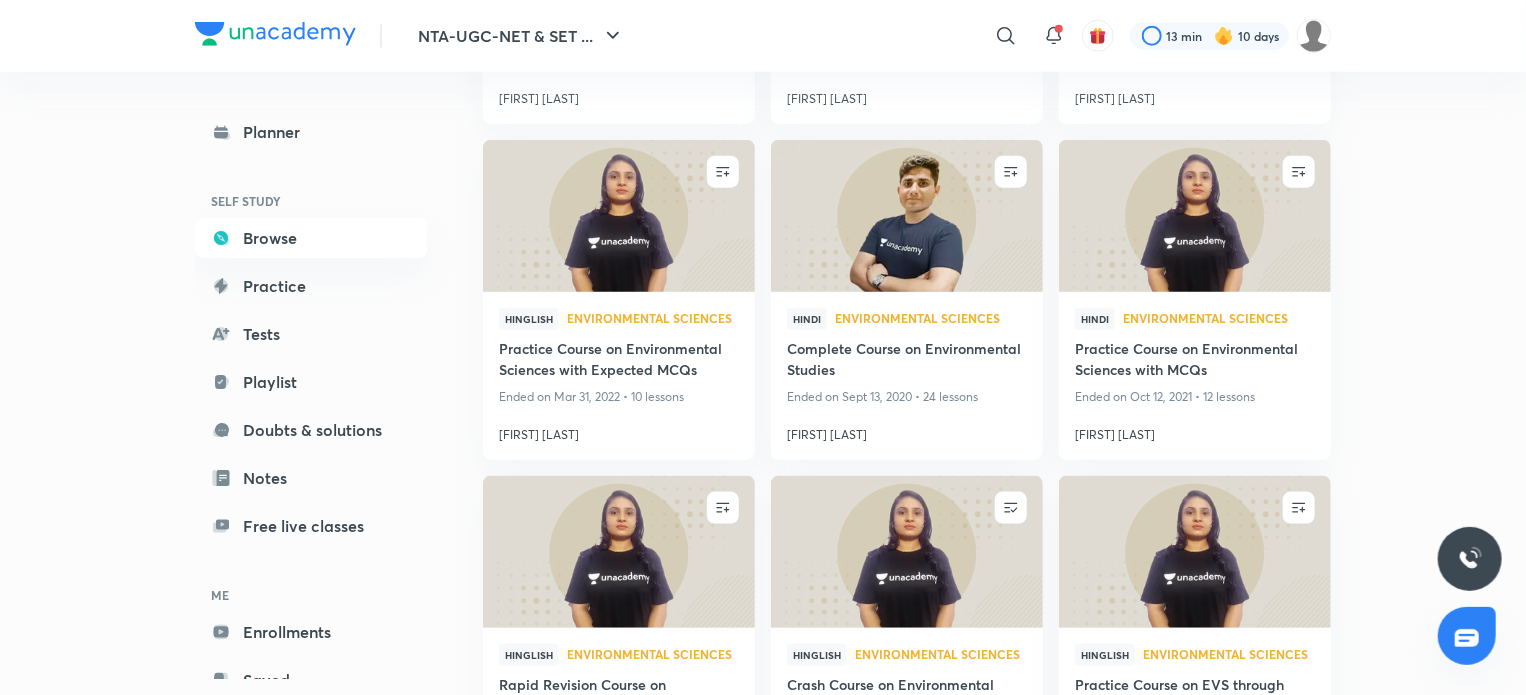 scroll, scrollTop: 1044, scrollLeft: 0, axis: vertical 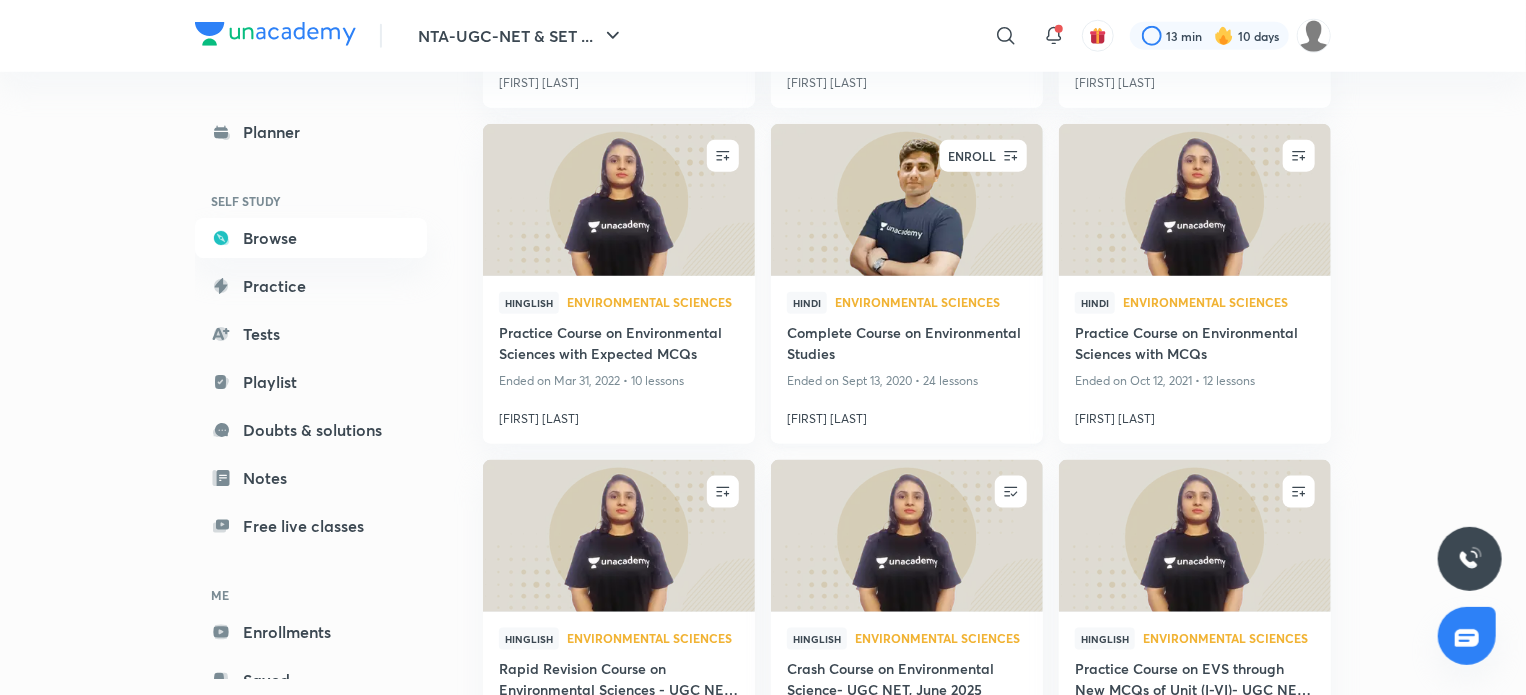 click 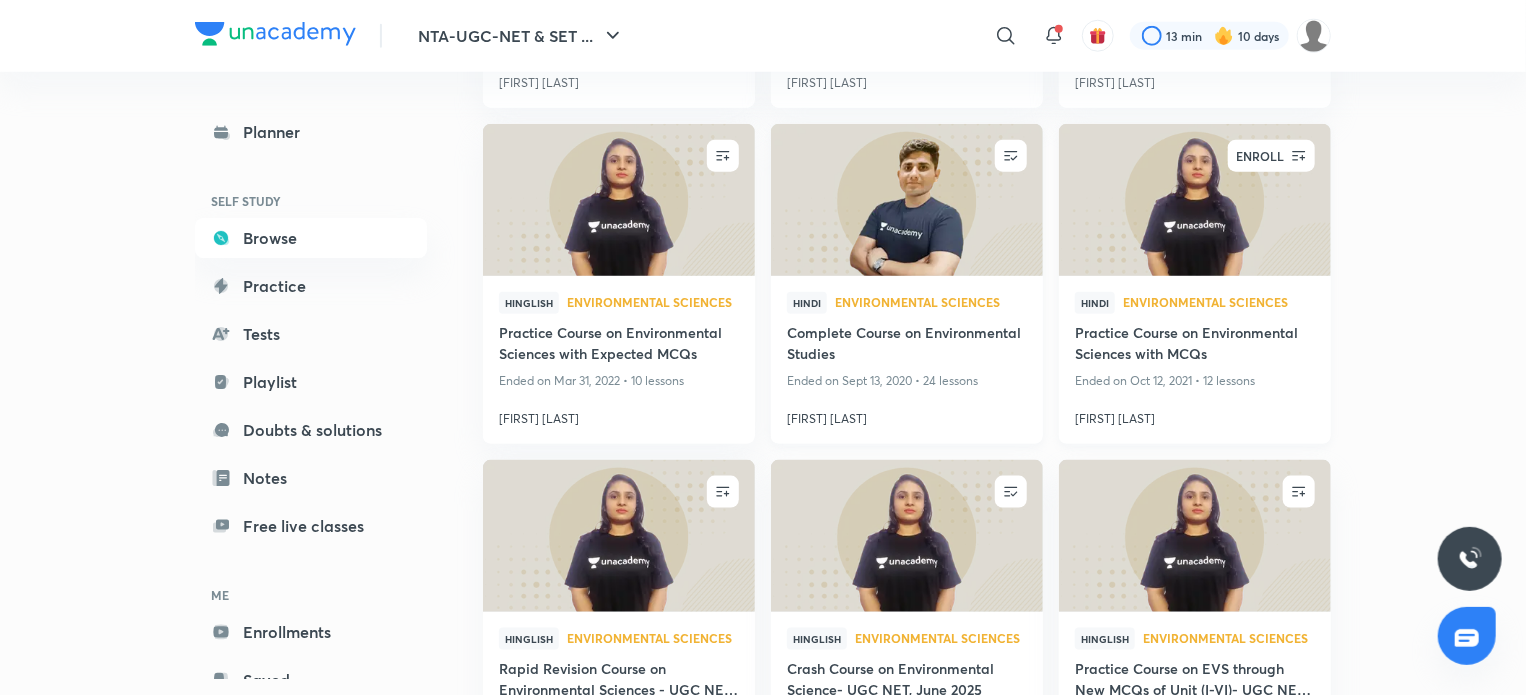 click 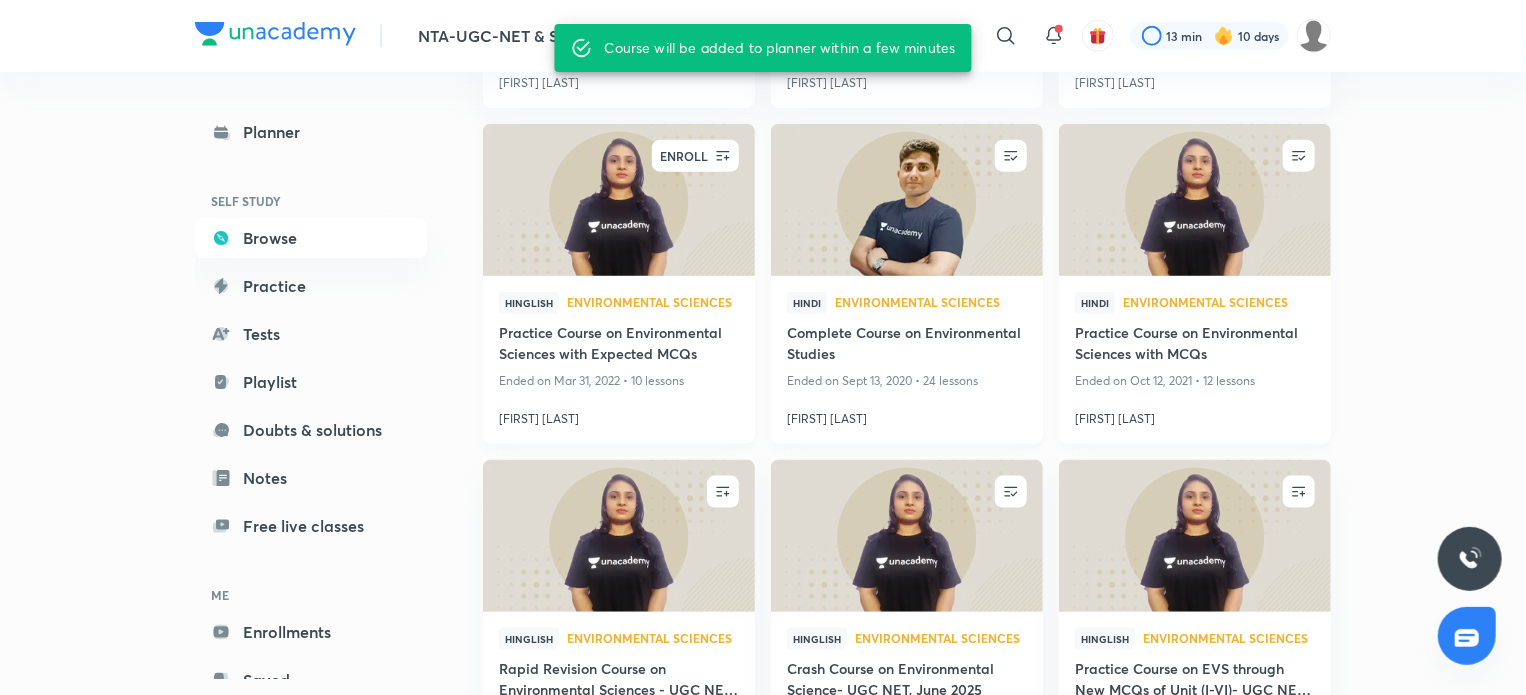 click 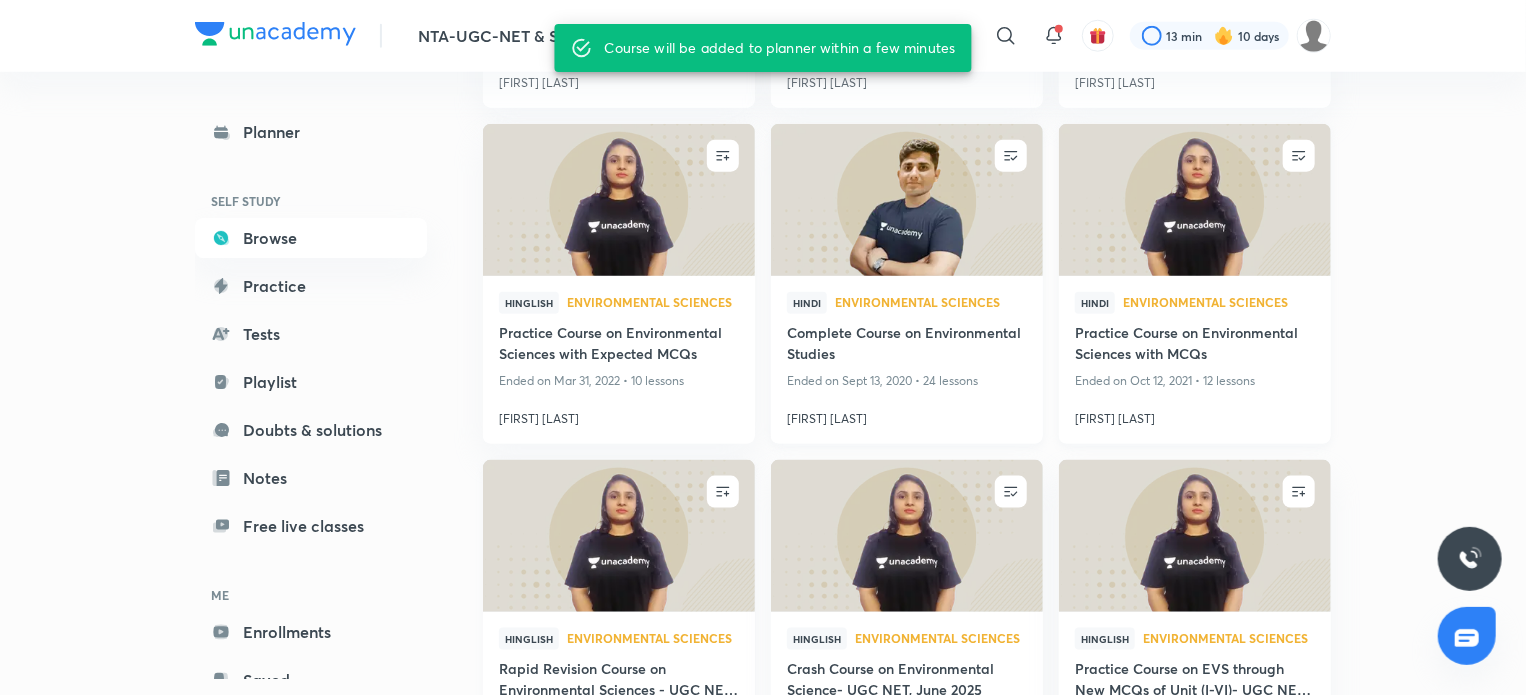 scroll, scrollTop: 1380, scrollLeft: 0, axis: vertical 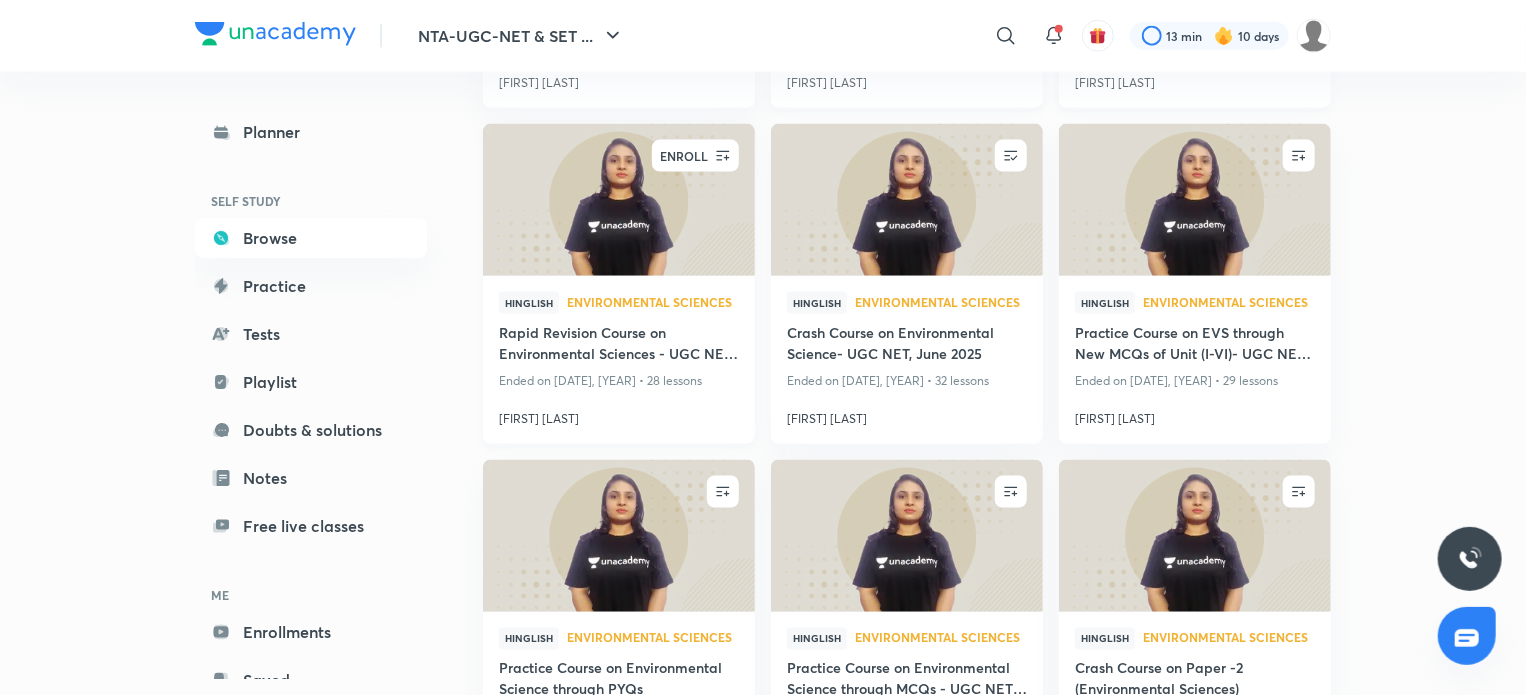 click 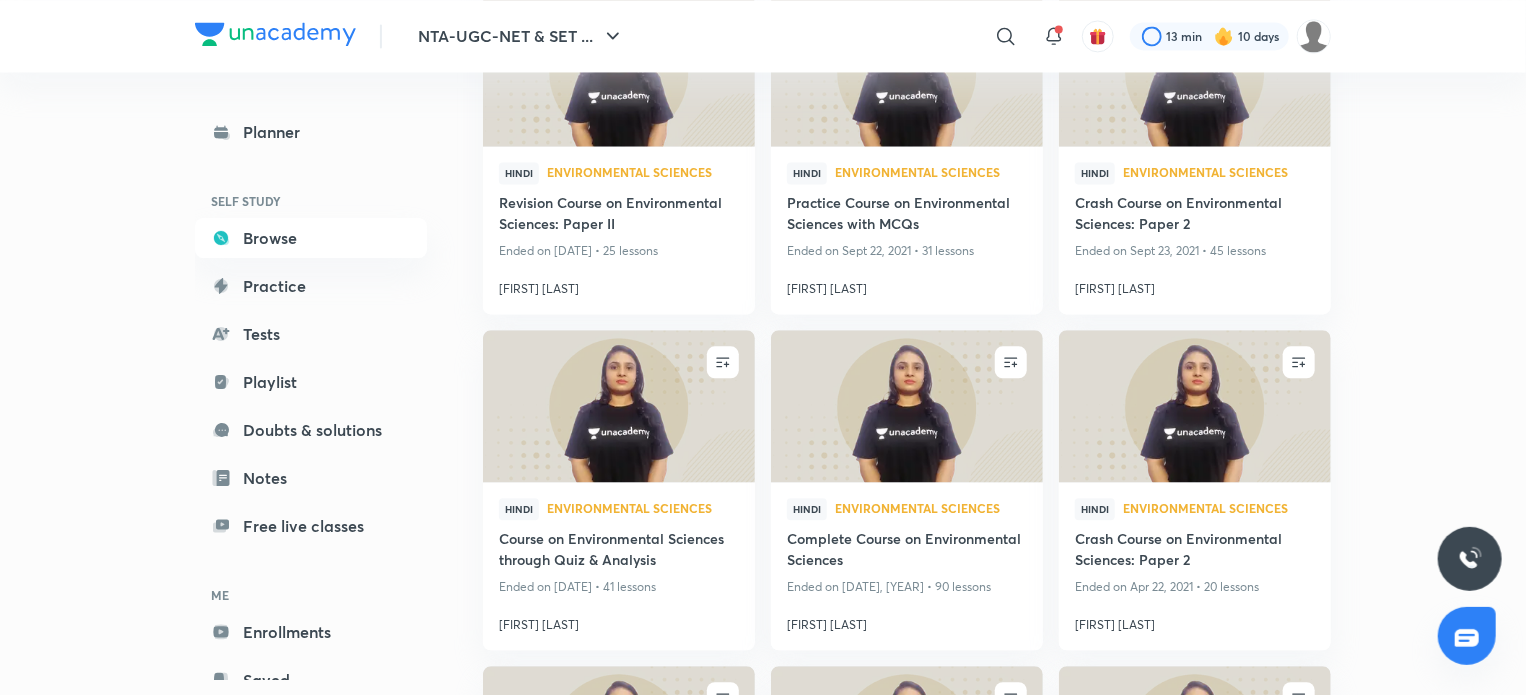 scroll, scrollTop: 6692, scrollLeft: 0, axis: vertical 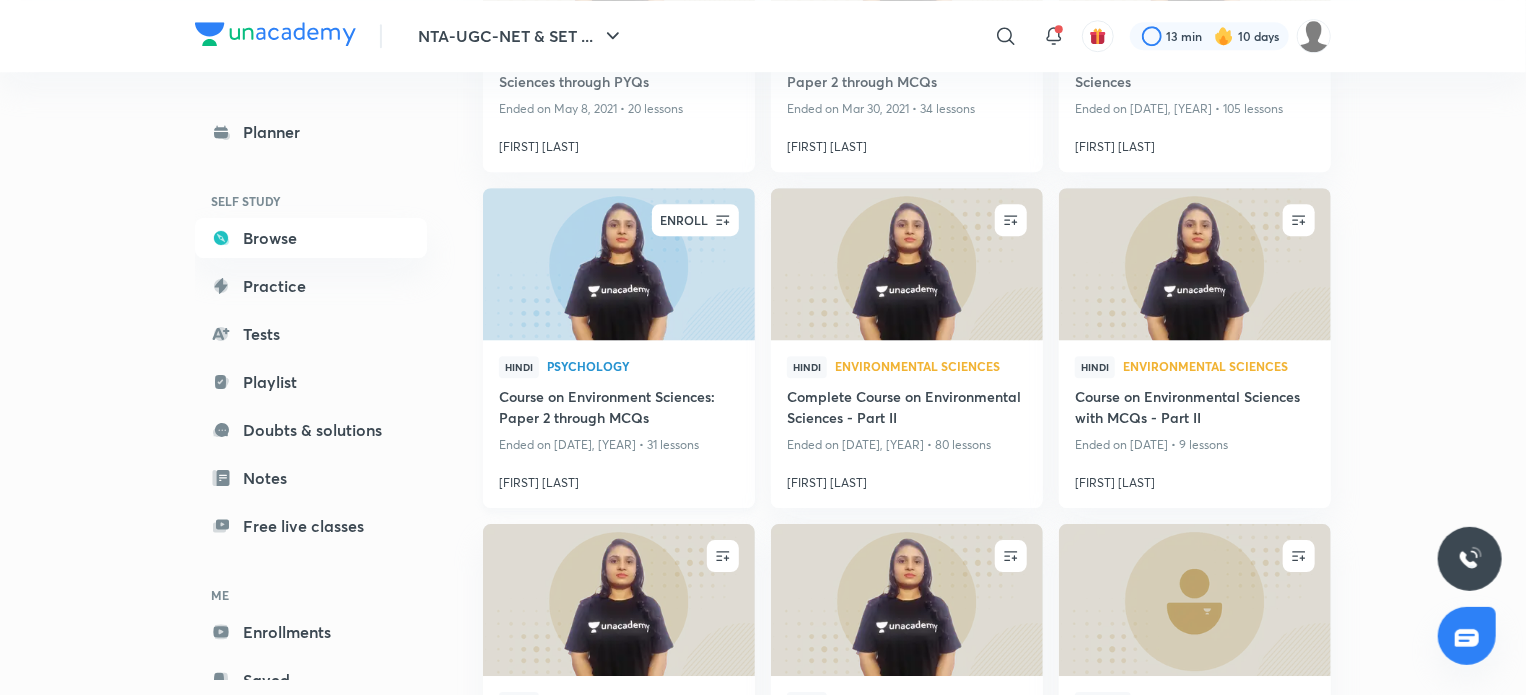 click 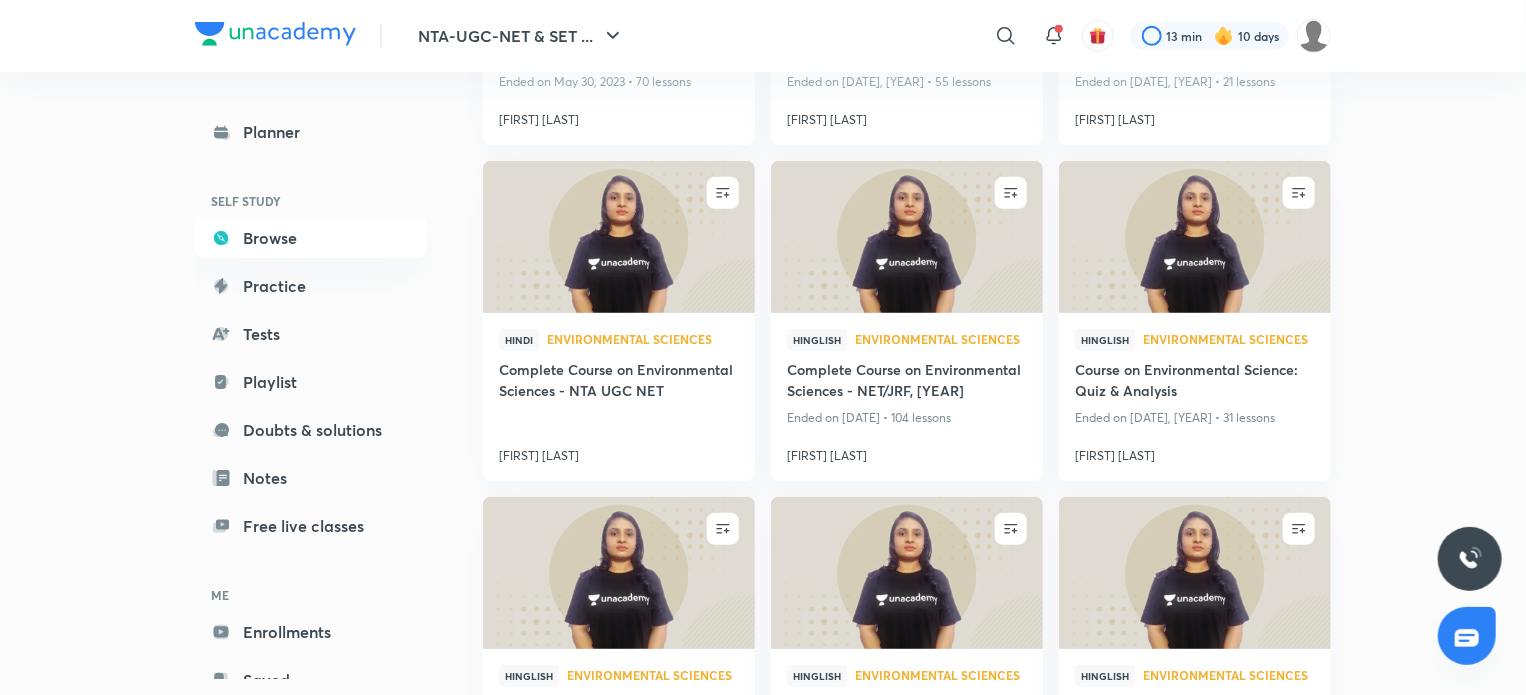 scroll, scrollTop: 4327, scrollLeft: 0, axis: vertical 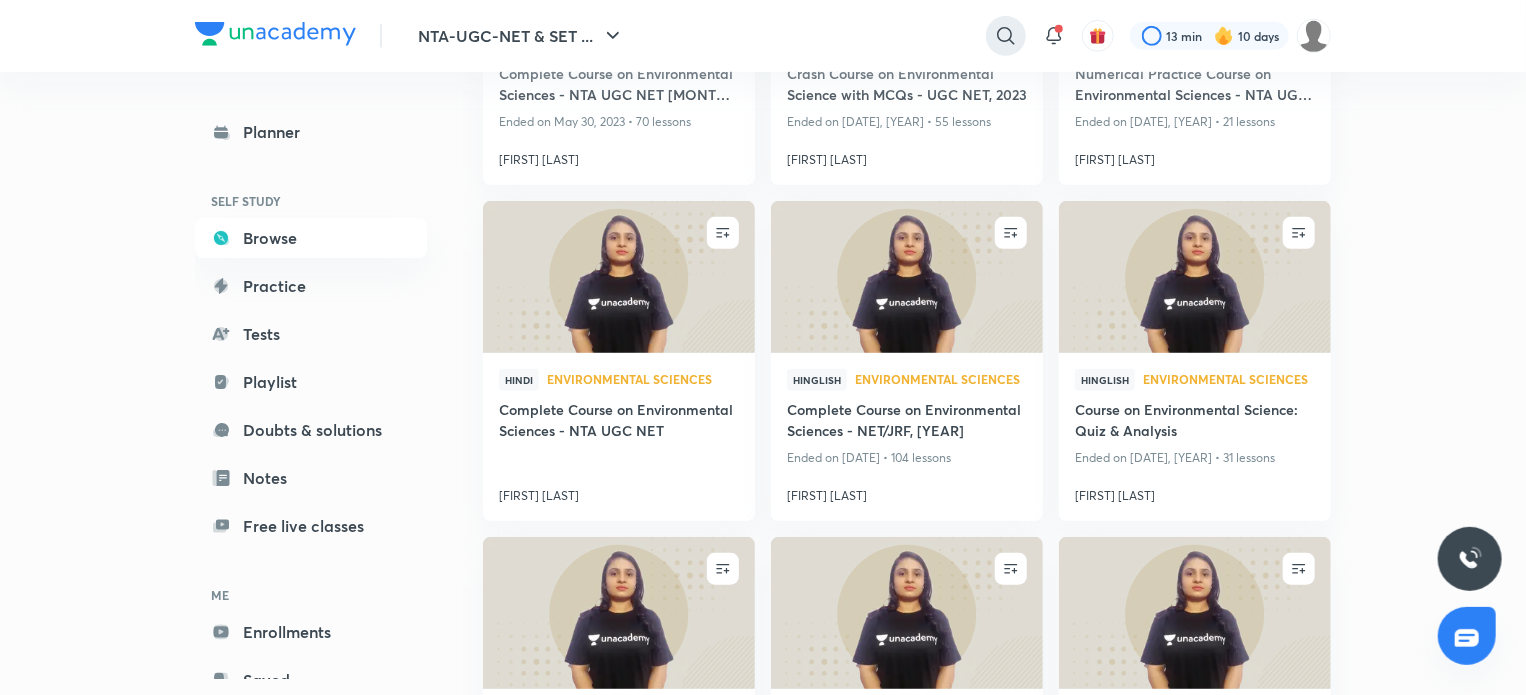 click 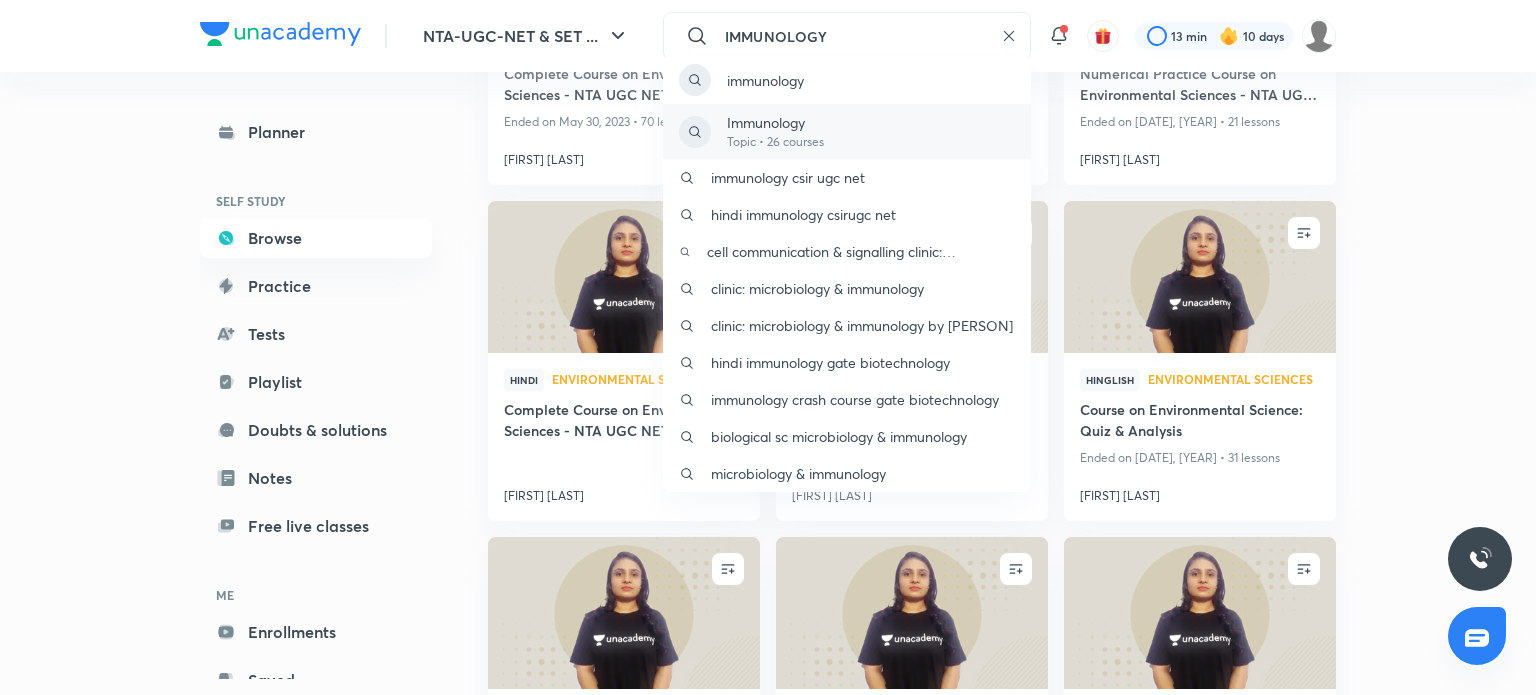 type on "IMMUNOLOGY" 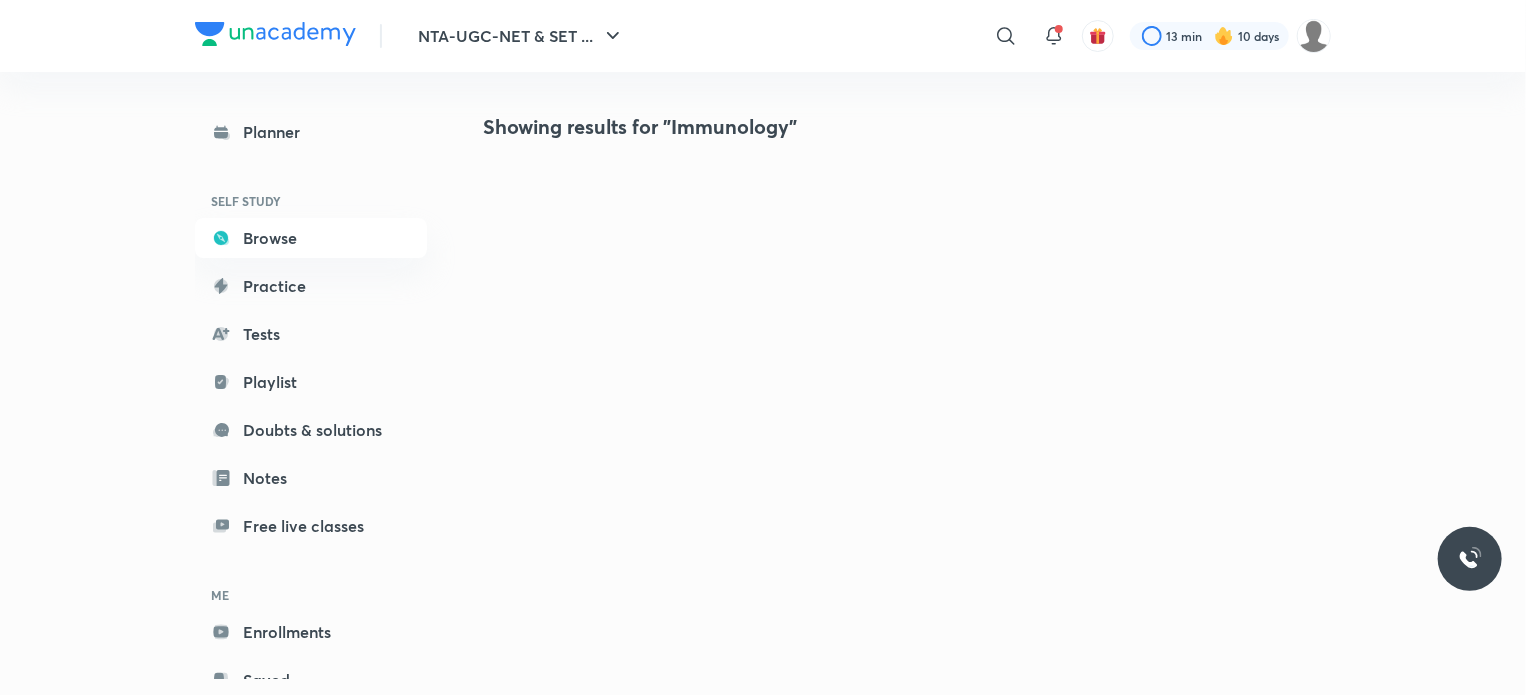scroll, scrollTop: 0, scrollLeft: 0, axis: both 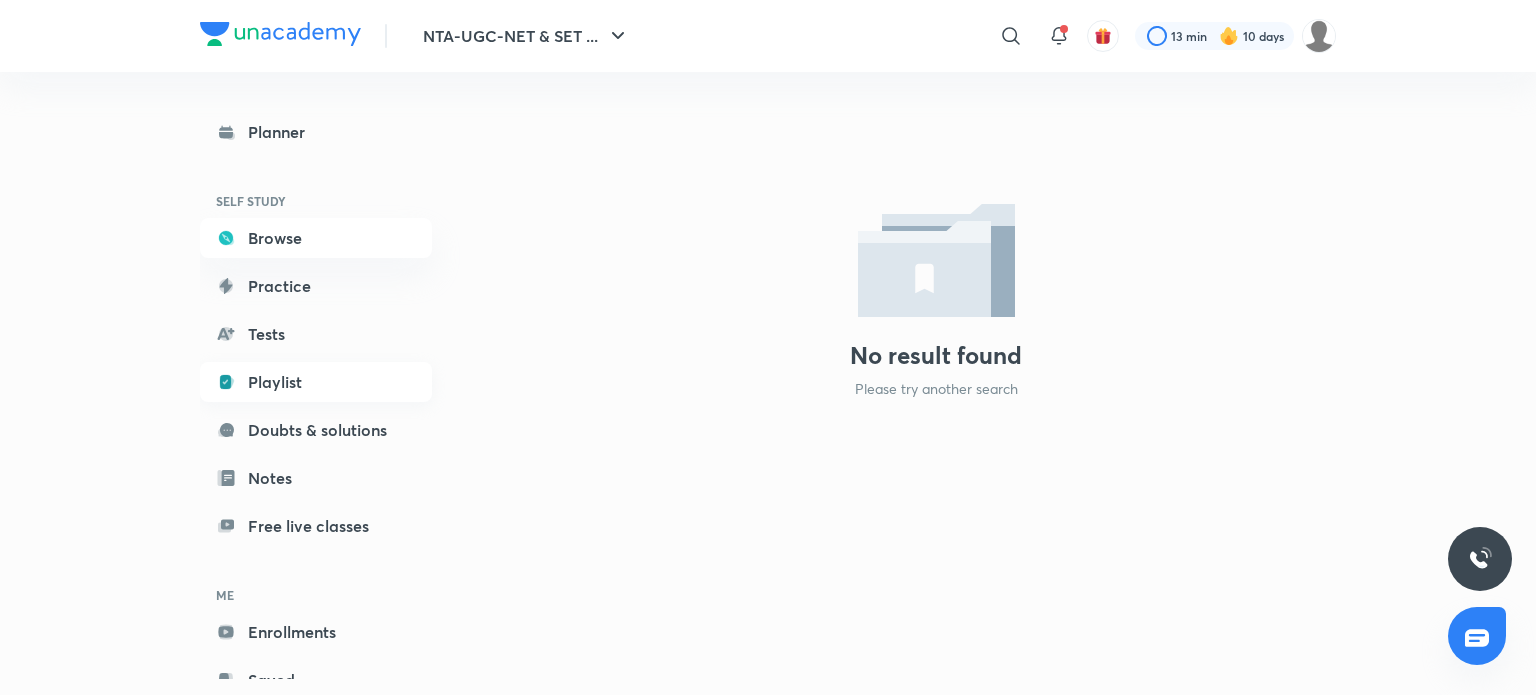 click on "Playlist" at bounding box center [316, 382] 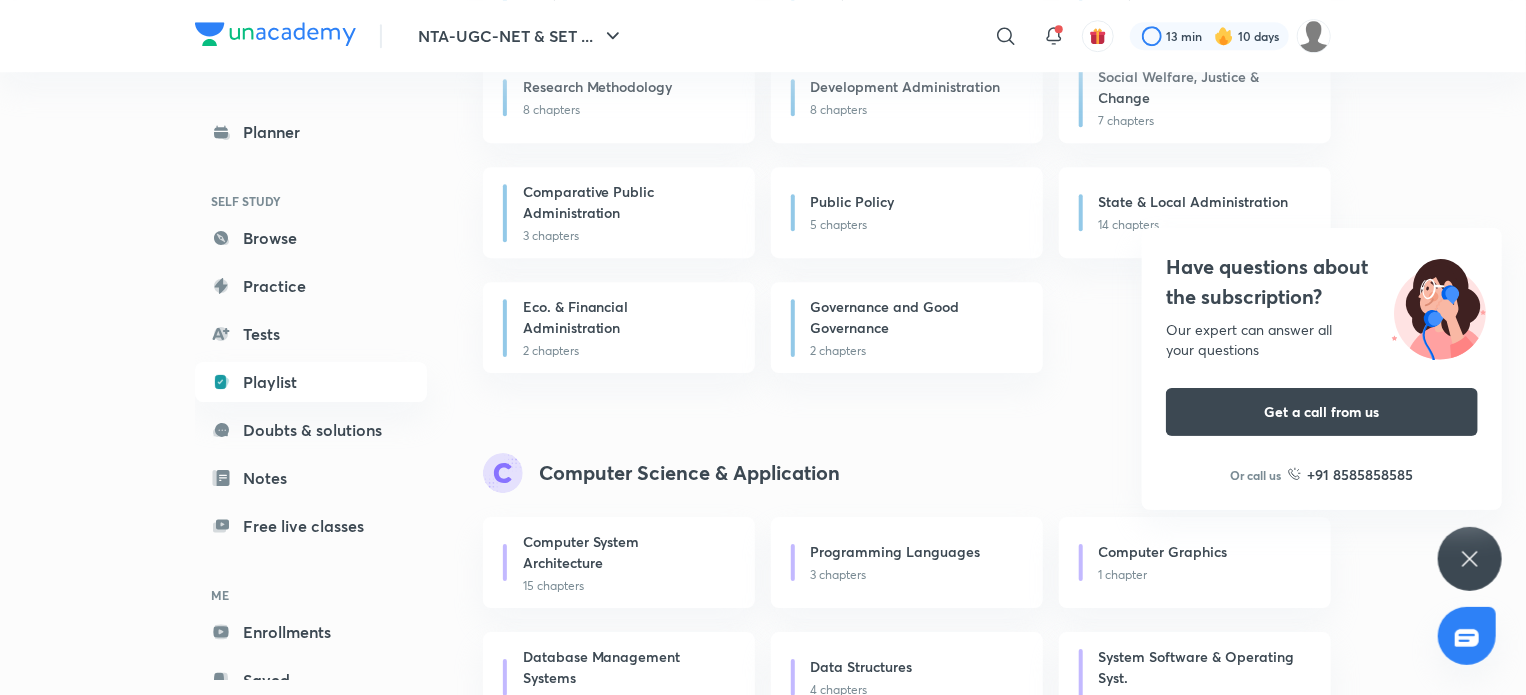 scroll, scrollTop: 6841, scrollLeft: 0, axis: vertical 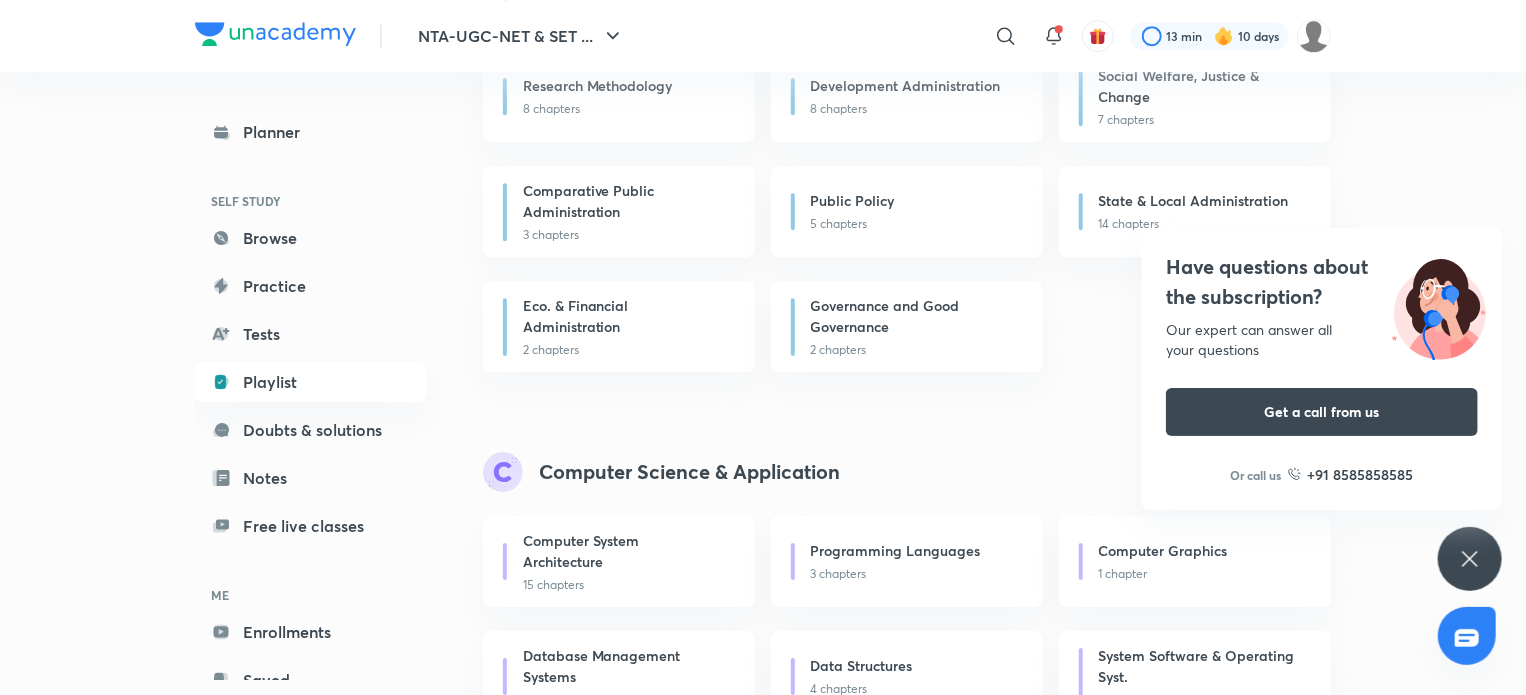 click 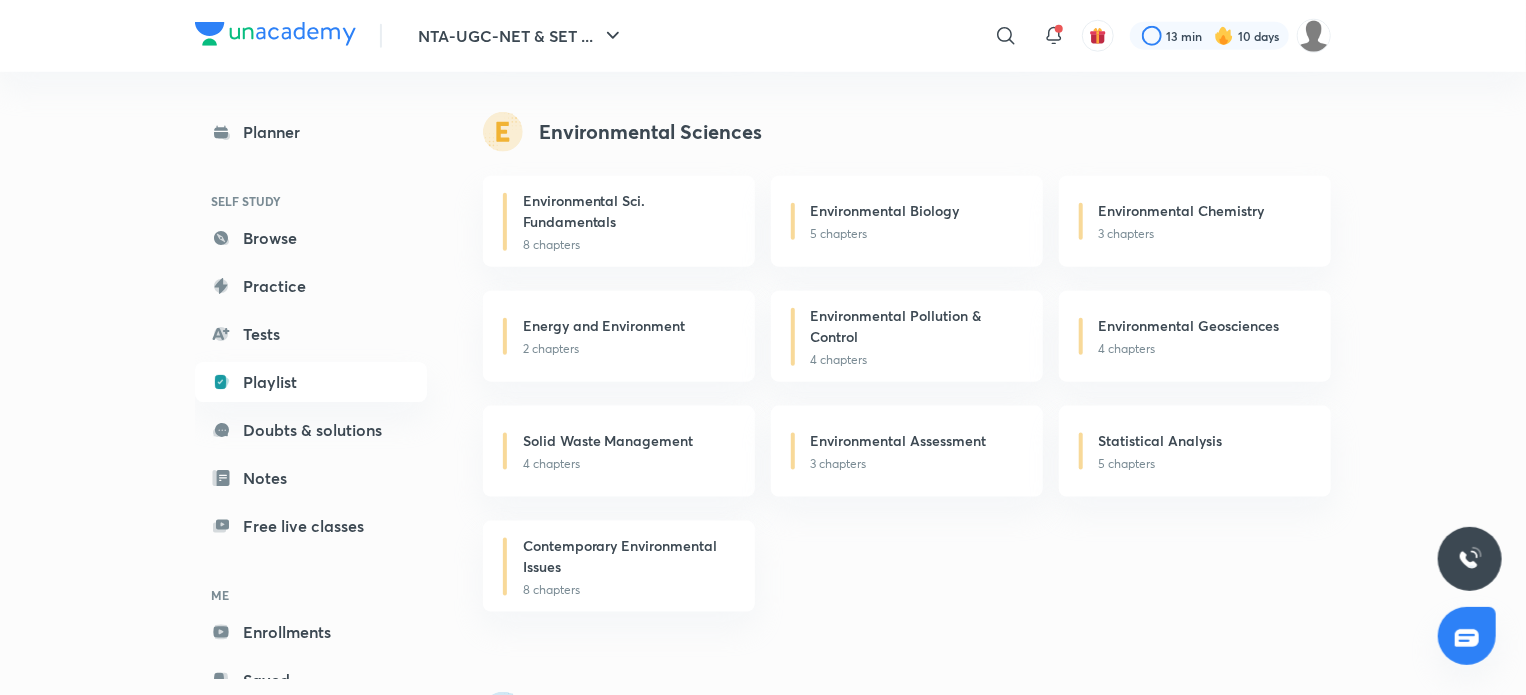 scroll, scrollTop: 4860, scrollLeft: 0, axis: vertical 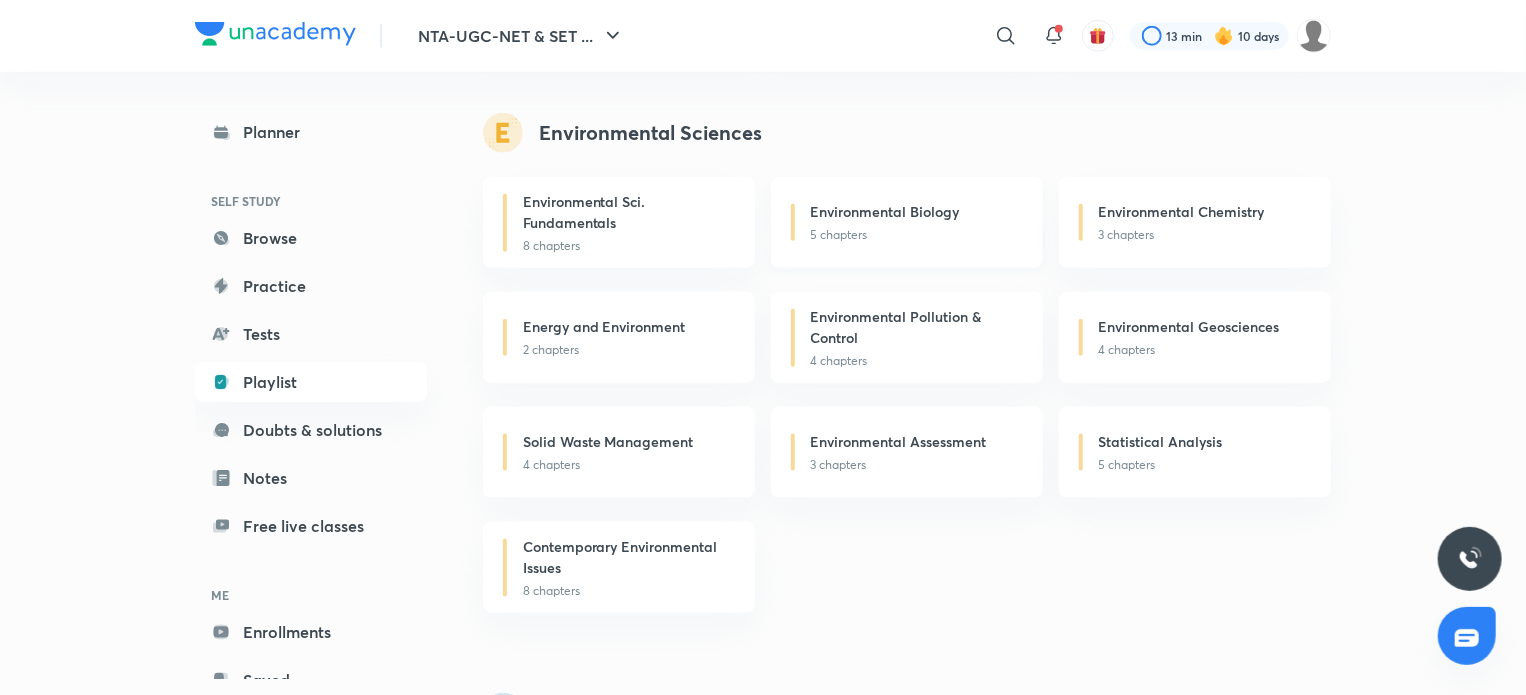 click on "Environmental Biology" at bounding box center [885, 211] 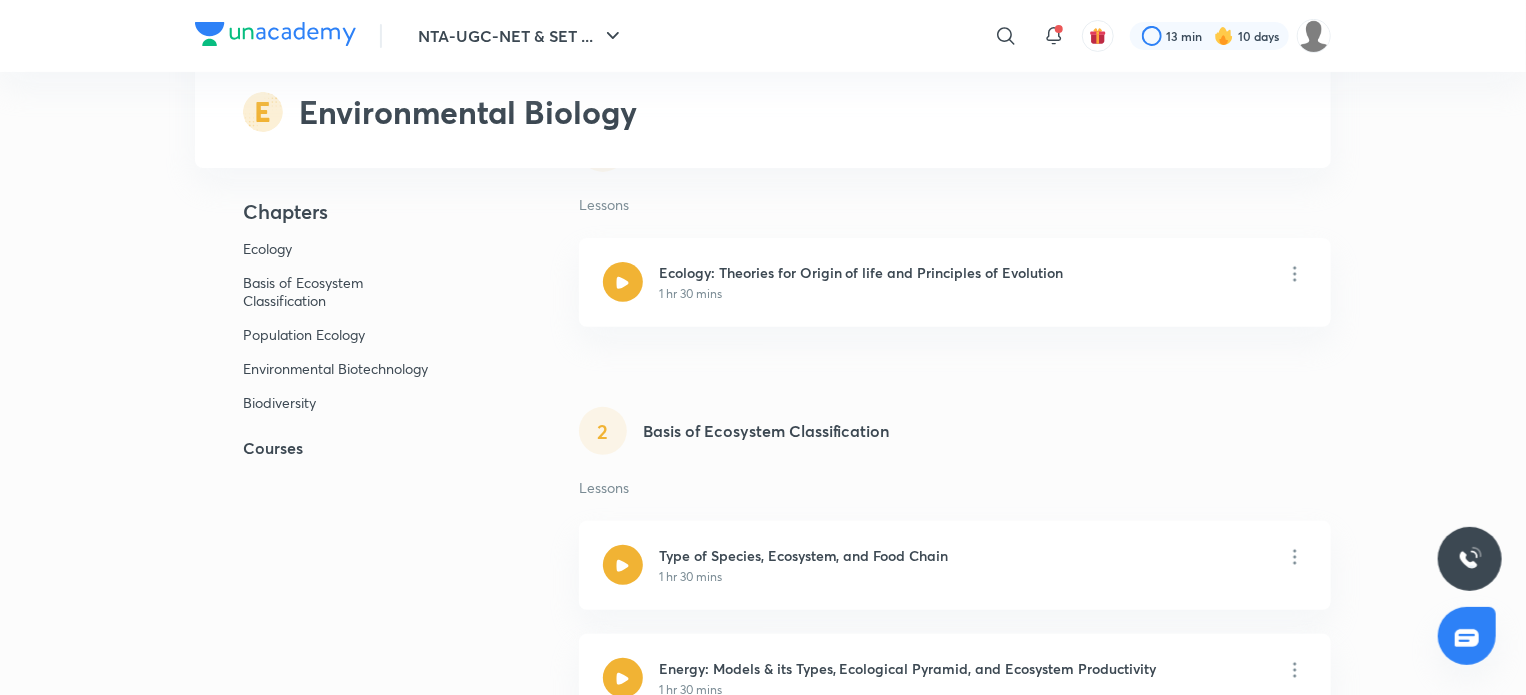 scroll, scrollTop: 0, scrollLeft: 0, axis: both 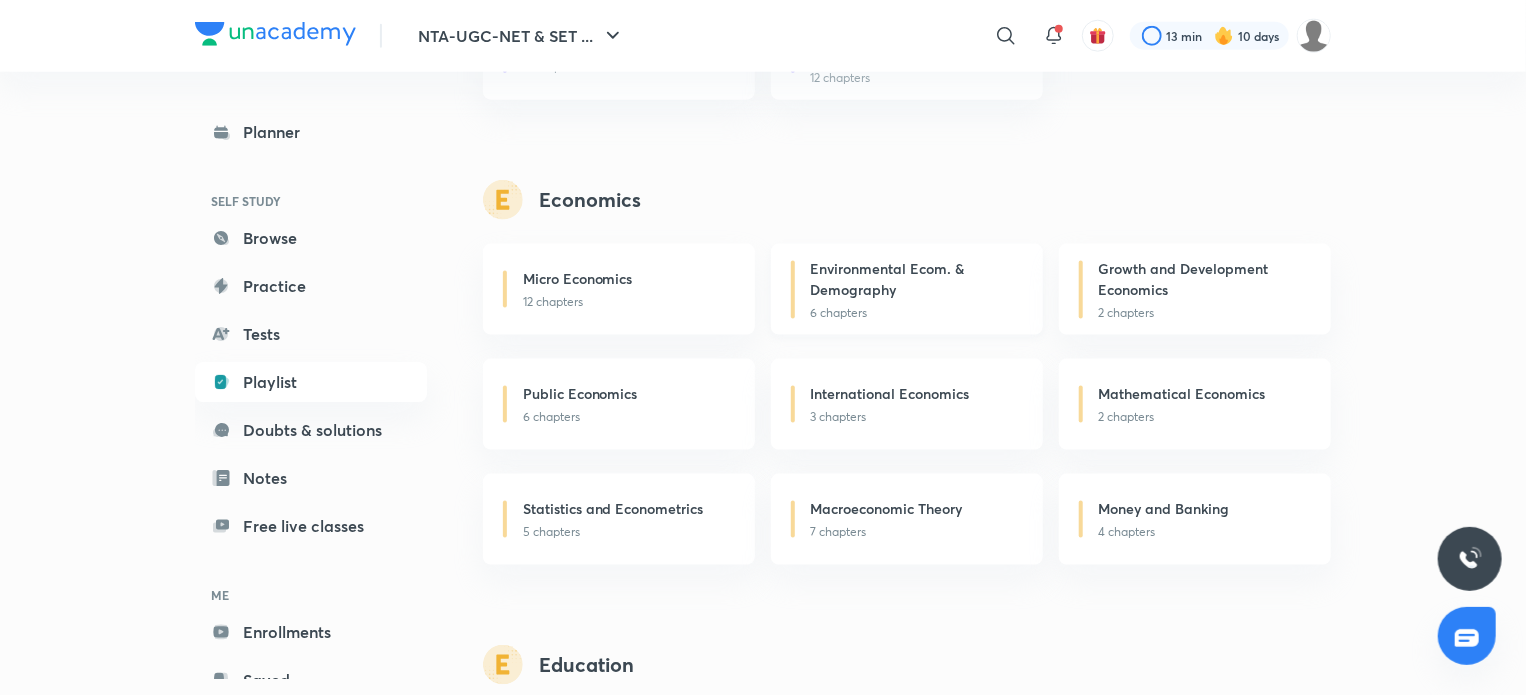 click on "Environmental Ecom. & Demography" at bounding box center (911, 279) 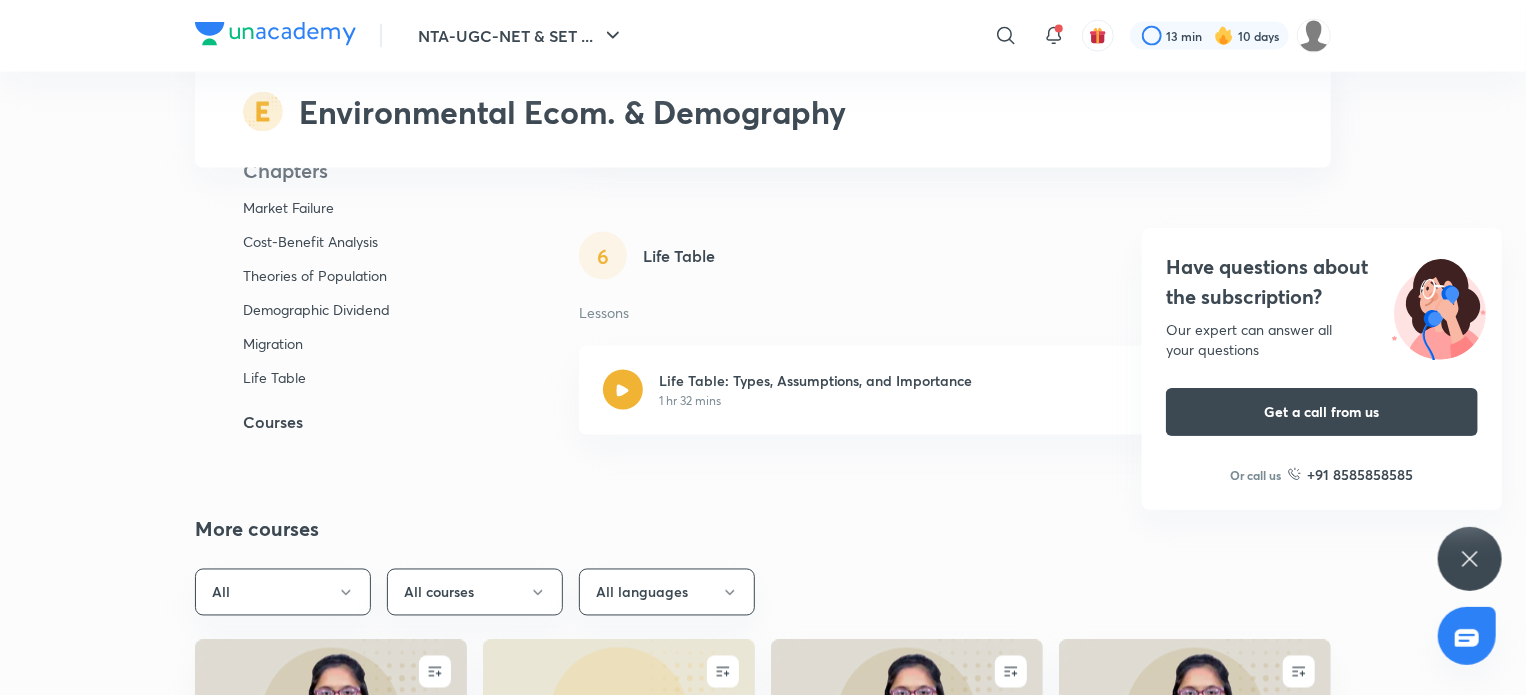 scroll, scrollTop: 1501, scrollLeft: 0, axis: vertical 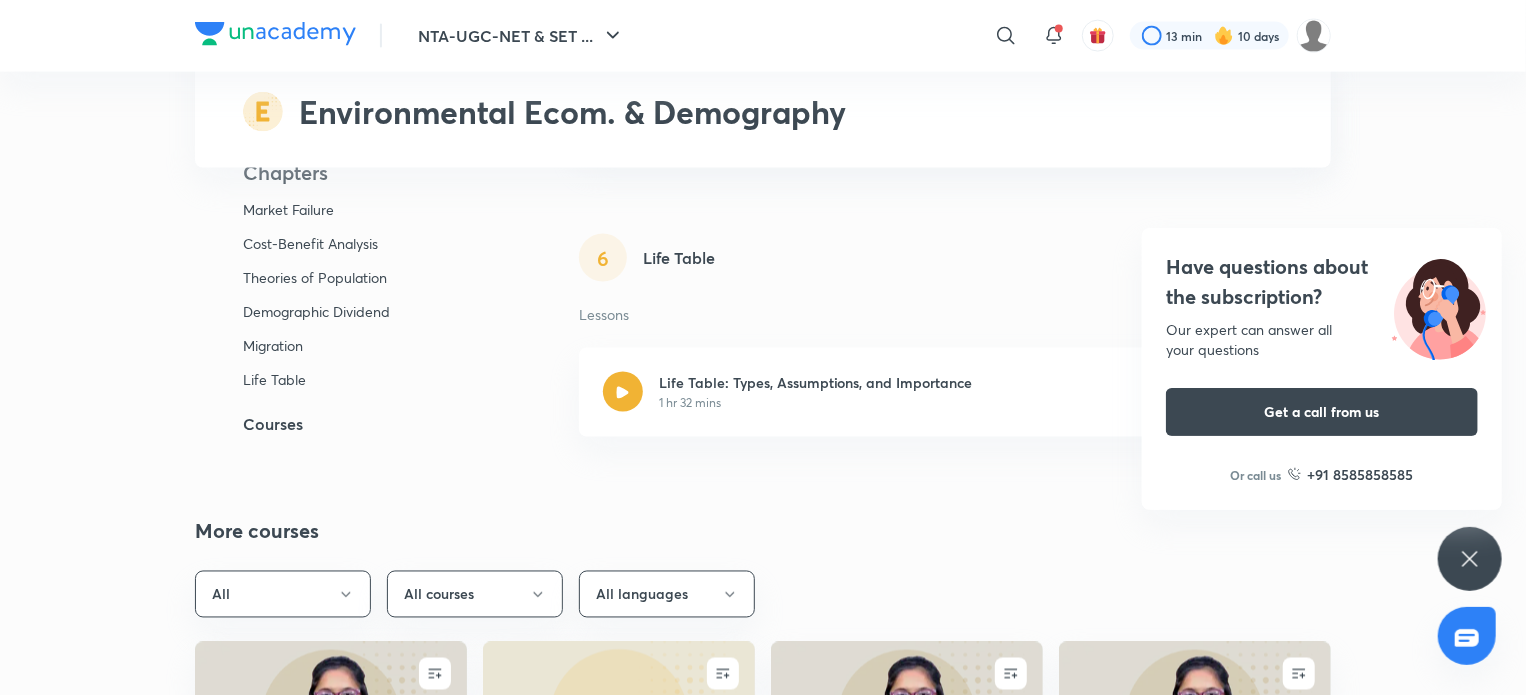 click 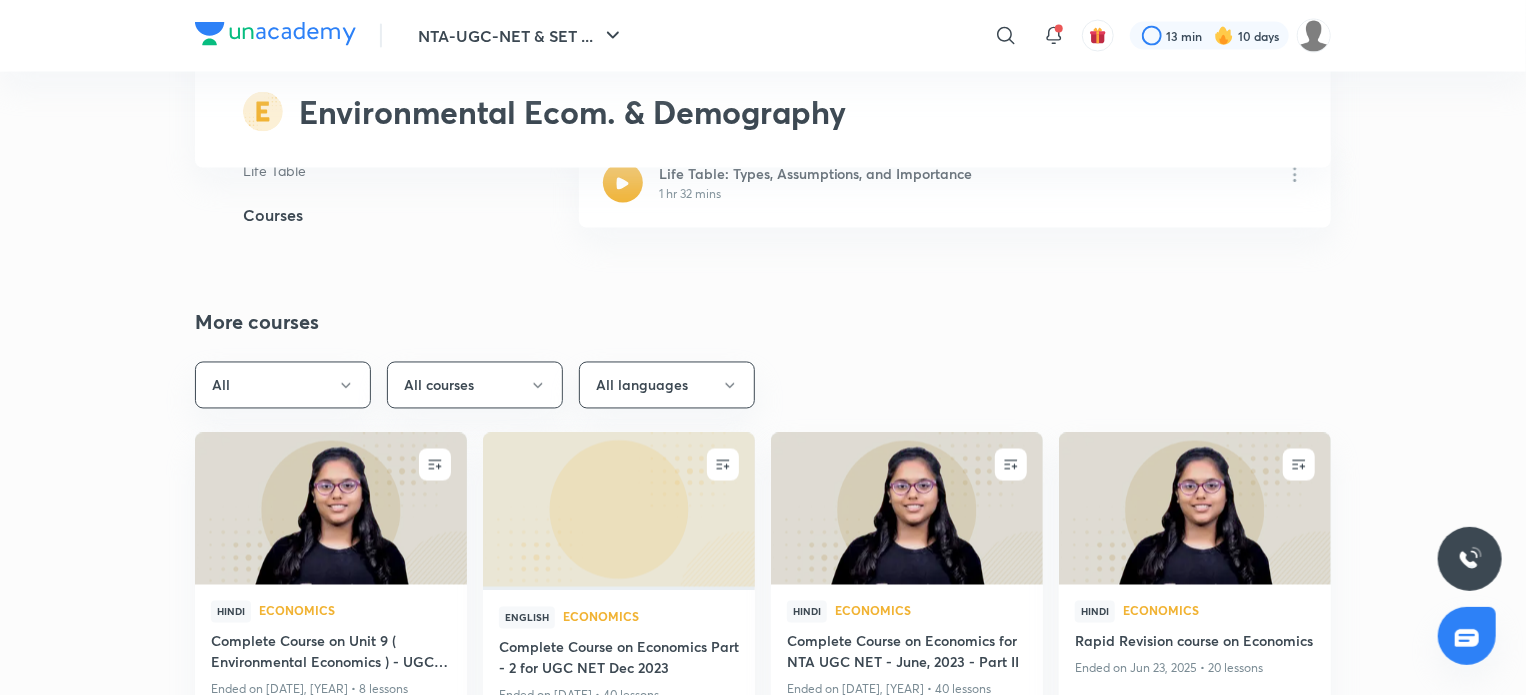 scroll, scrollTop: 1883, scrollLeft: 0, axis: vertical 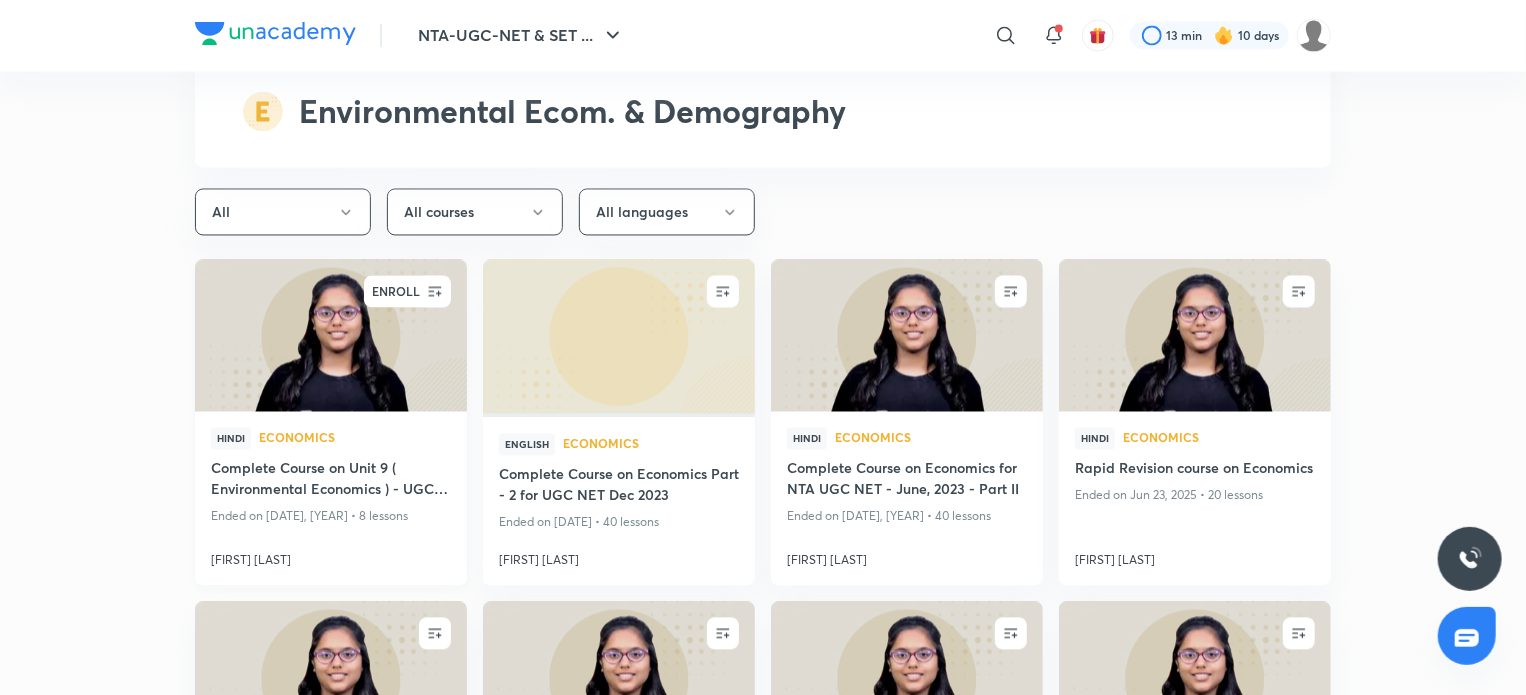 click 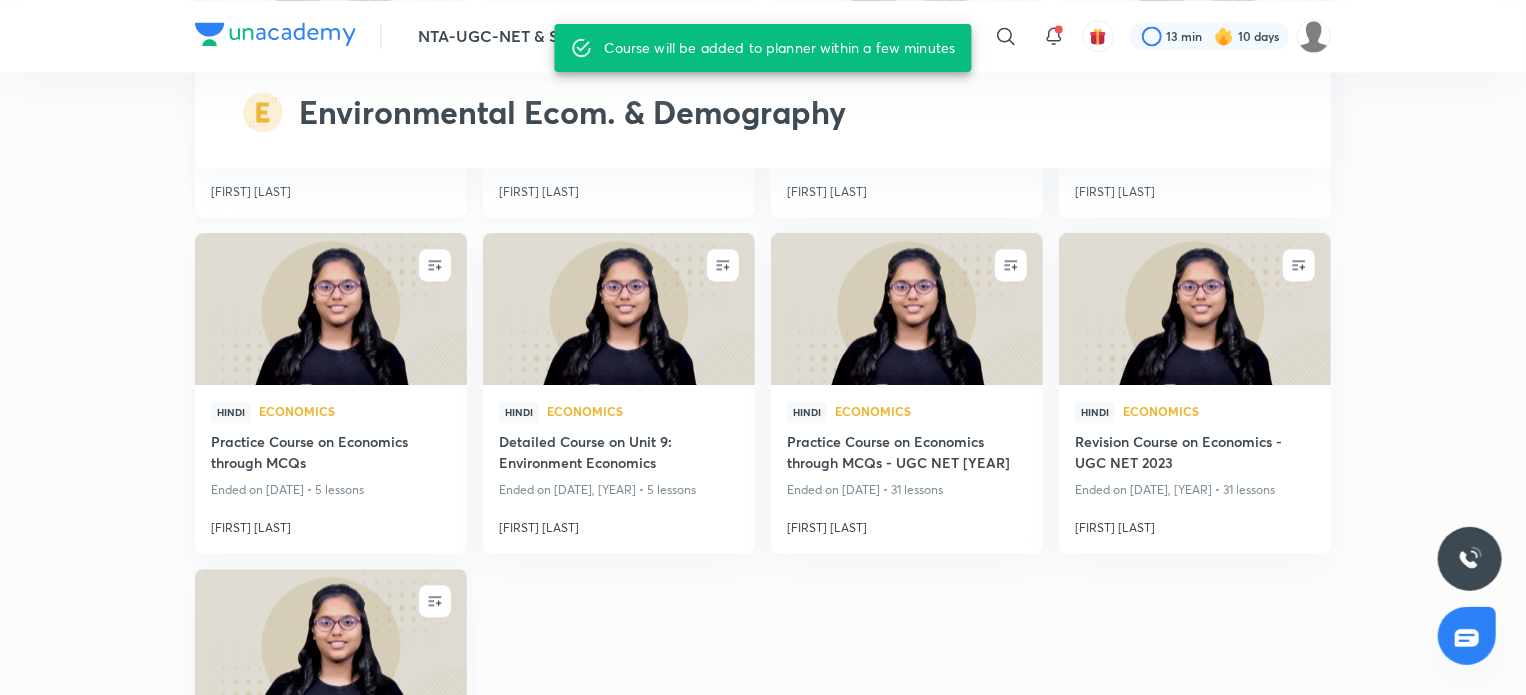 scroll, scrollTop: 2276, scrollLeft: 0, axis: vertical 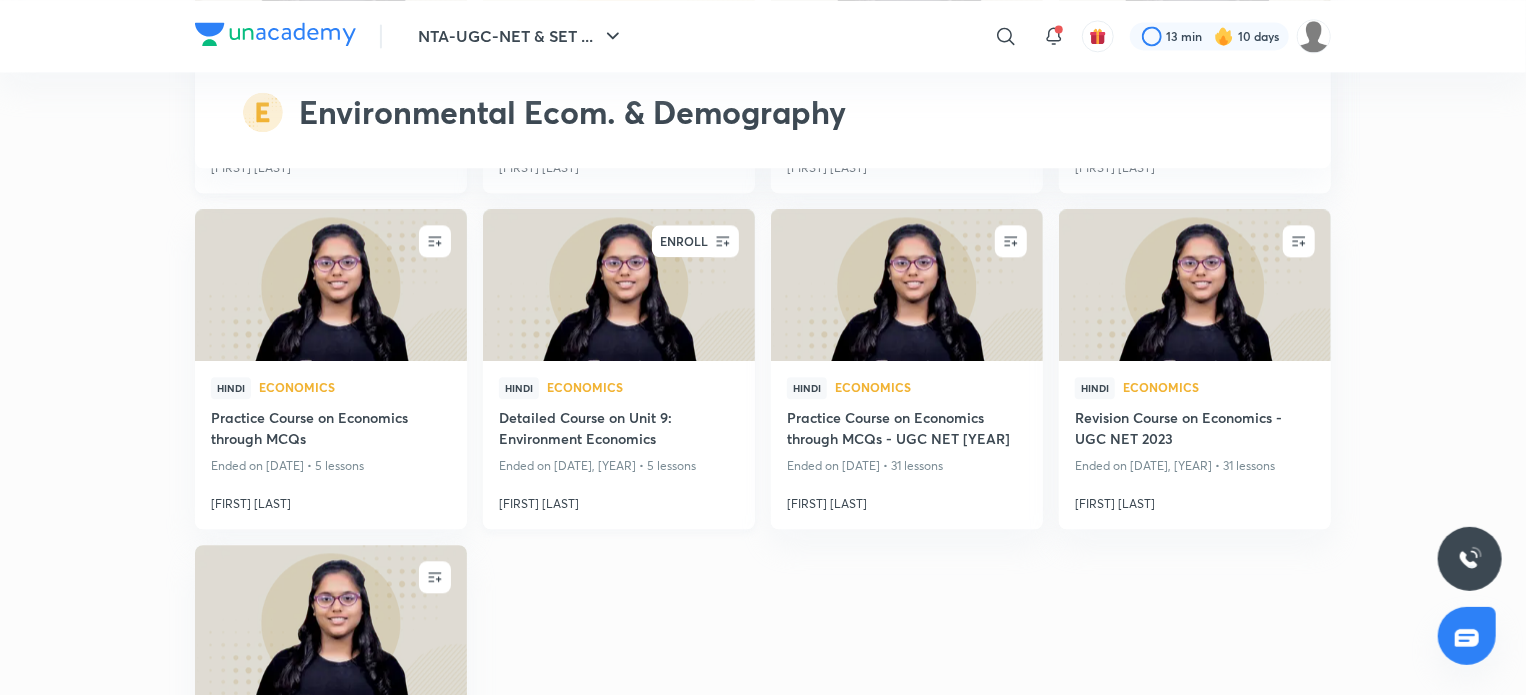 click 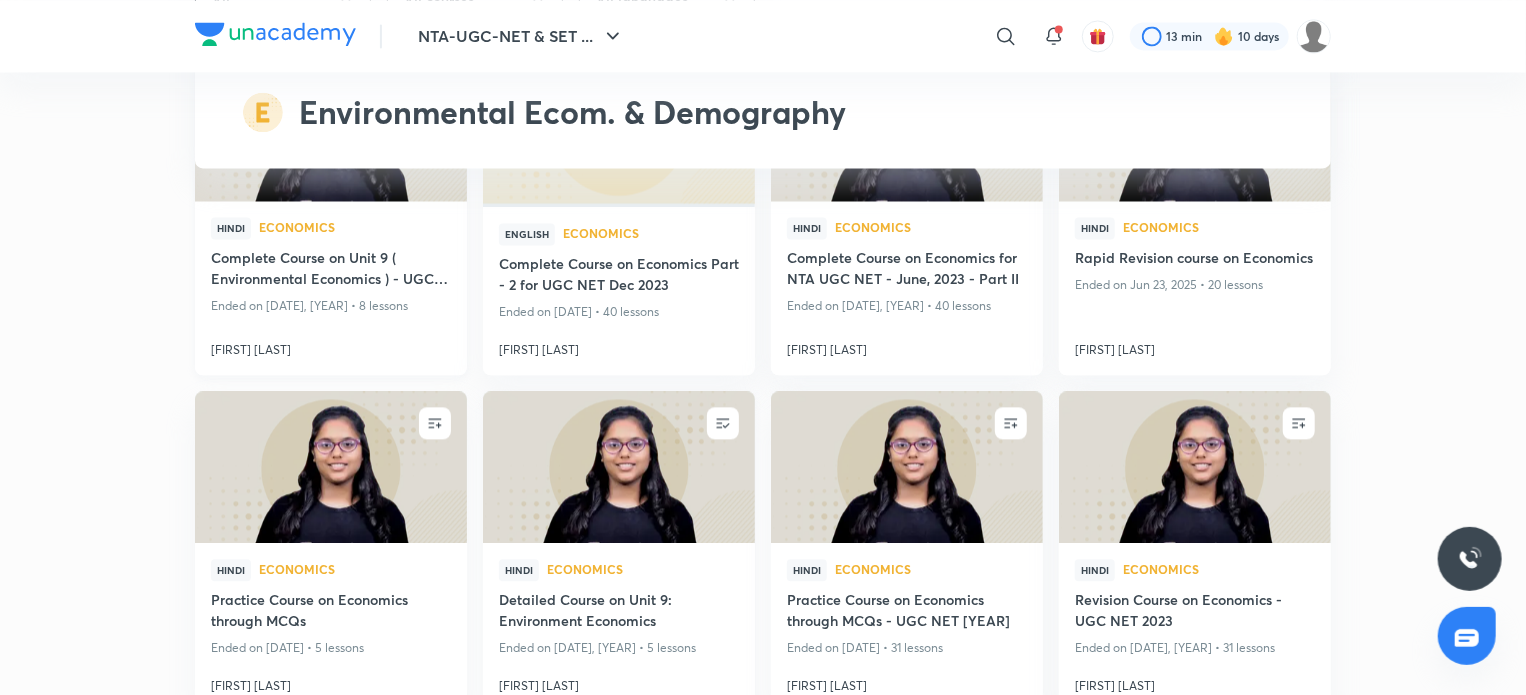 scroll, scrollTop: 2093, scrollLeft: 0, axis: vertical 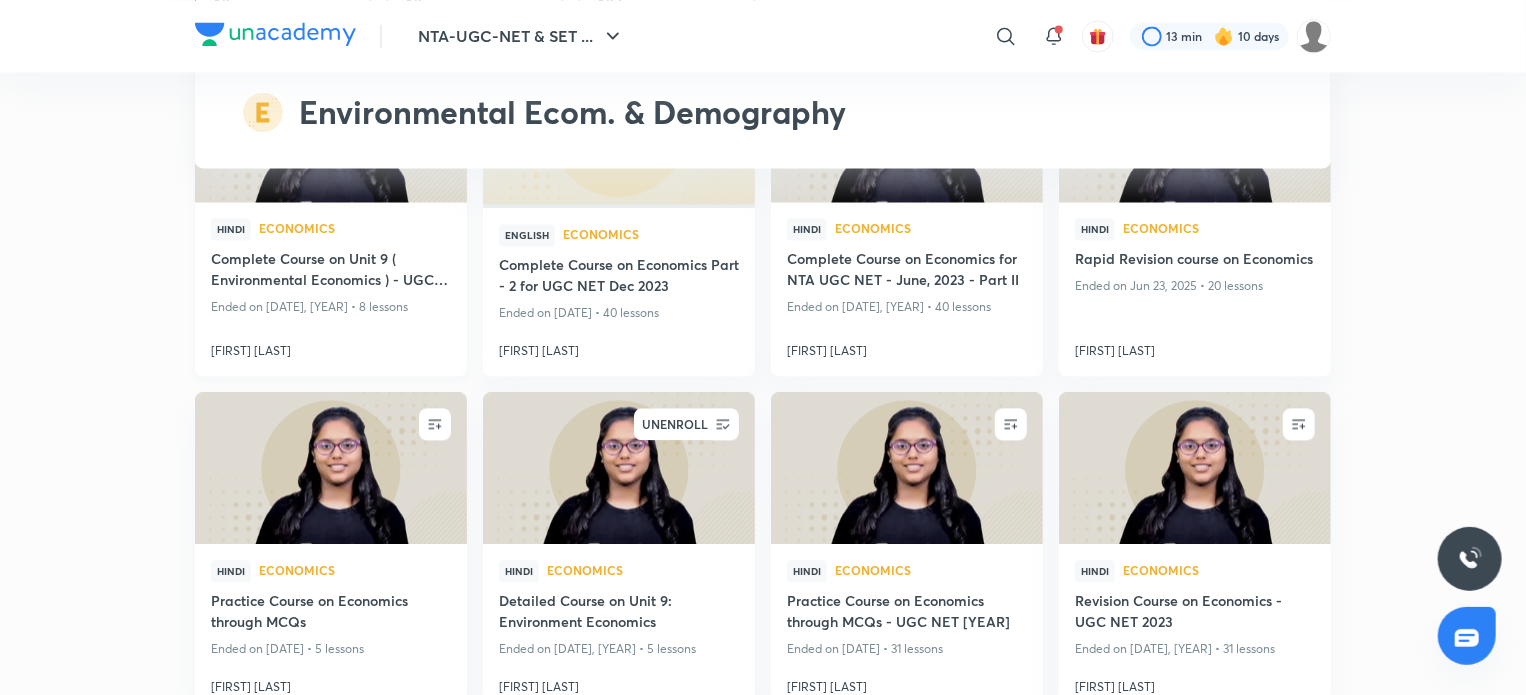 click 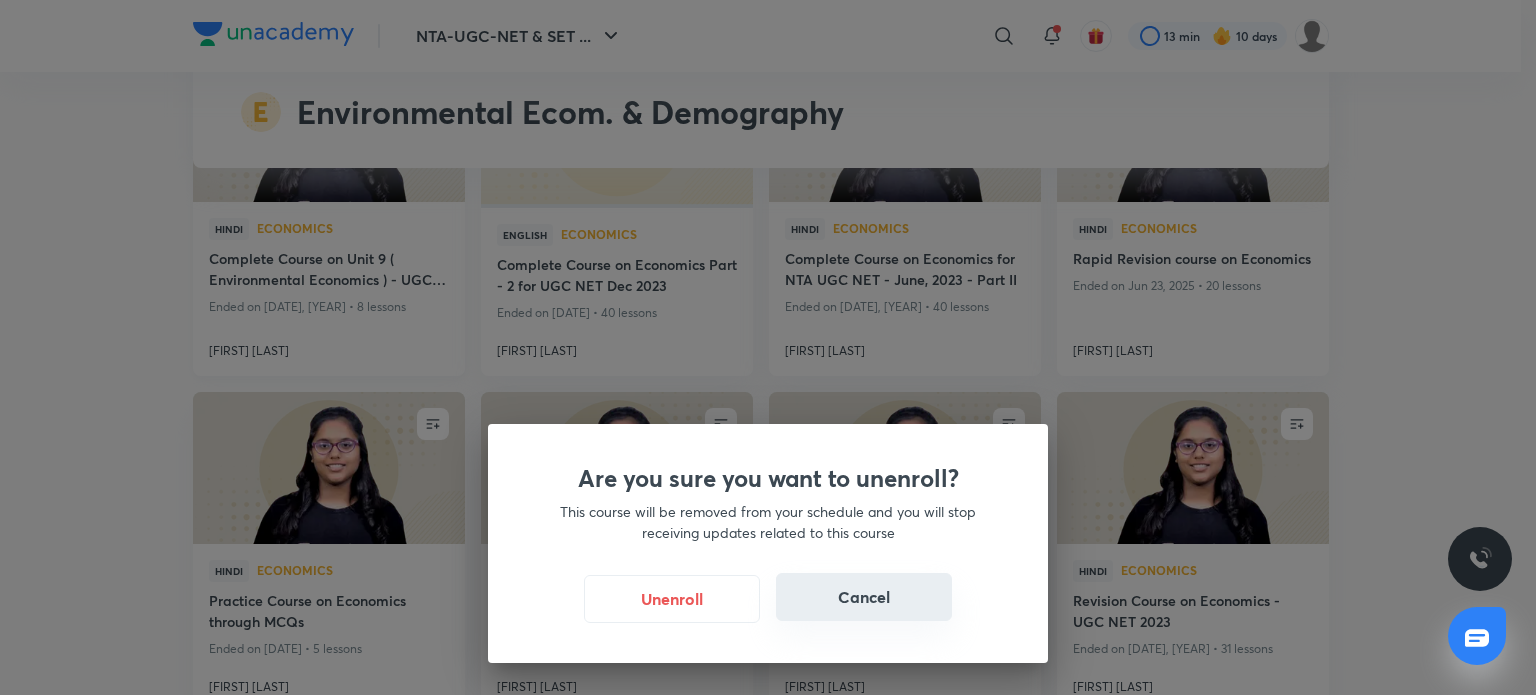 click on "Cancel" at bounding box center (864, 597) 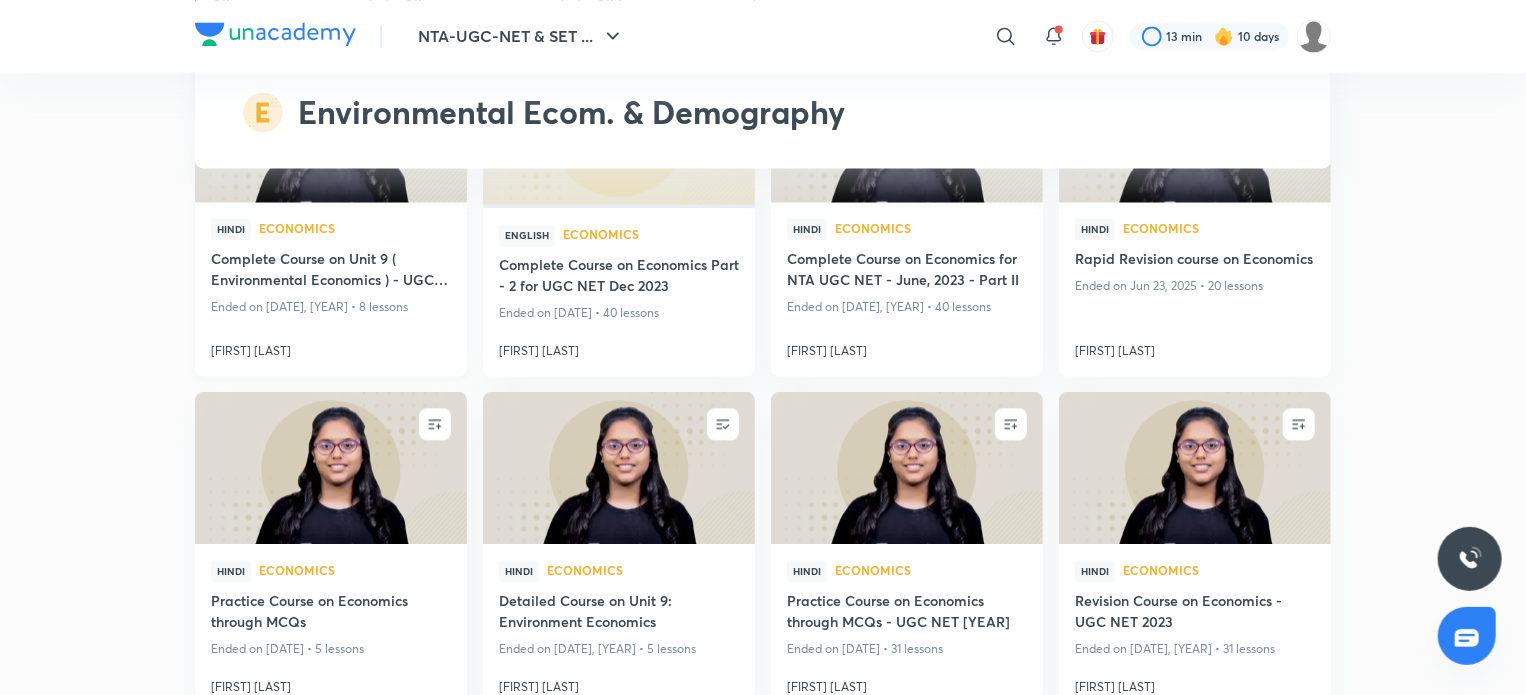 click at bounding box center [618, 467] 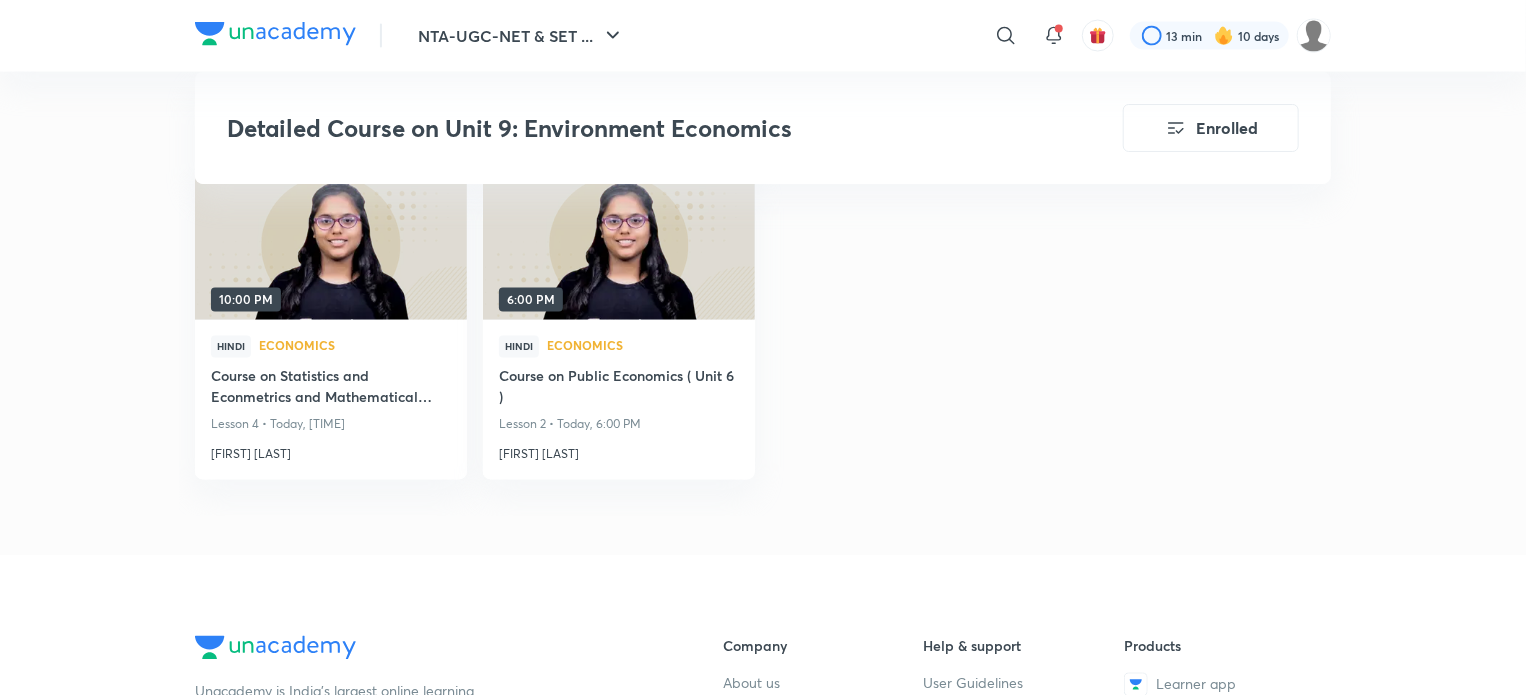 scroll, scrollTop: 1735, scrollLeft: 0, axis: vertical 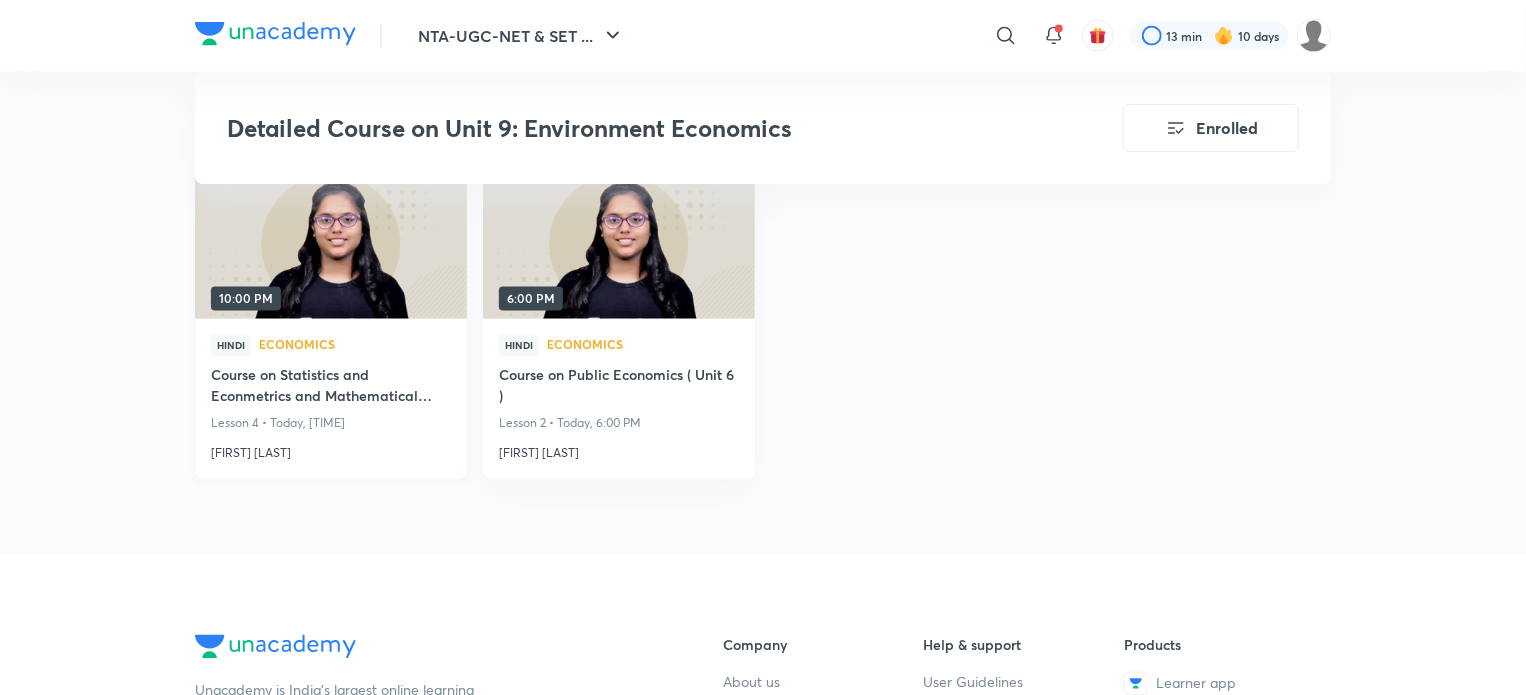click on "Course on Statistics and Econmetrics and Mathematical Economics" at bounding box center (331, 388) 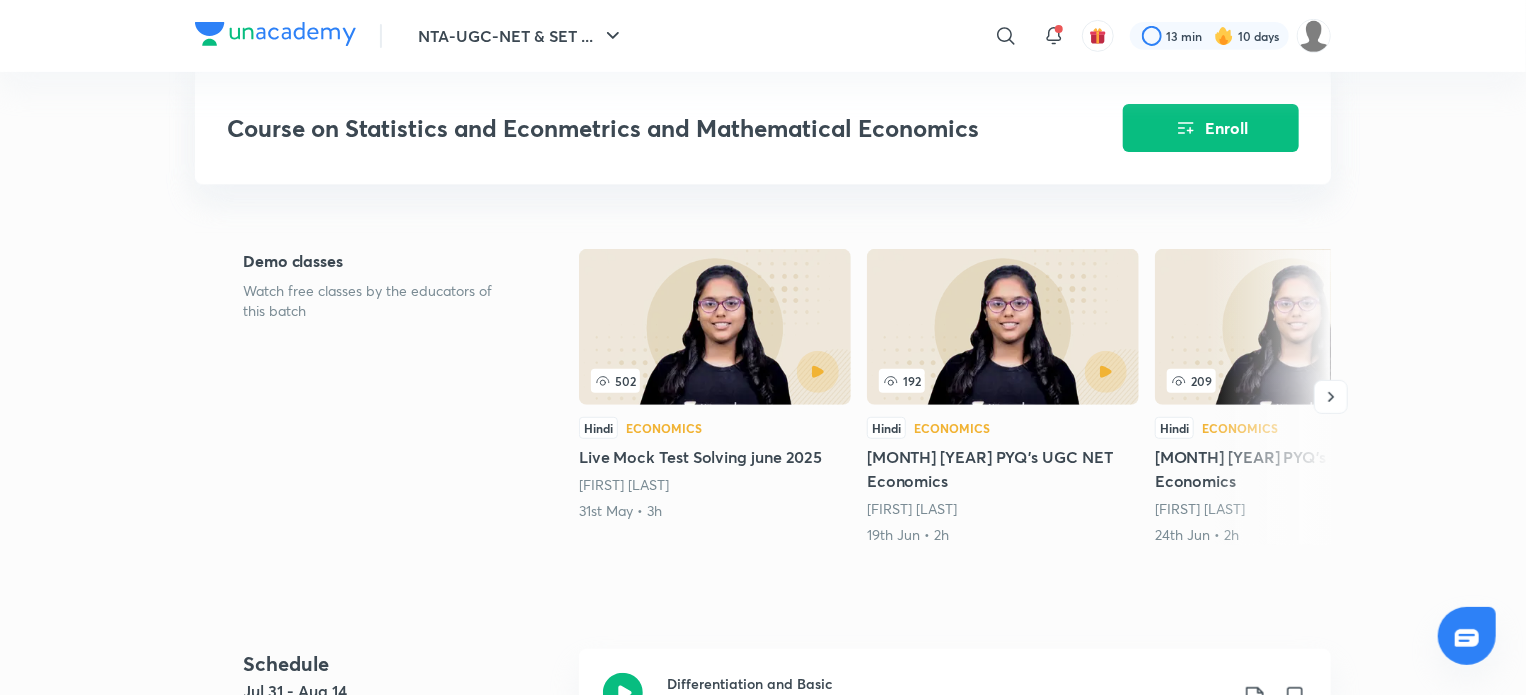 scroll, scrollTop: 408, scrollLeft: 0, axis: vertical 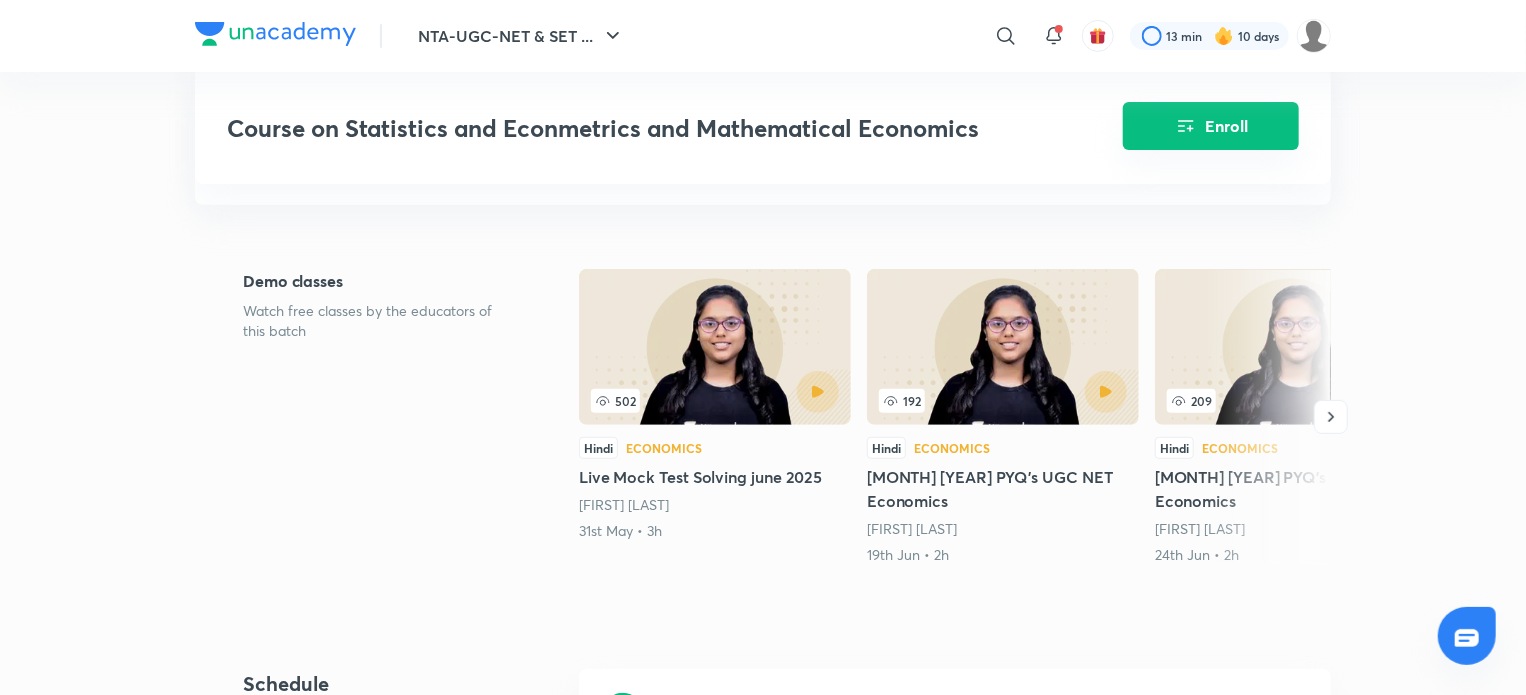 click 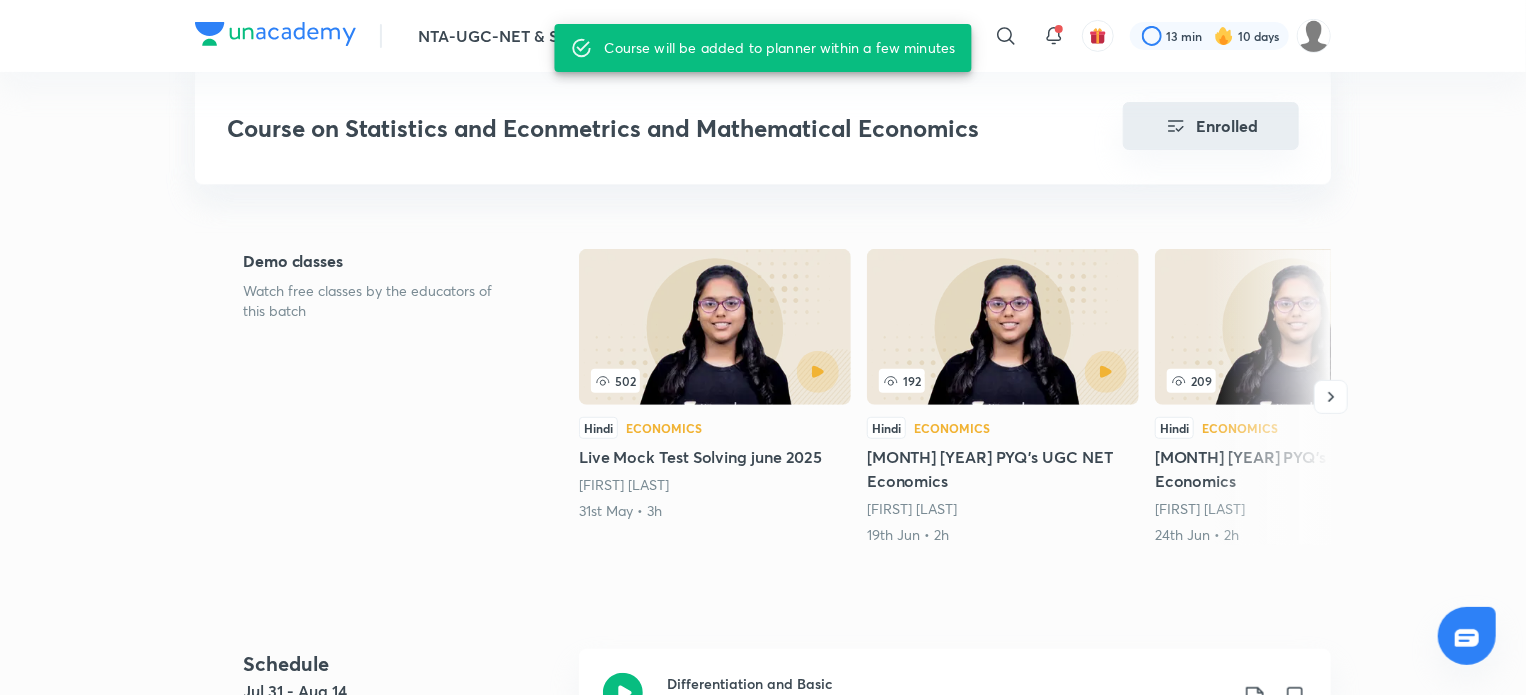 click on "NTA-UGC-NET & SET ... ​ 13 min 10 days Course on Statistics and Econmetrics and Mathematical Economics Enrolled NTA-UGC-NET & SET Exams Plus Syllabus Economics Hindi Course on Statistics and Econmetrics and Mathematical Economics [FIRST] [LAST] In this course, [FIRST] [LAST] will cover Macro Economics. All the important topics will be discussed in detail and would be helpful for aspirants preparing for the NTA-UGC NET exam. Learners at any stage of their... Read more Updates About Enrolled Demo classes Watch free classes by the educators of this batch 502 Hindi Economics Live Mock Test Solving june 2025 [FIRST] [LAST] 31st May • 3h 192 Hindi Economics Sept 2020 PYQ's UGC NET Economics [FIRST] [LAST] 19th Jun • 2h 209 Hindi Economics Sept 2020 PYQ's UGC NET Economics [FIRST] [LAST] 24th Jun • 2h 178 Hindi Economics Mathematical Economics Marathon June 2025 [FIRST] [LAST] 25th Jun • 2h 5m Schedule Jul 31 - Aug 14 10 lessons Differentiation and Basic Lesson 1 • Jul 31 • 1h 24m Aug 6" at bounding box center [763, 1325] 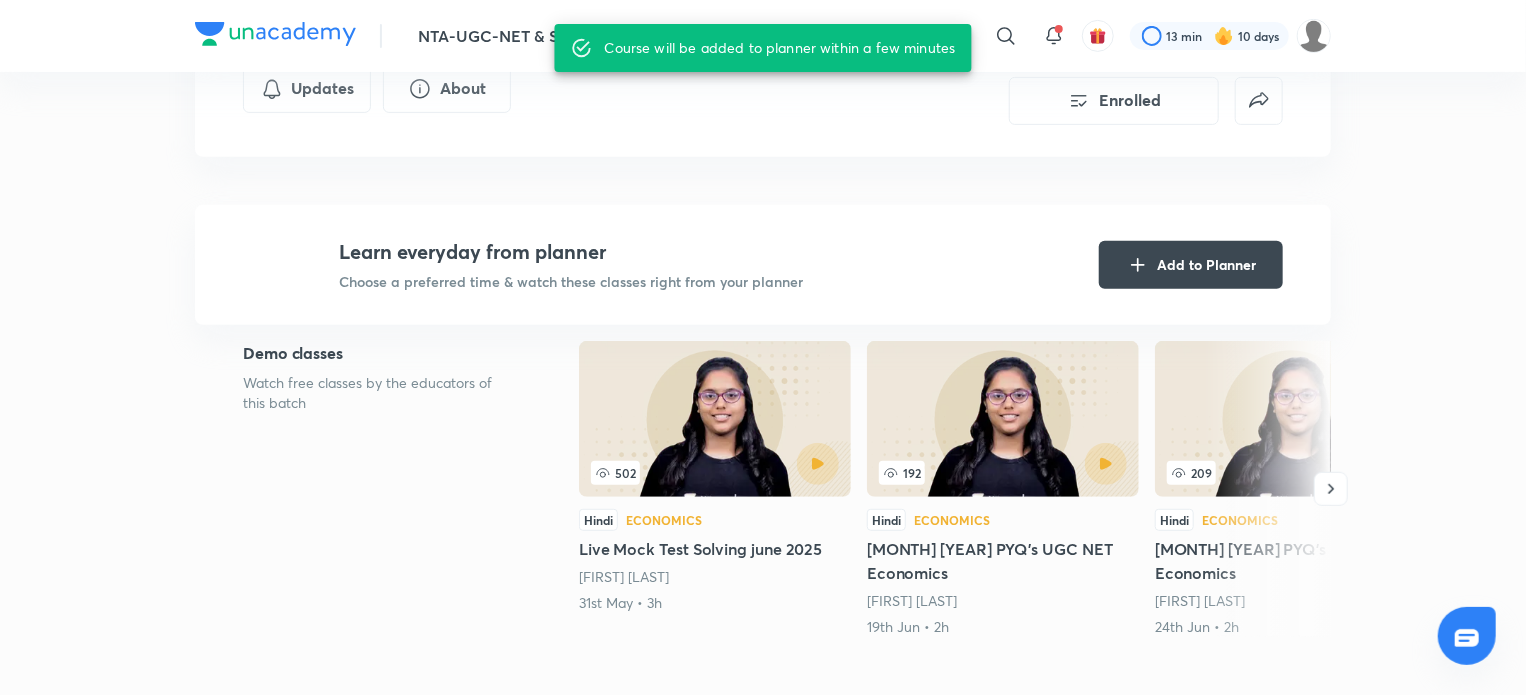 scroll, scrollTop: 0, scrollLeft: 0, axis: both 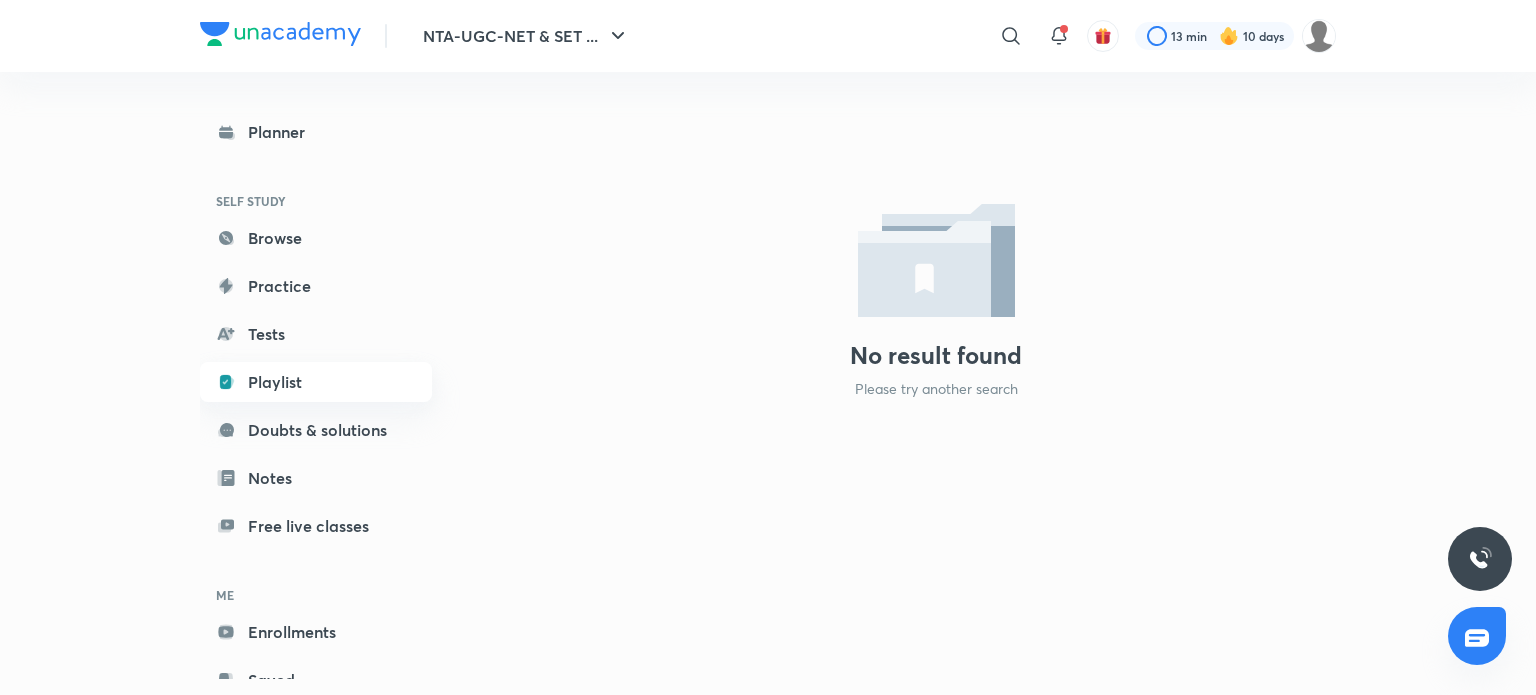 click on "Playlist" at bounding box center [316, 382] 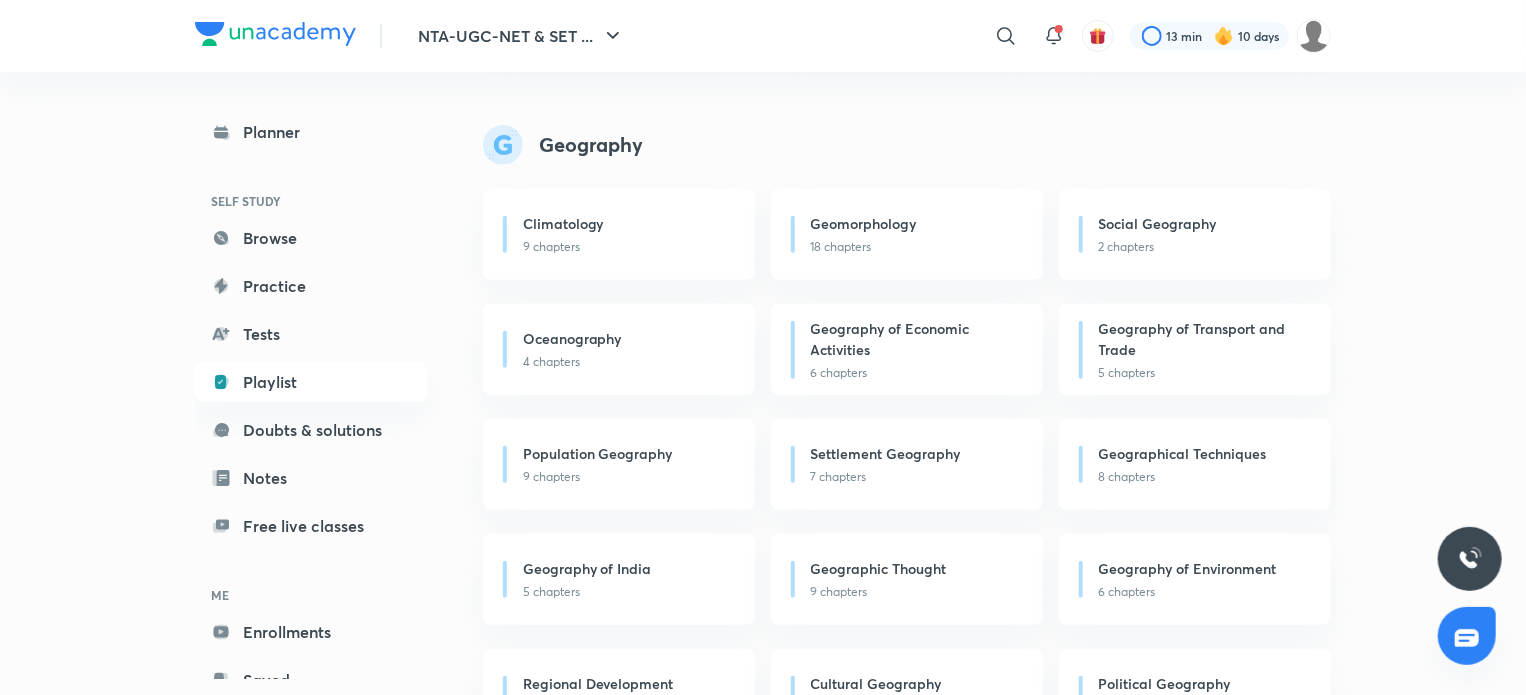 scroll, scrollTop: 4152, scrollLeft: 0, axis: vertical 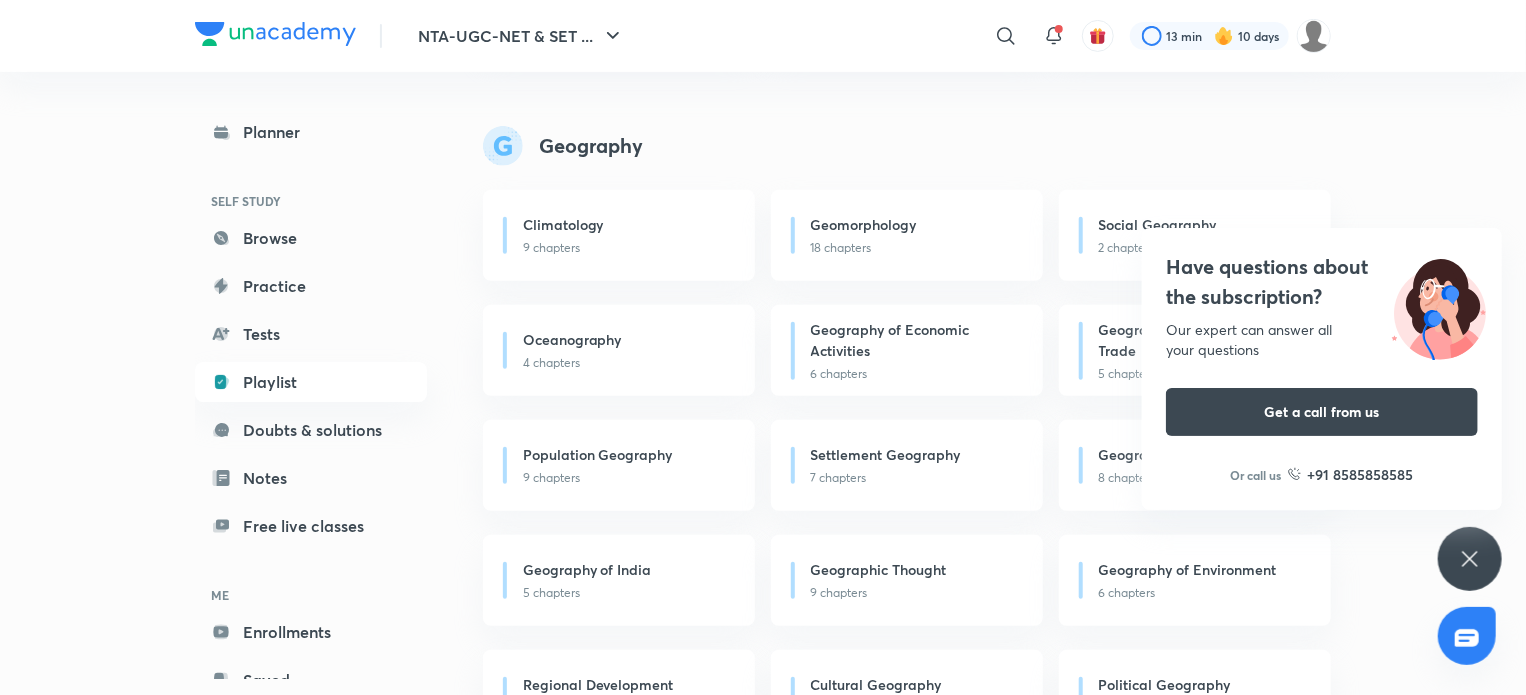 click 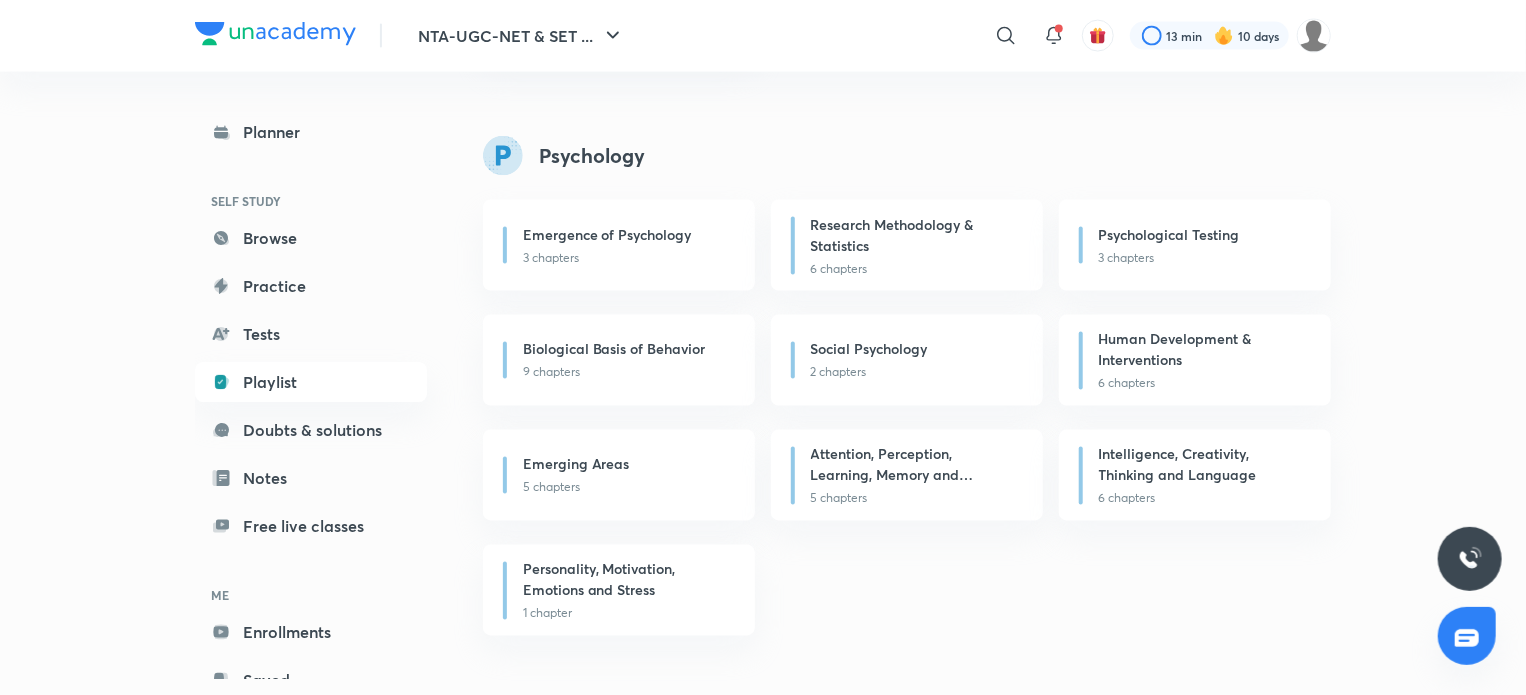 scroll, scrollTop: 5418, scrollLeft: 0, axis: vertical 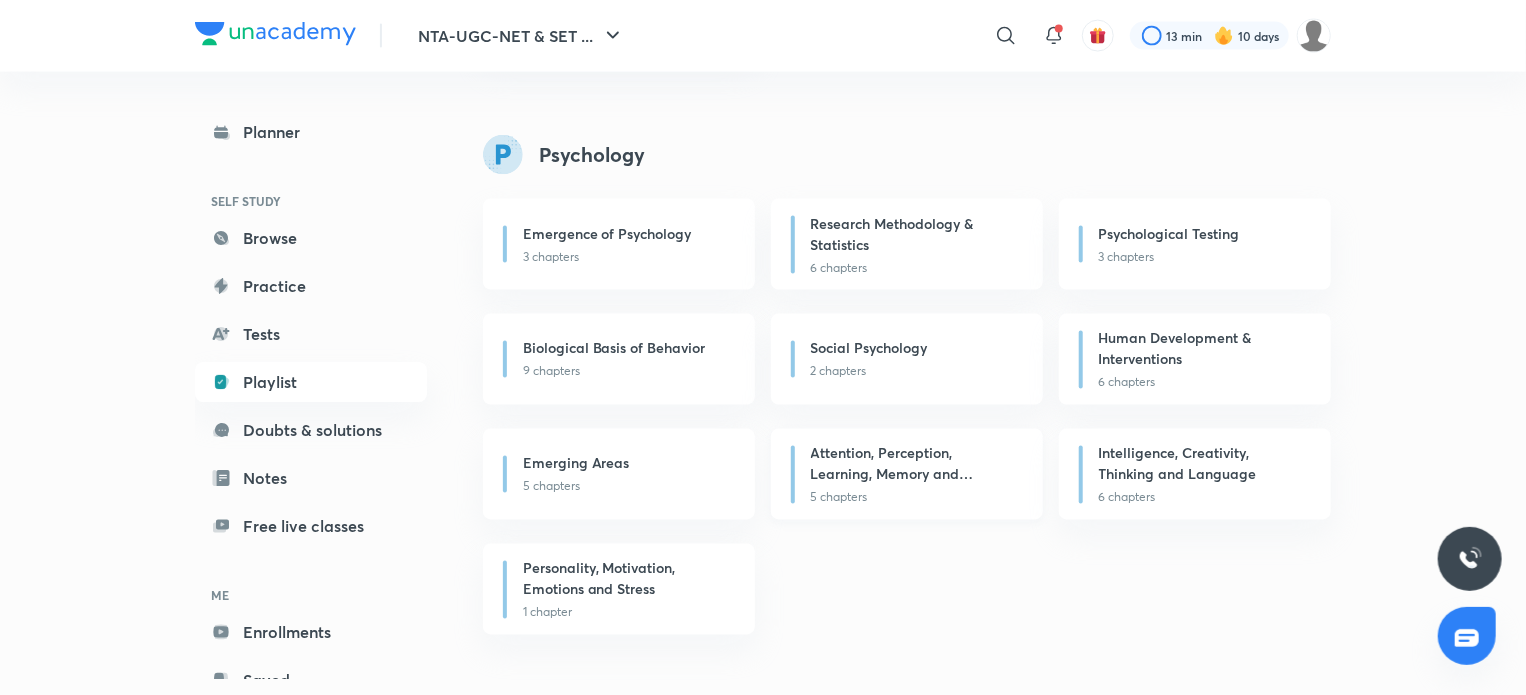 click on "Attention, Perception, Learning, Memory and Forgetting" at bounding box center (911, 464) 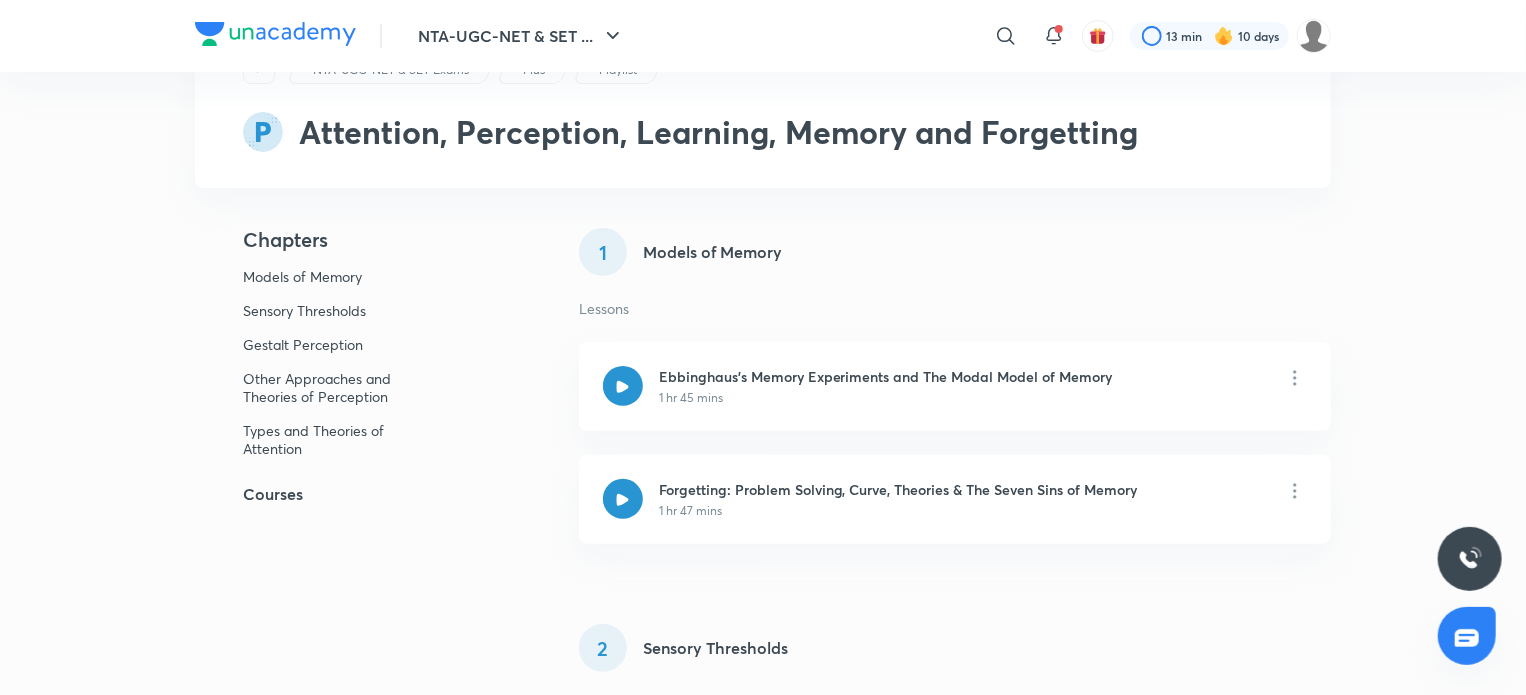 scroll, scrollTop: 161, scrollLeft: 0, axis: vertical 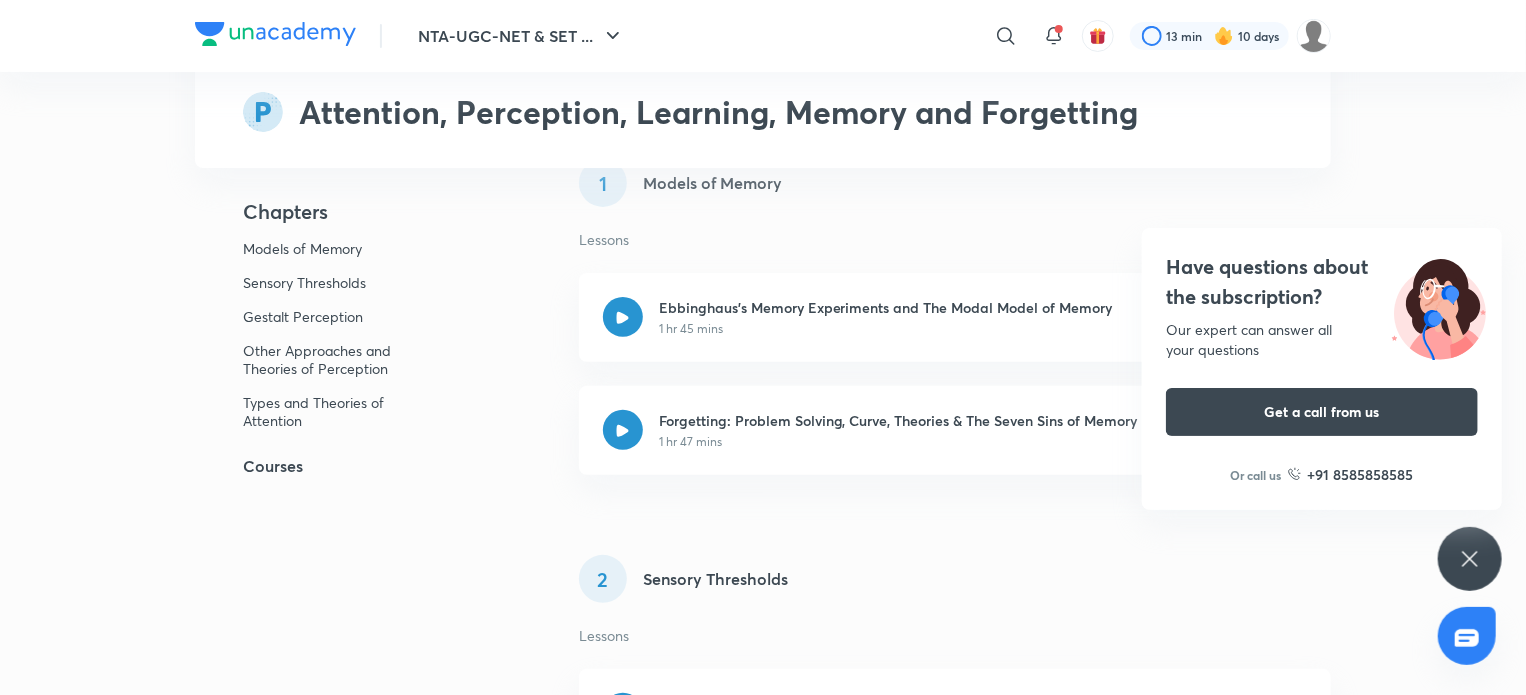 click on "Have questions about the subscription? Our expert can answer all your questions Get a call from us Or call us +91 8585858585" at bounding box center (1470, 559) 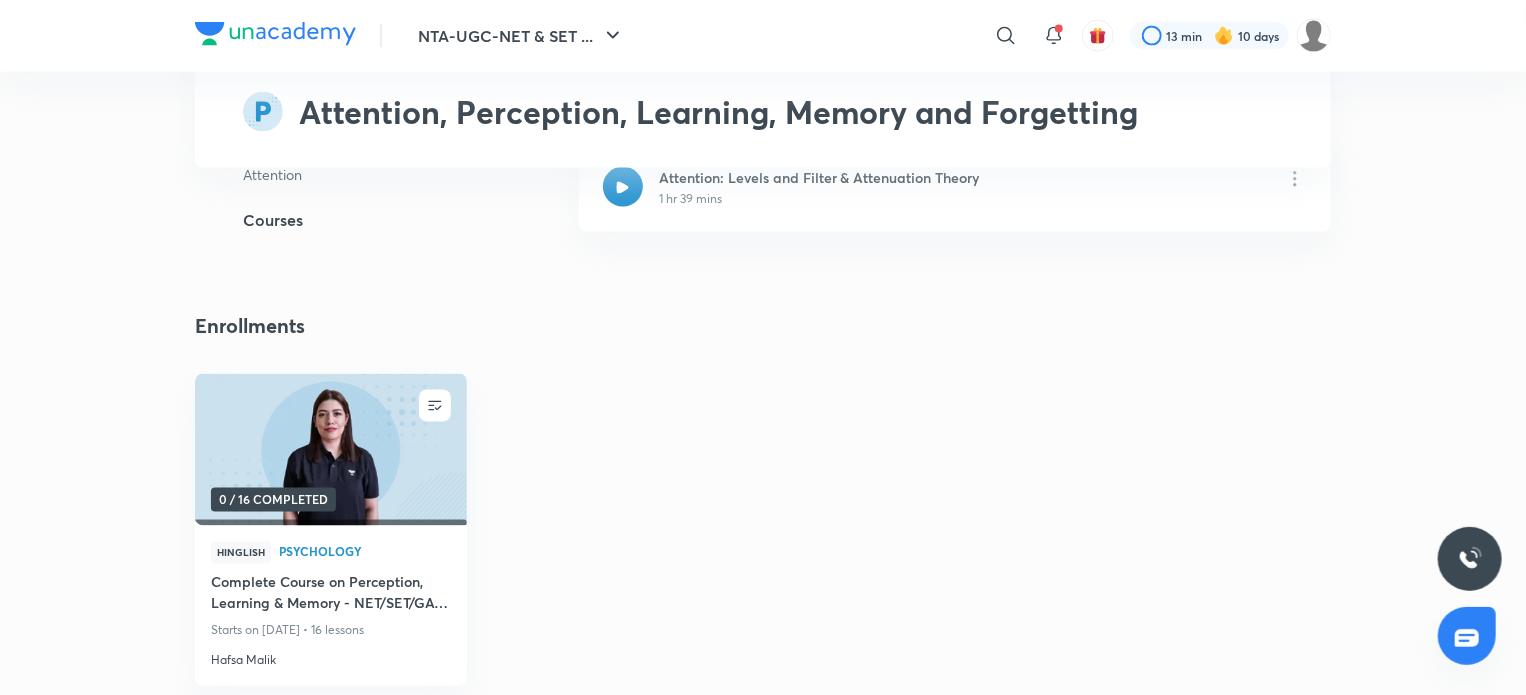 scroll, scrollTop: 996, scrollLeft: 0, axis: vertical 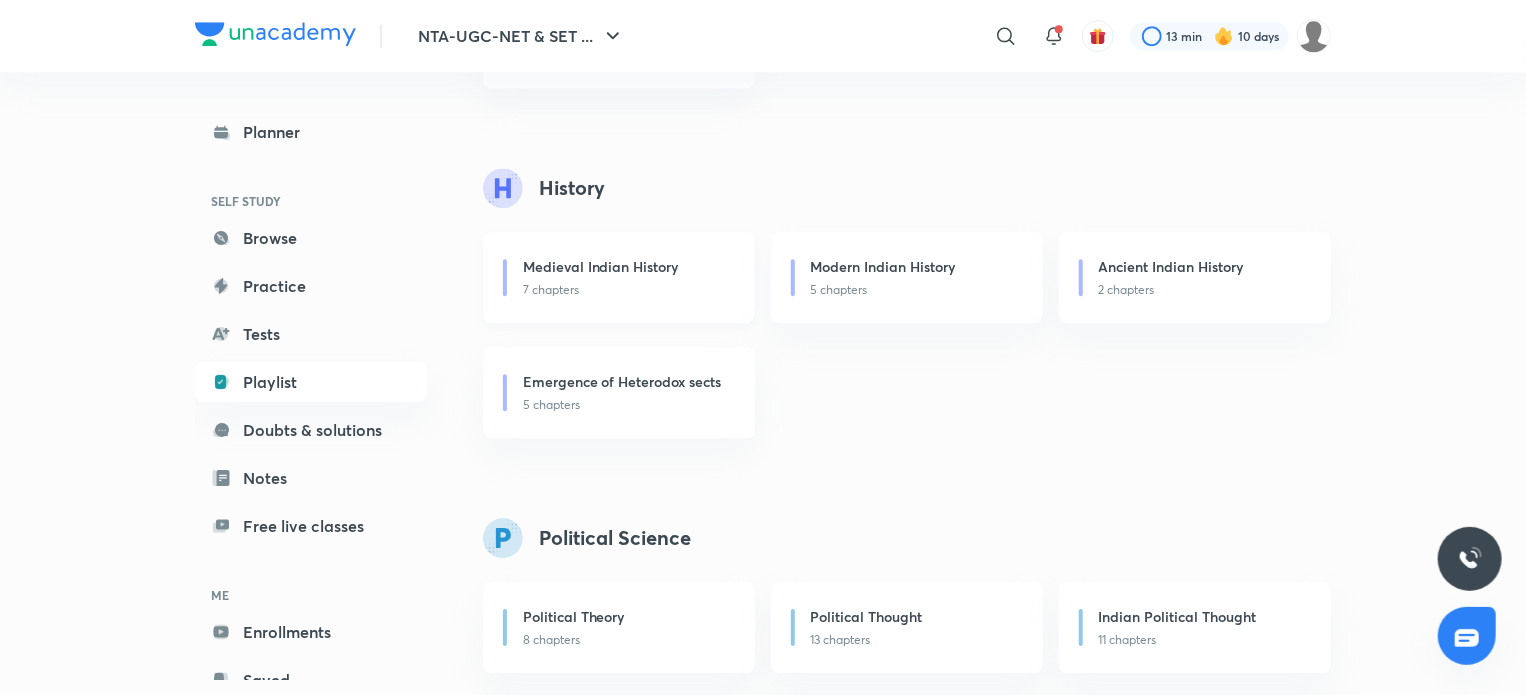 click on "Medieval Indian History" at bounding box center [601, 266] 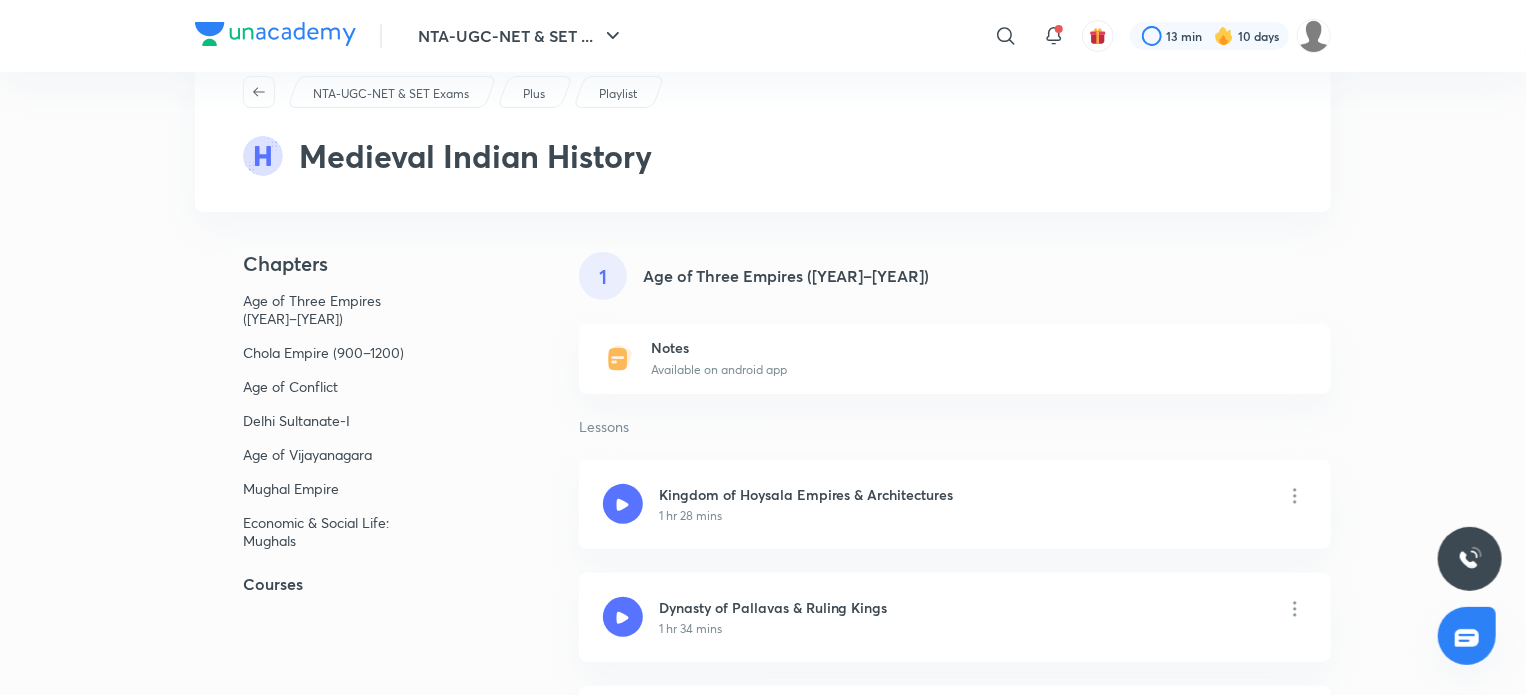 scroll, scrollTop: 52, scrollLeft: 0, axis: vertical 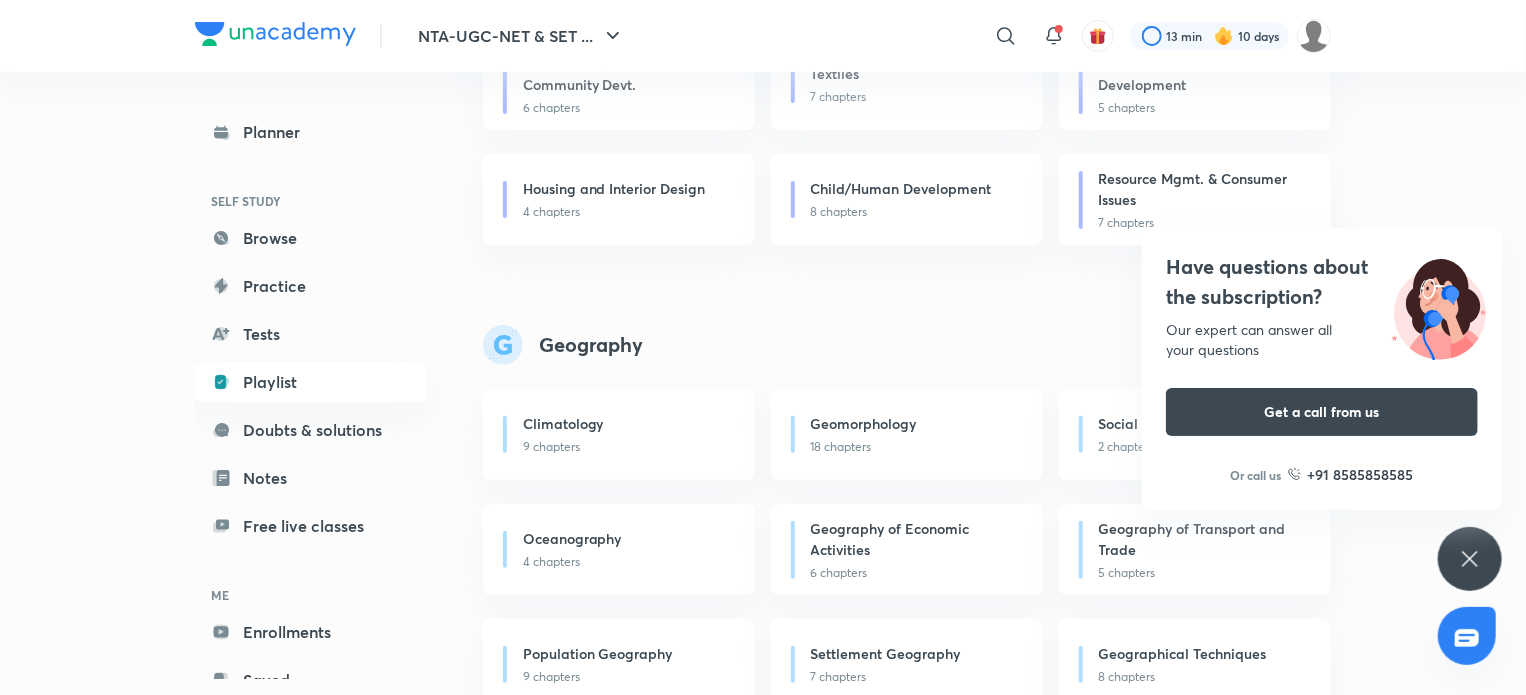 click 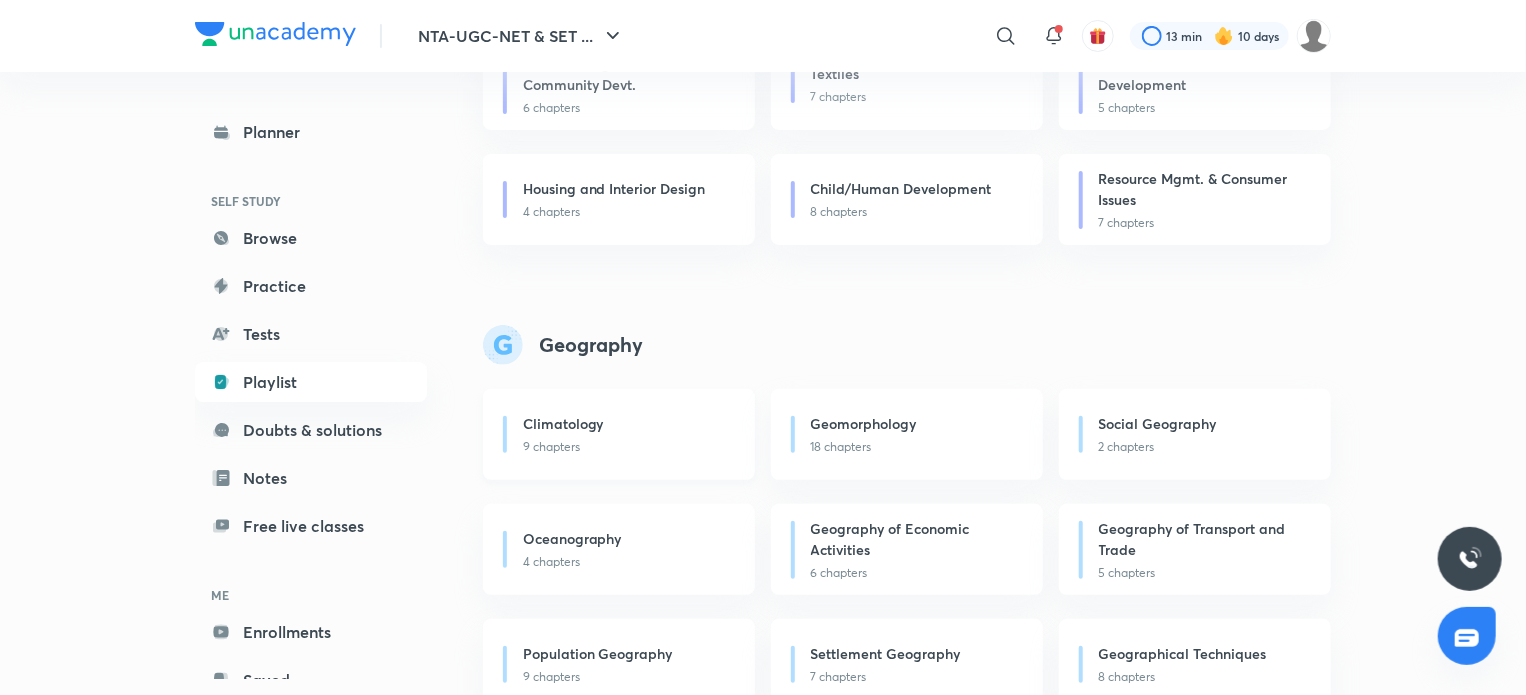 scroll, scrollTop: 4383, scrollLeft: 0, axis: vertical 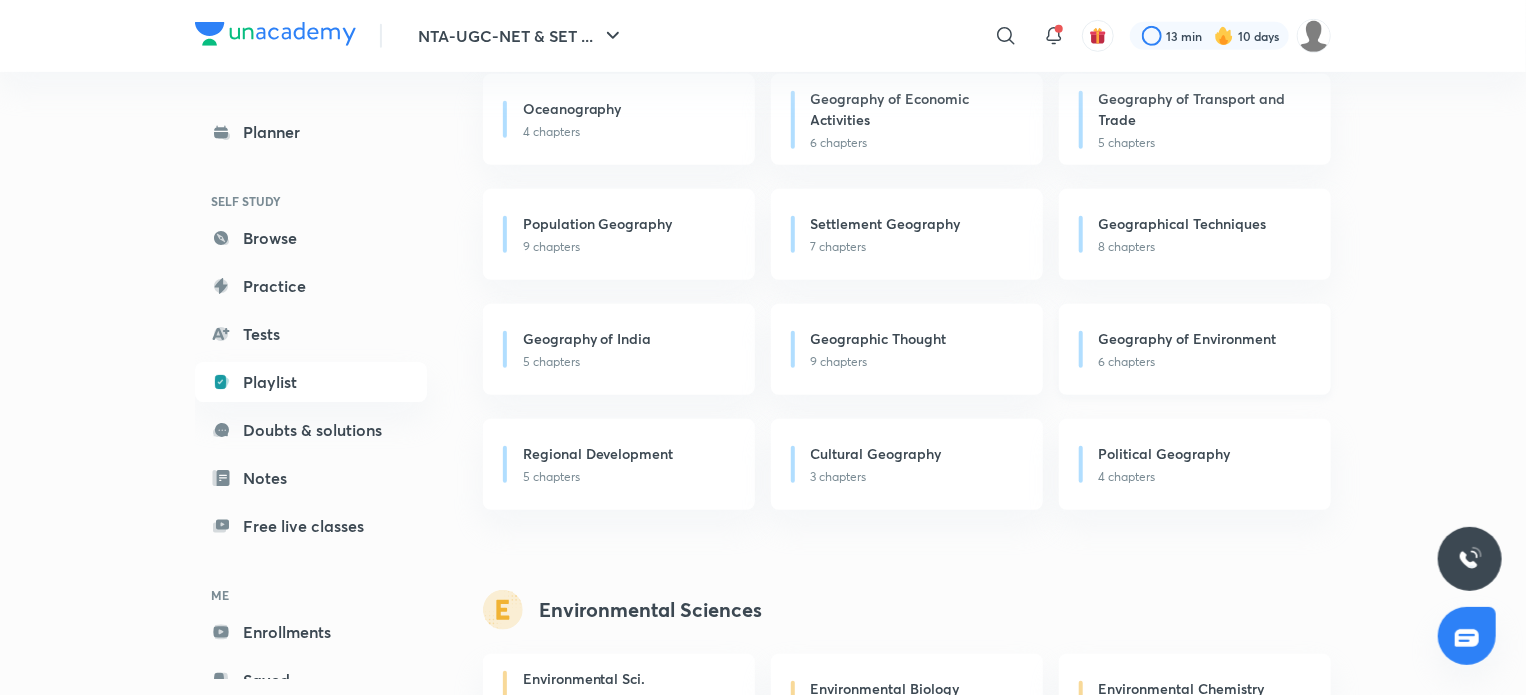 click on "Geography of Environment" at bounding box center [1188, 338] 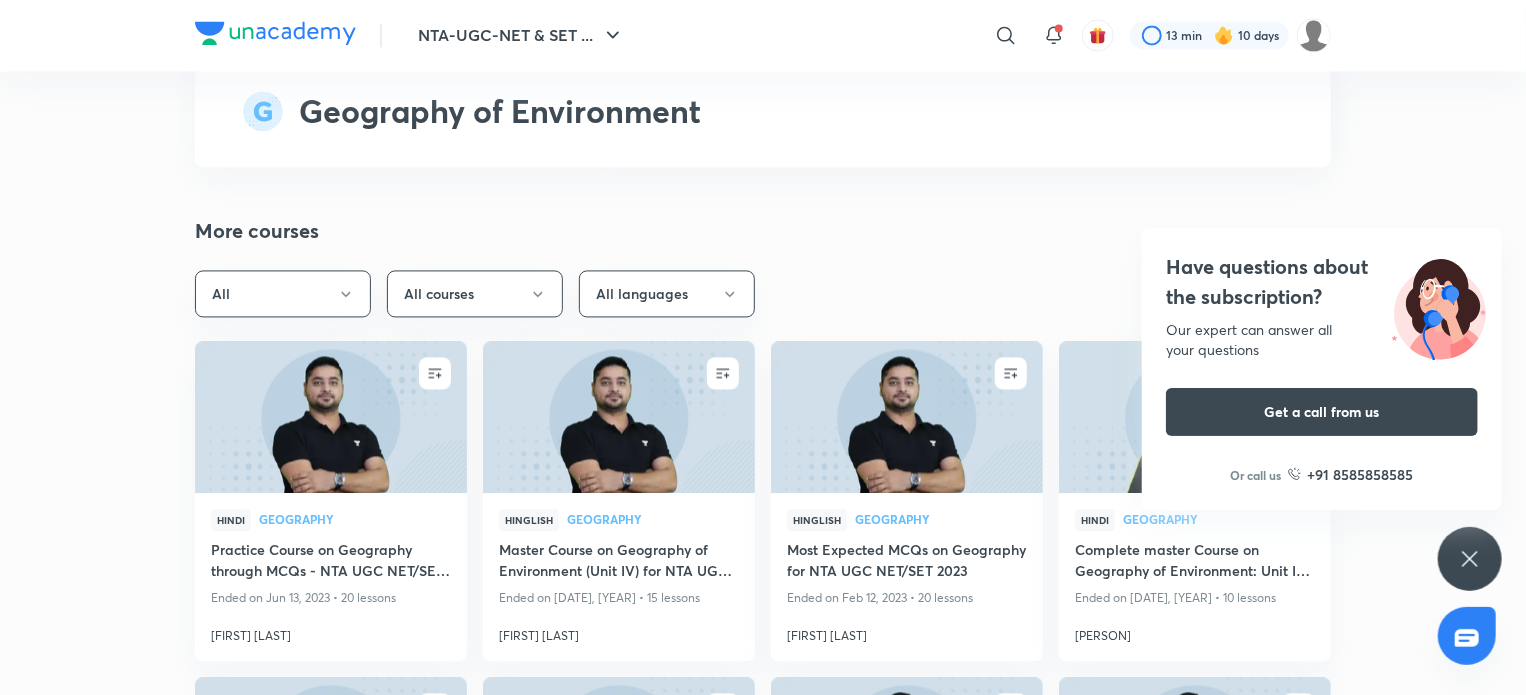 scroll, scrollTop: 1908, scrollLeft: 0, axis: vertical 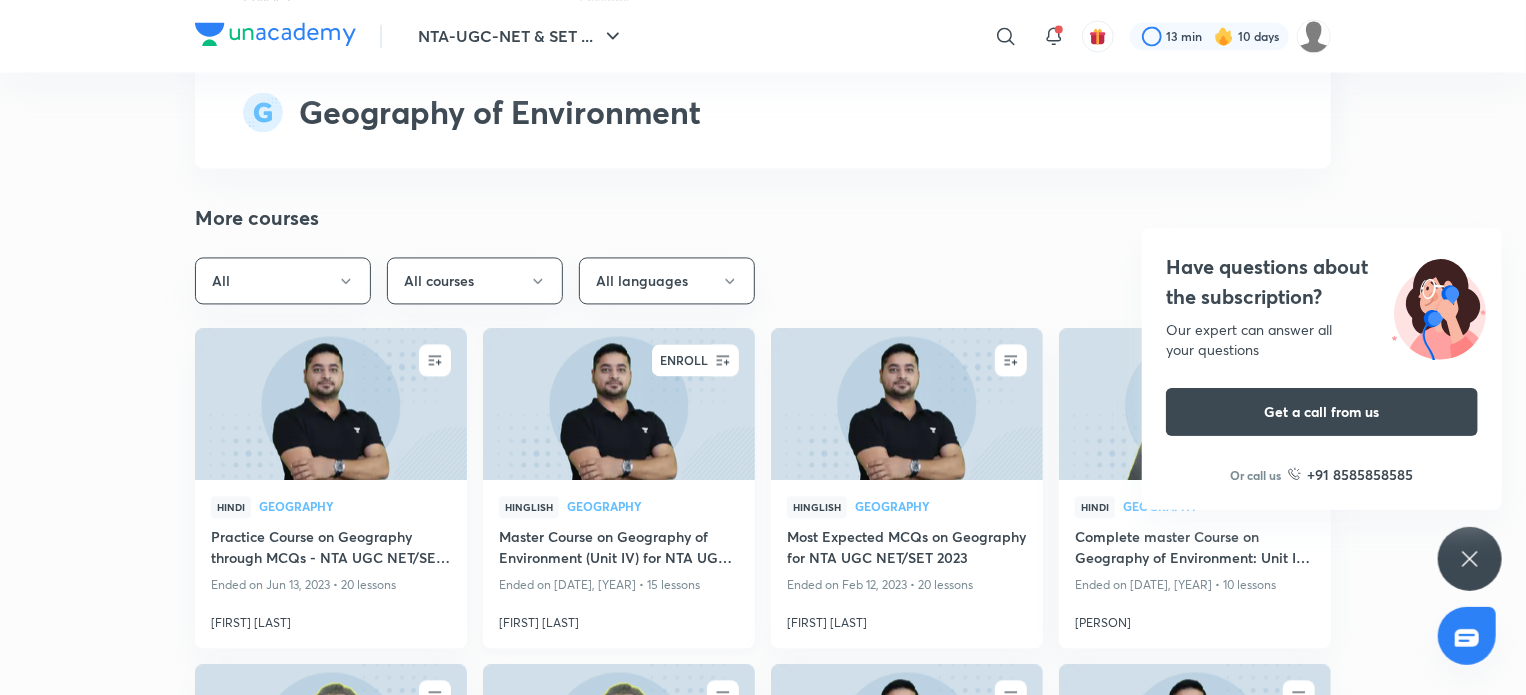 click 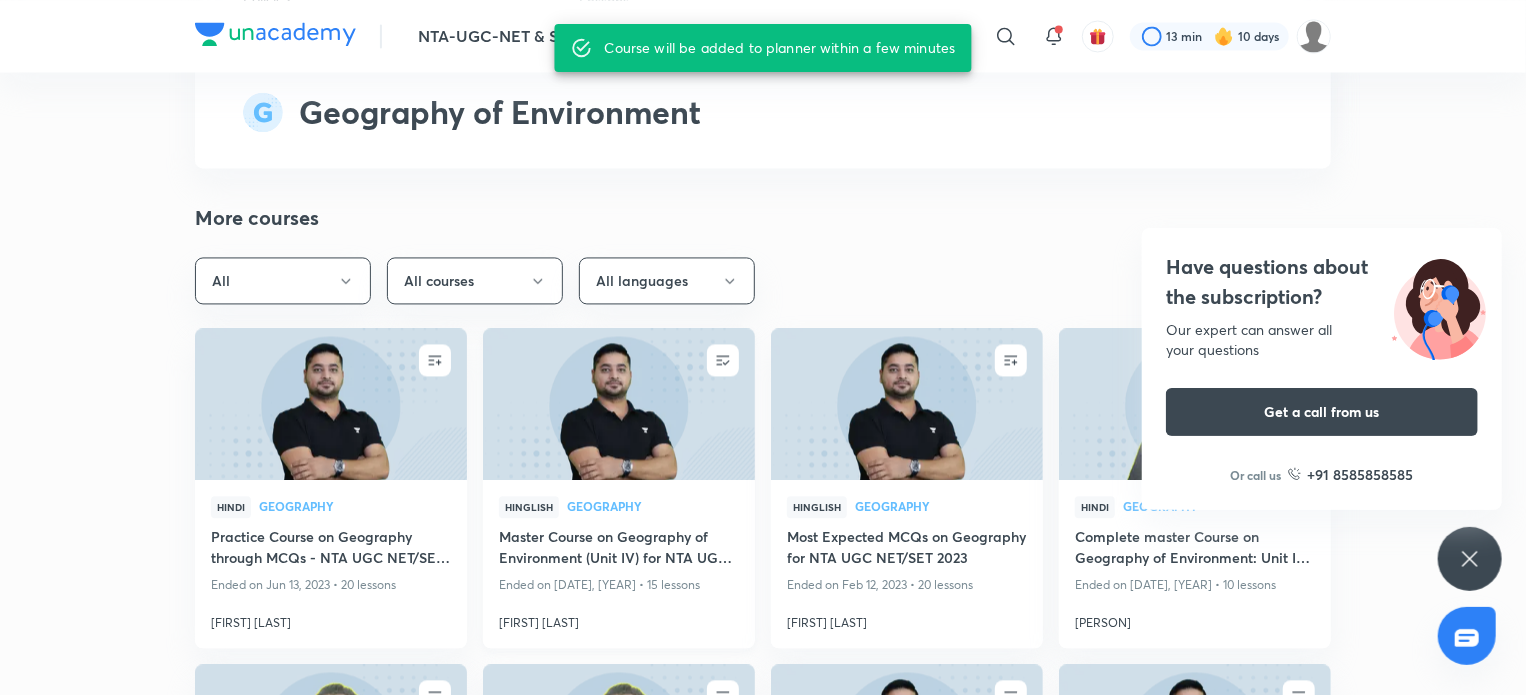 click 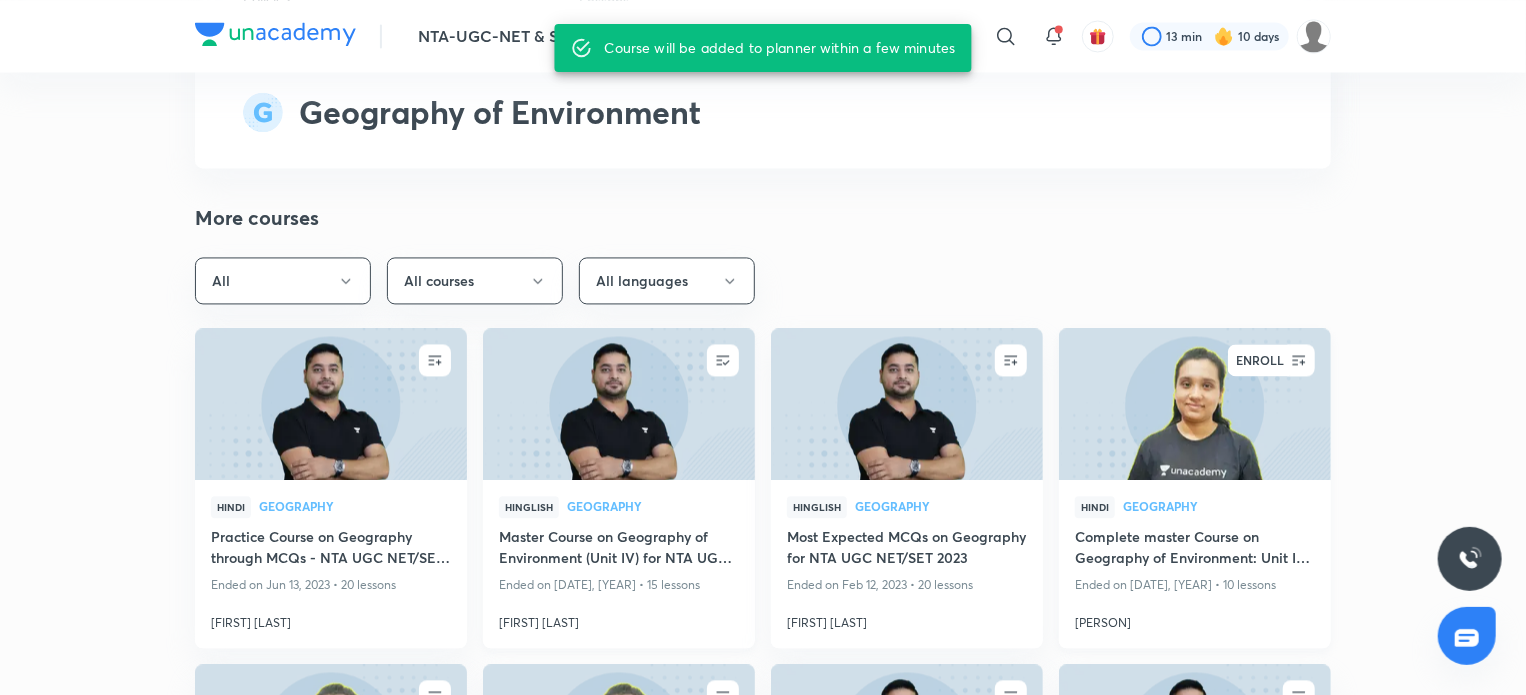 click 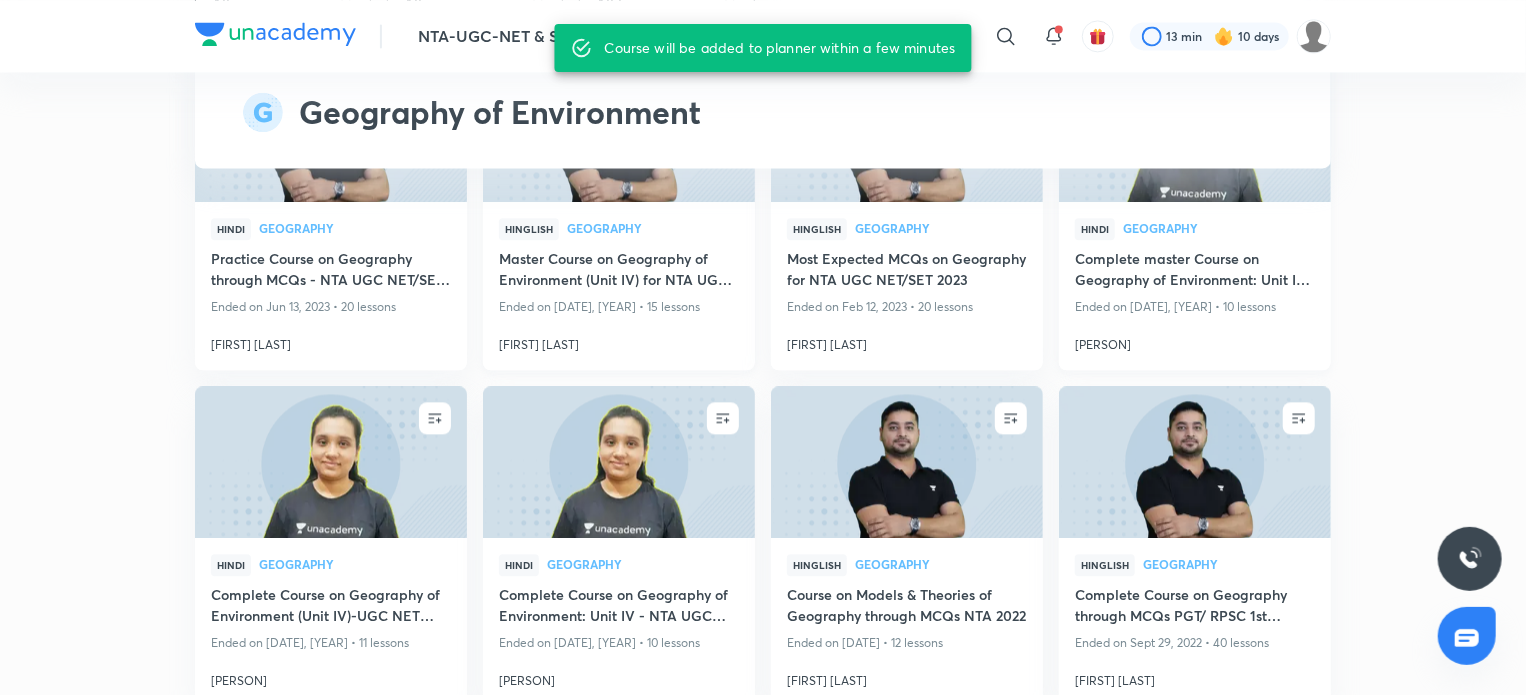 scroll, scrollTop: 2218, scrollLeft: 0, axis: vertical 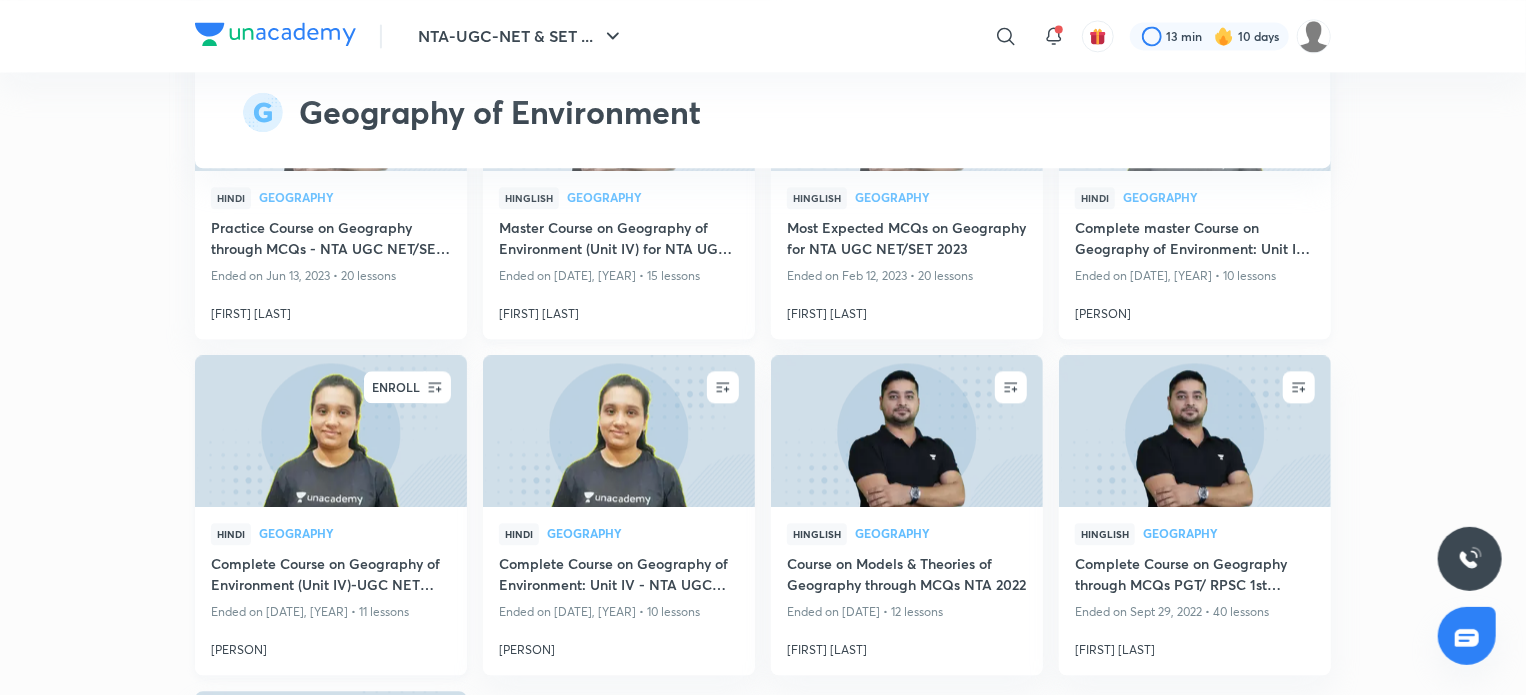 click 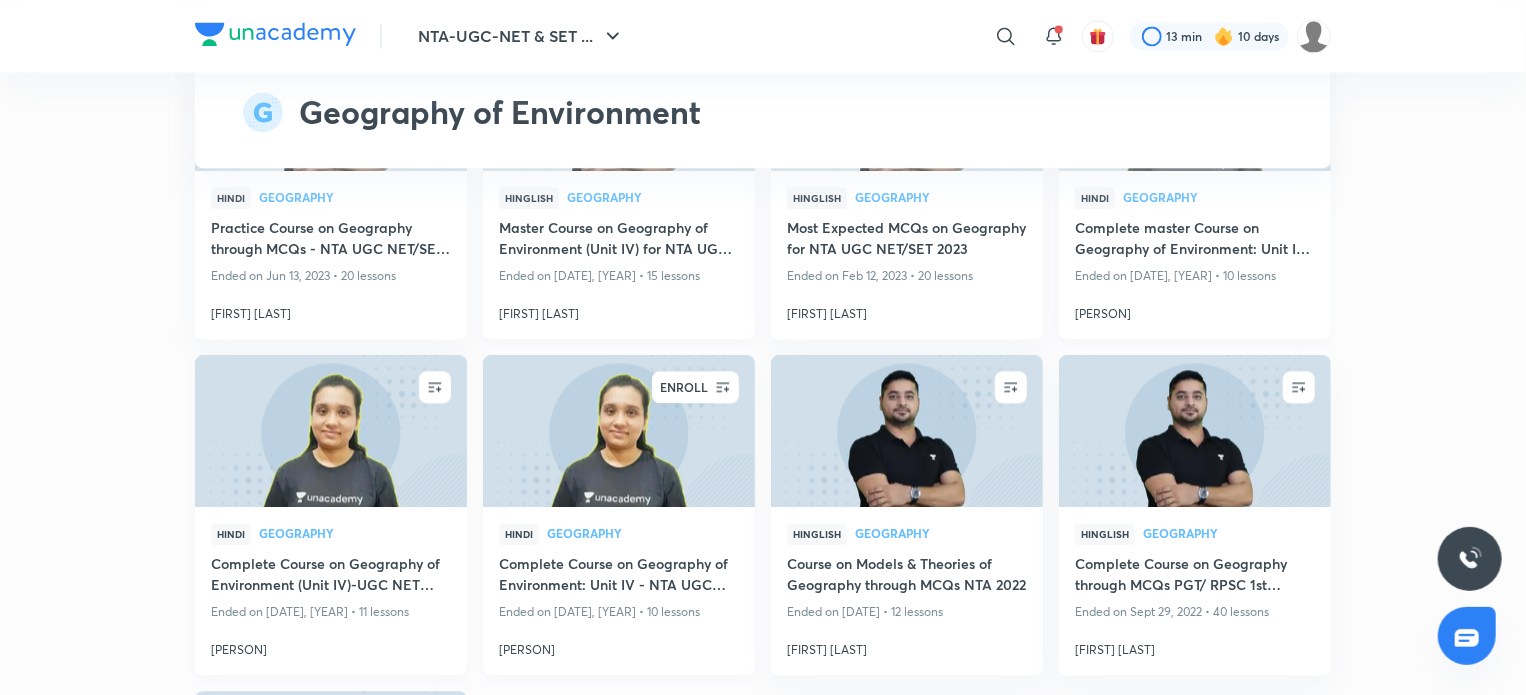 click 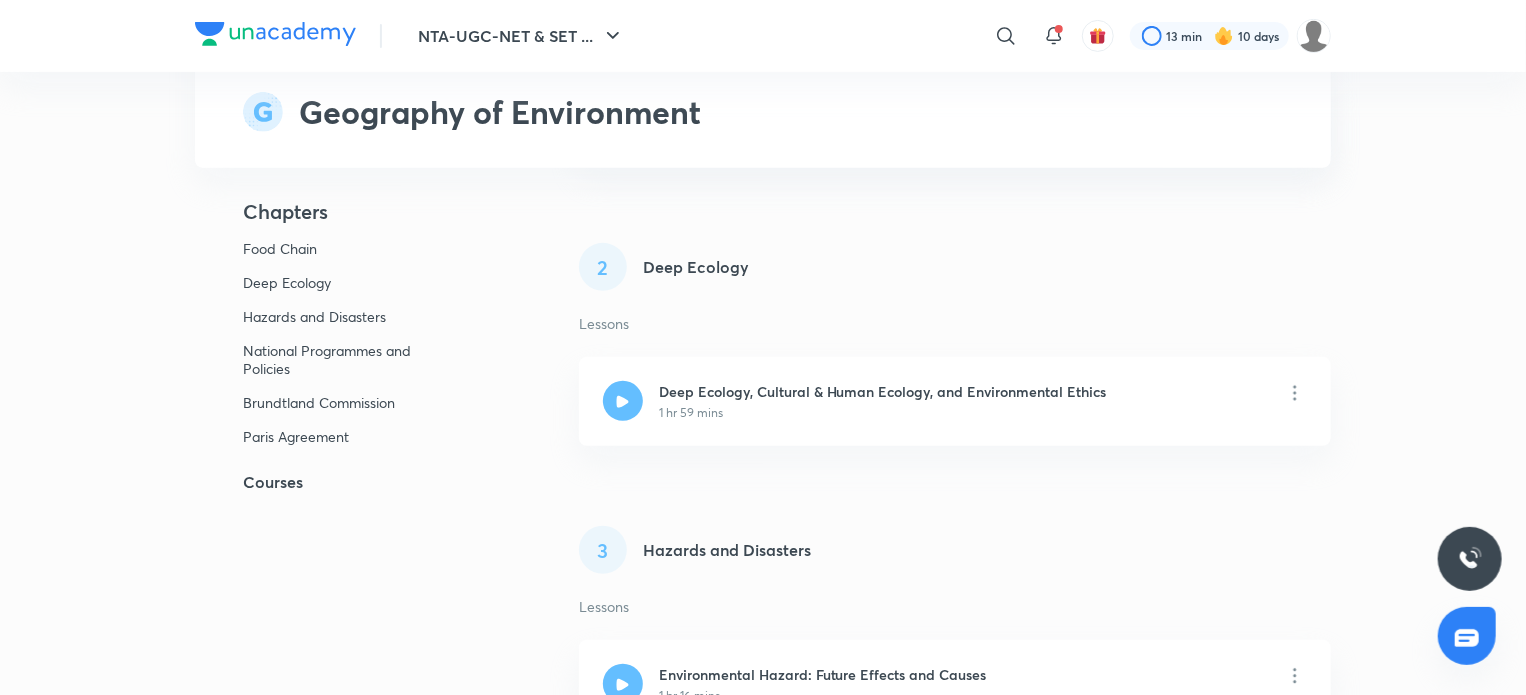 scroll, scrollTop: 0, scrollLeft: 0, axis: both 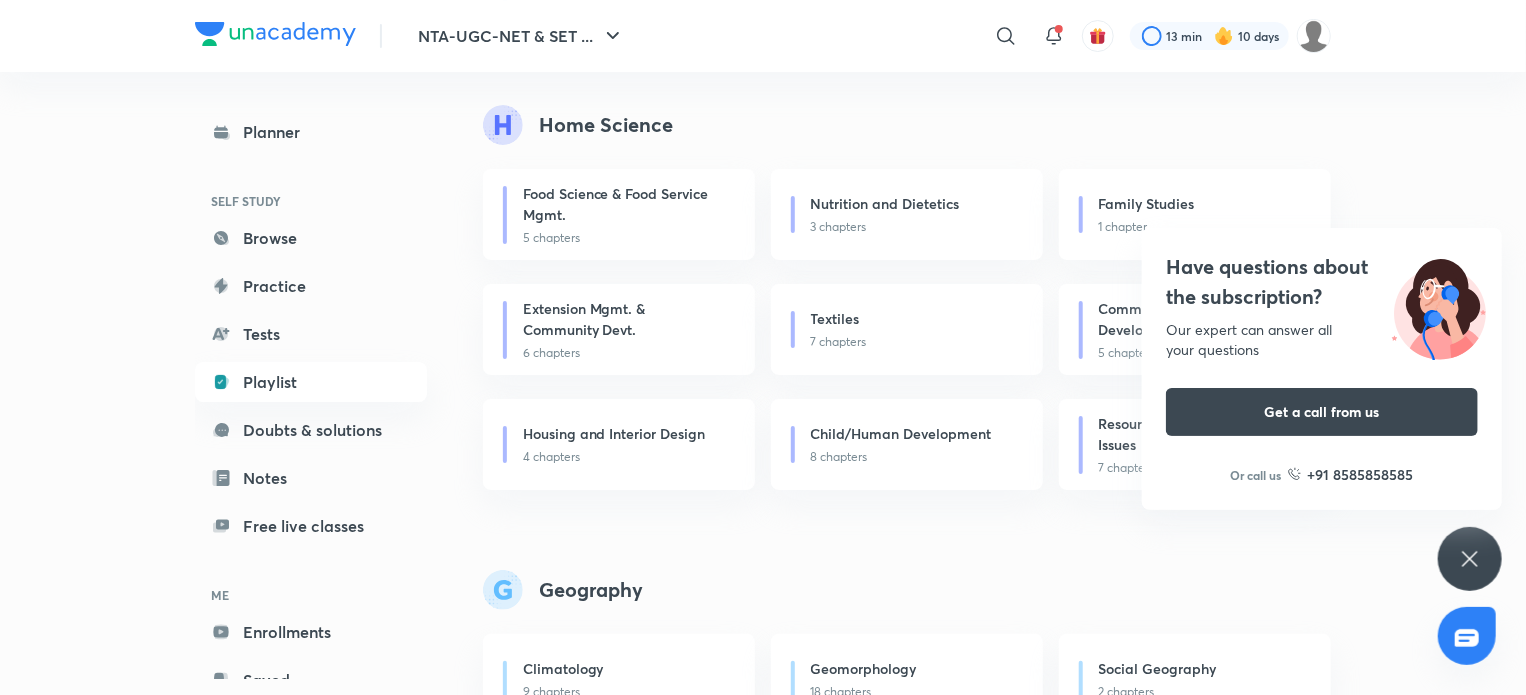 click 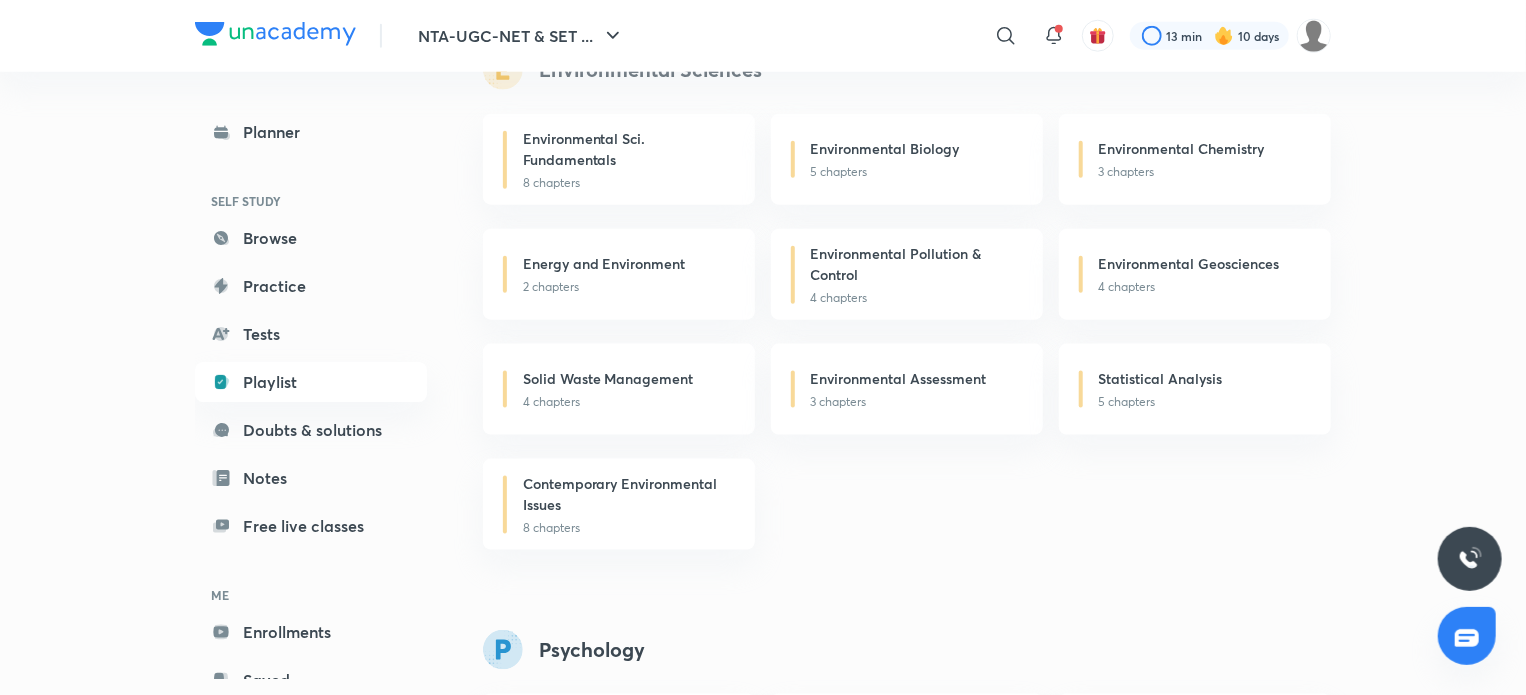 scroll, scrollTop: 5448, scrollLeft: 0, axis: vertical 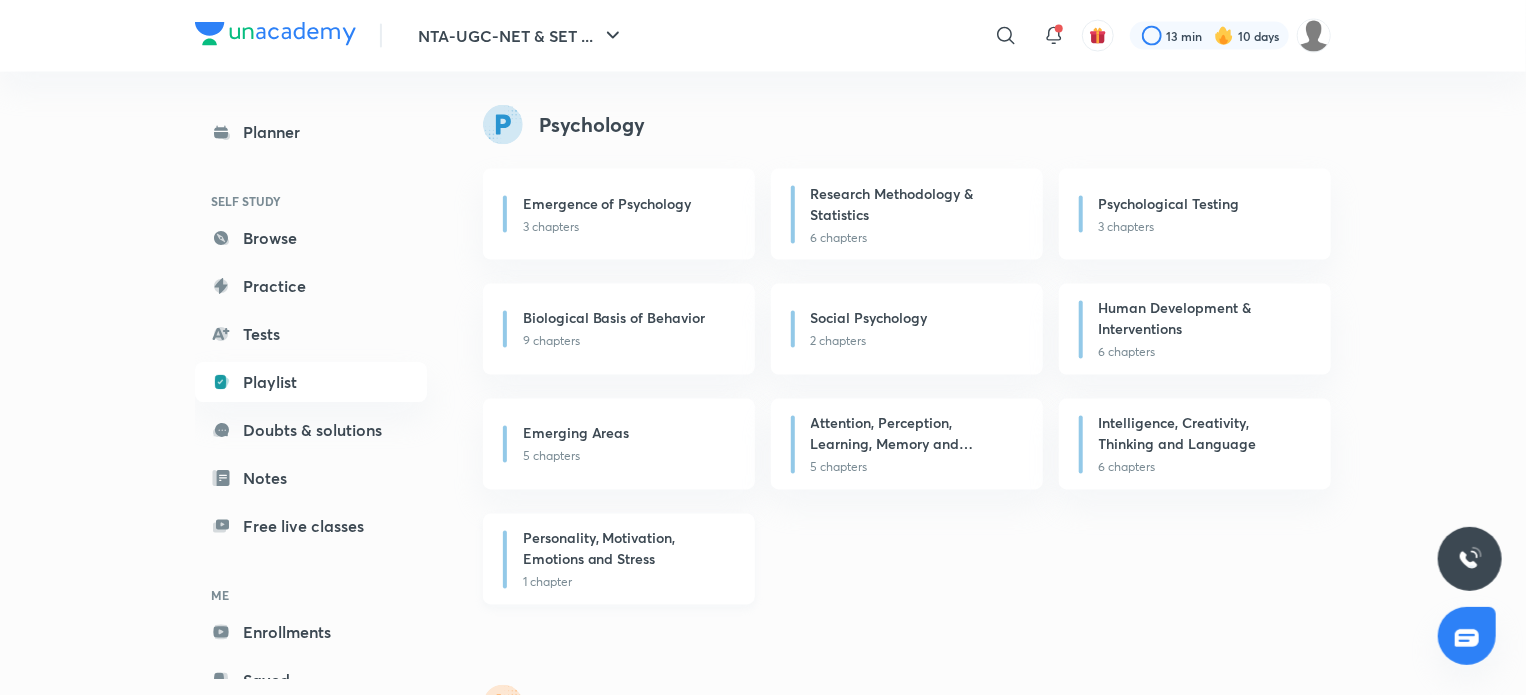 click on "Personality, Motivation, Emotions and Stress" at bounding box center [623, 549] 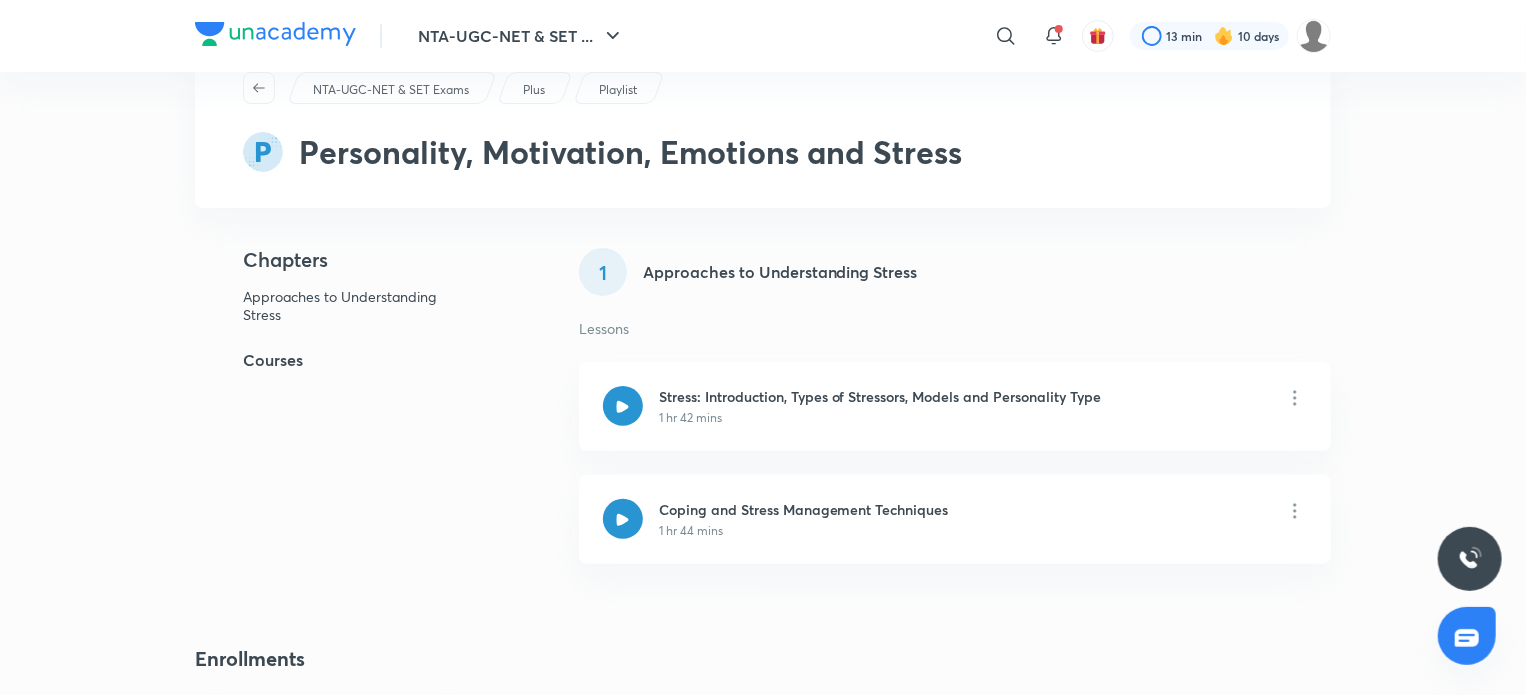 scroll, scrollTop: 0, scrollLeft: 0, axis: both 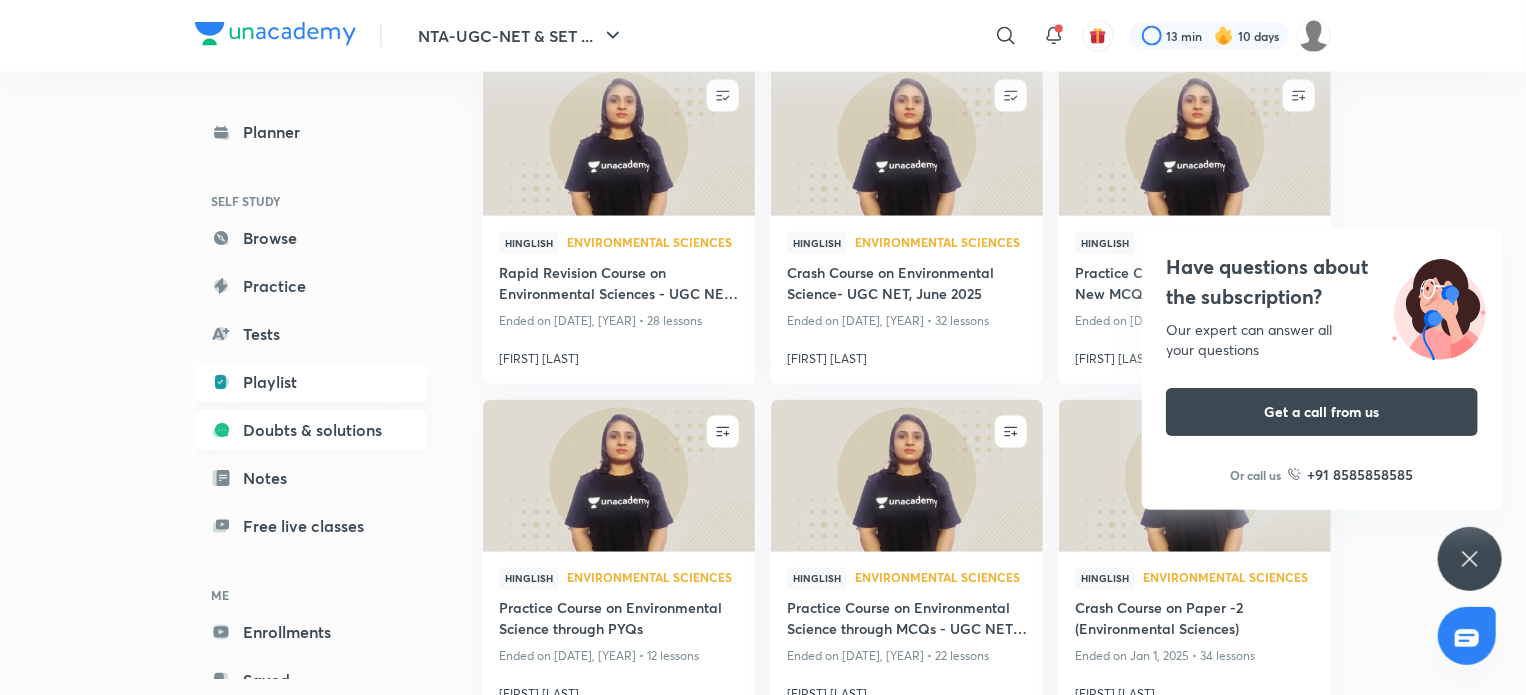 click on "Doubts & solutions" at bounding box center (311, 430) 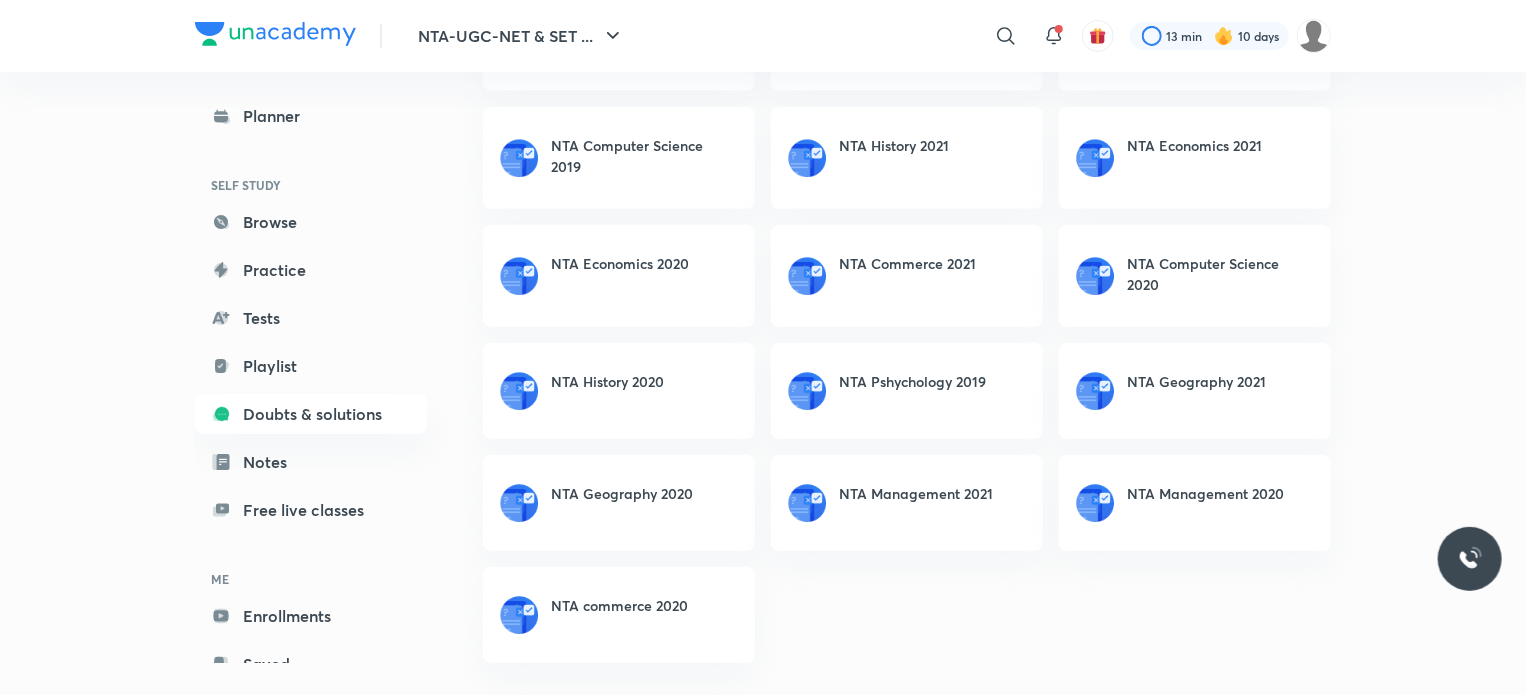 scroll, scrollTop: 392, scrollLeft: 0, axis: vertical 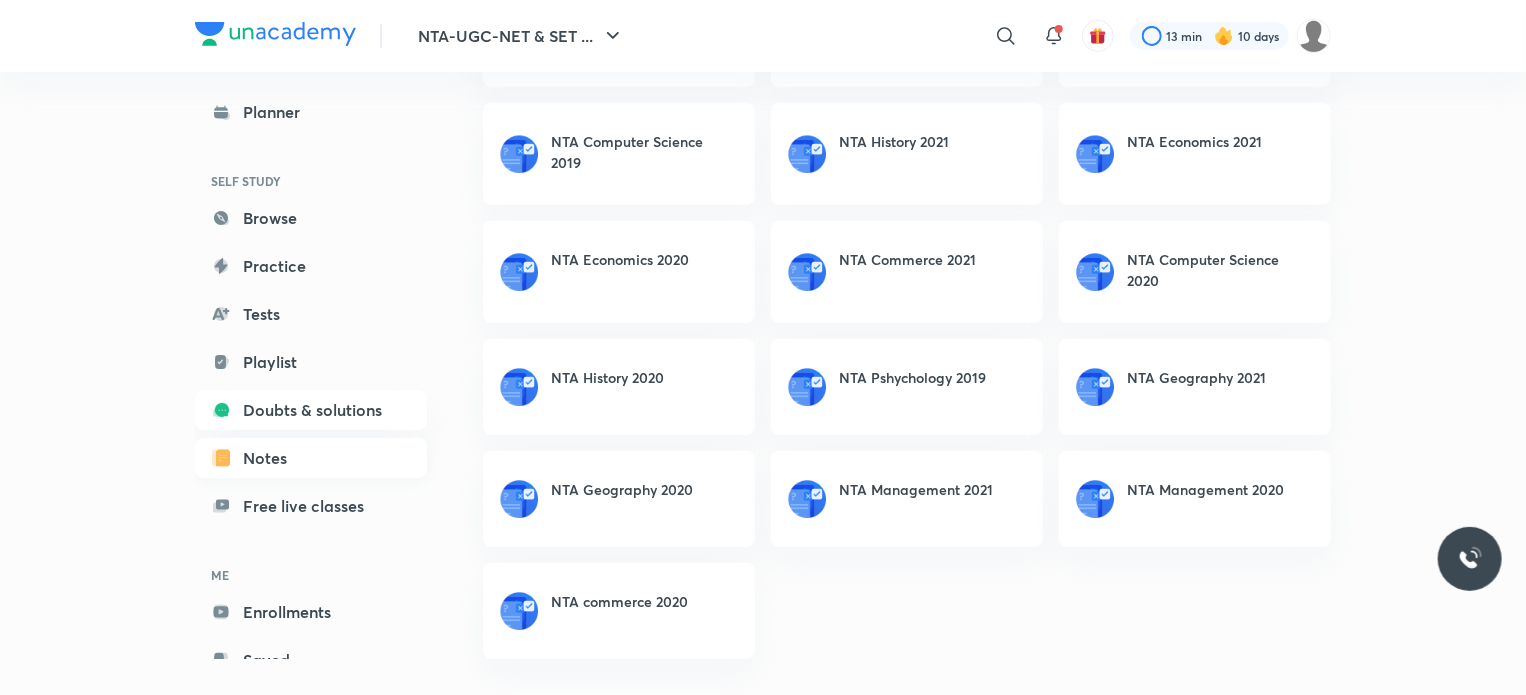 click on "Notes" at bounding box center [311, 458] 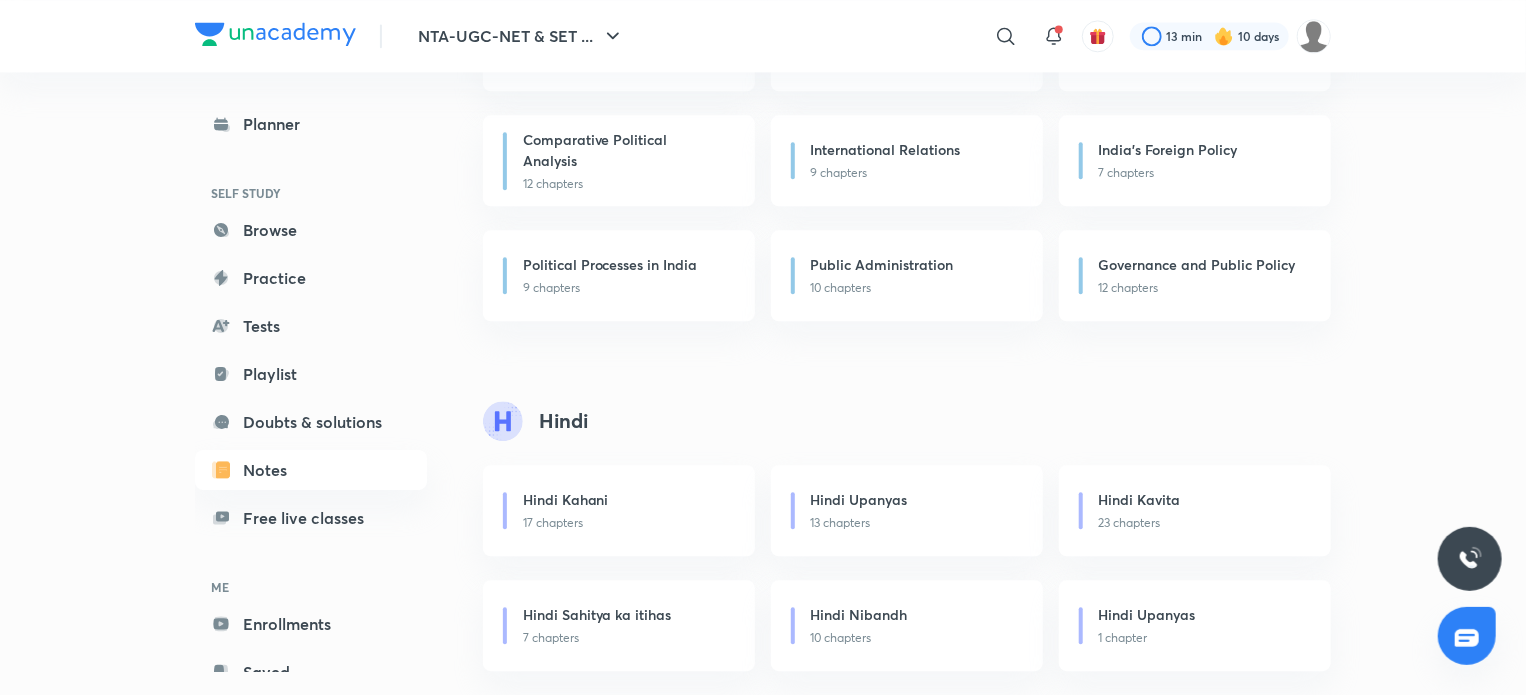 scroll, scrollTop: 2352, scrollLeft: 0, axis: vertical 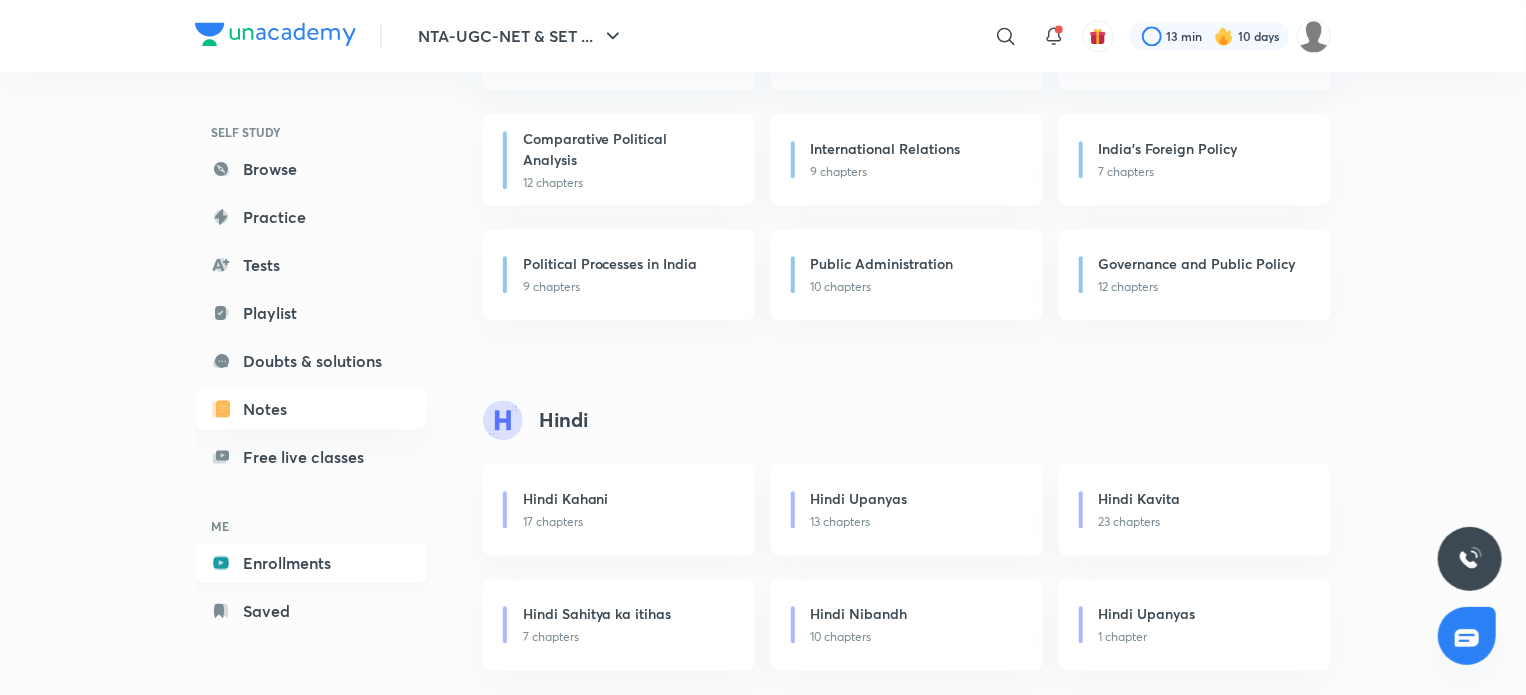 click on "Enrollments" at bounding box center (311, 563) 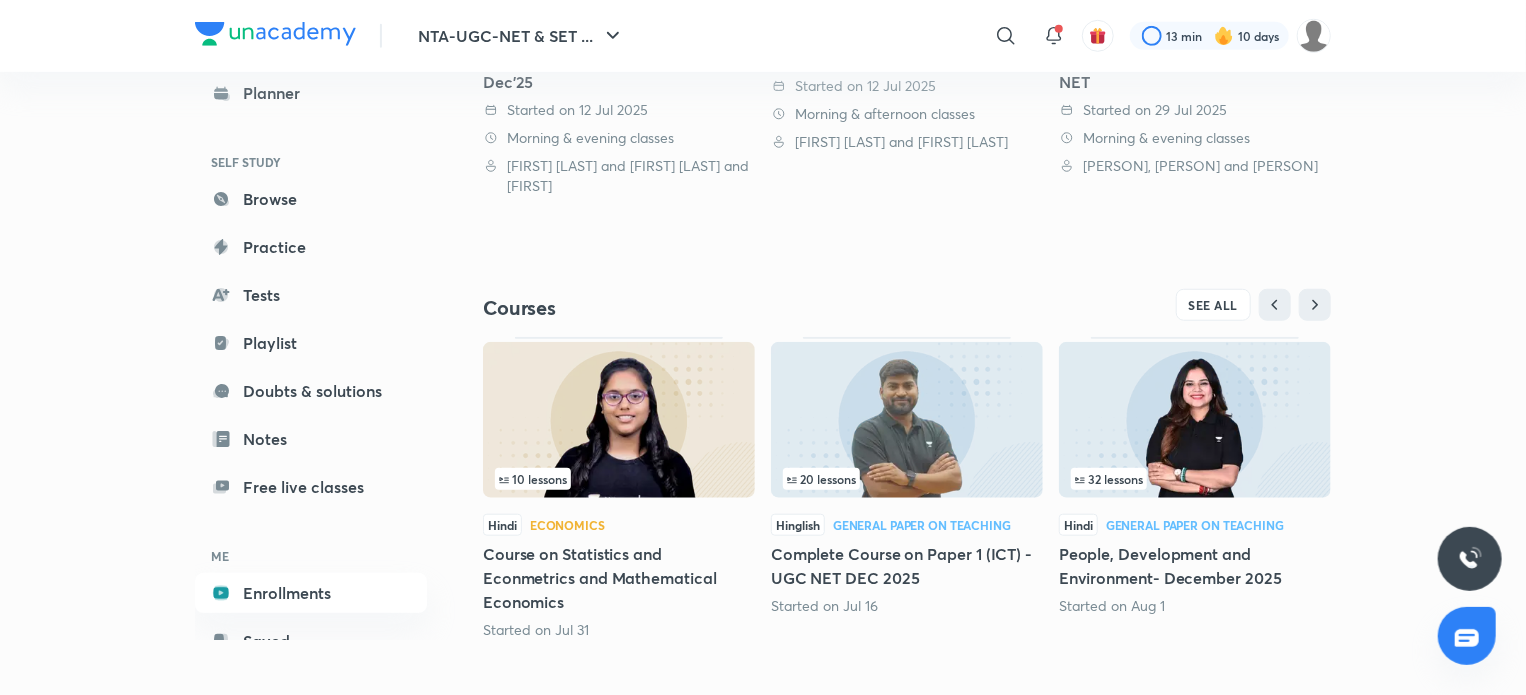 scroll, scrollTop: 717, scrollLeft: 0, axis: vertical 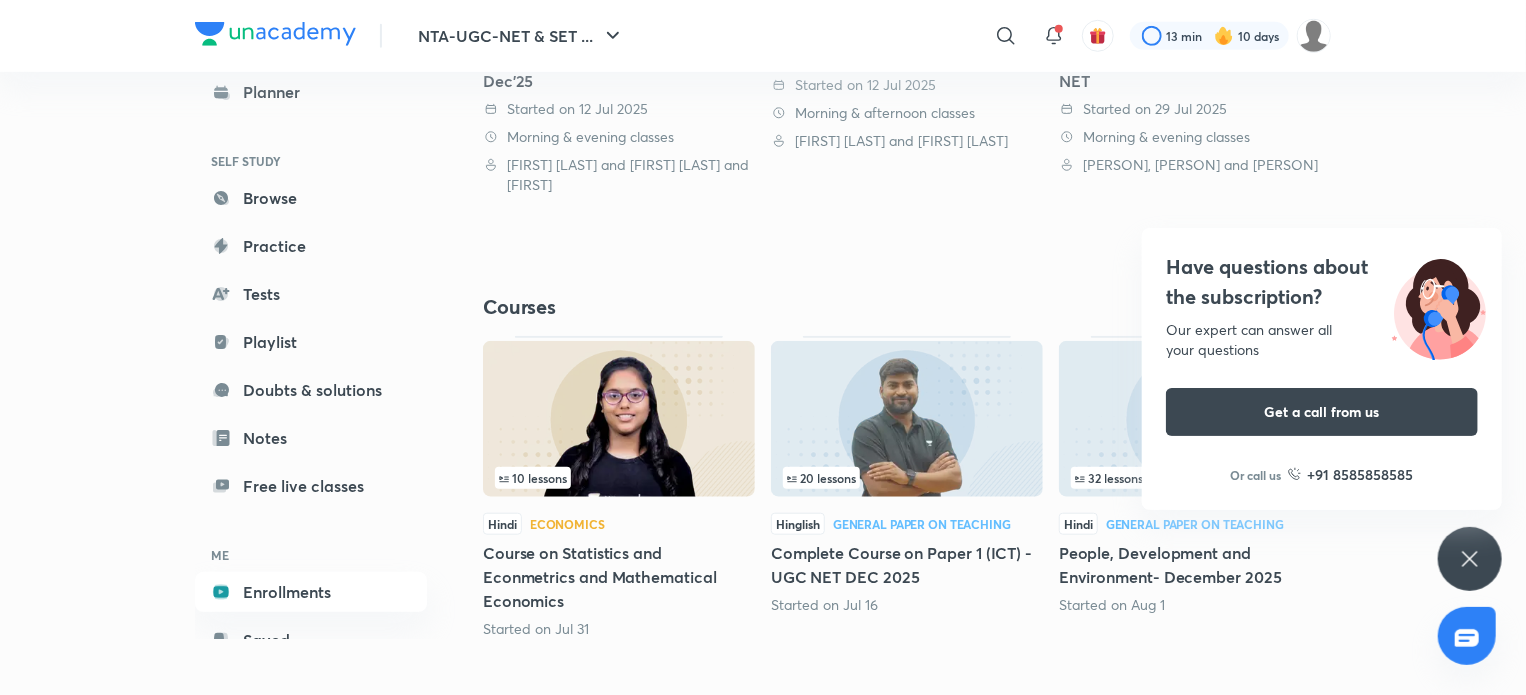 click 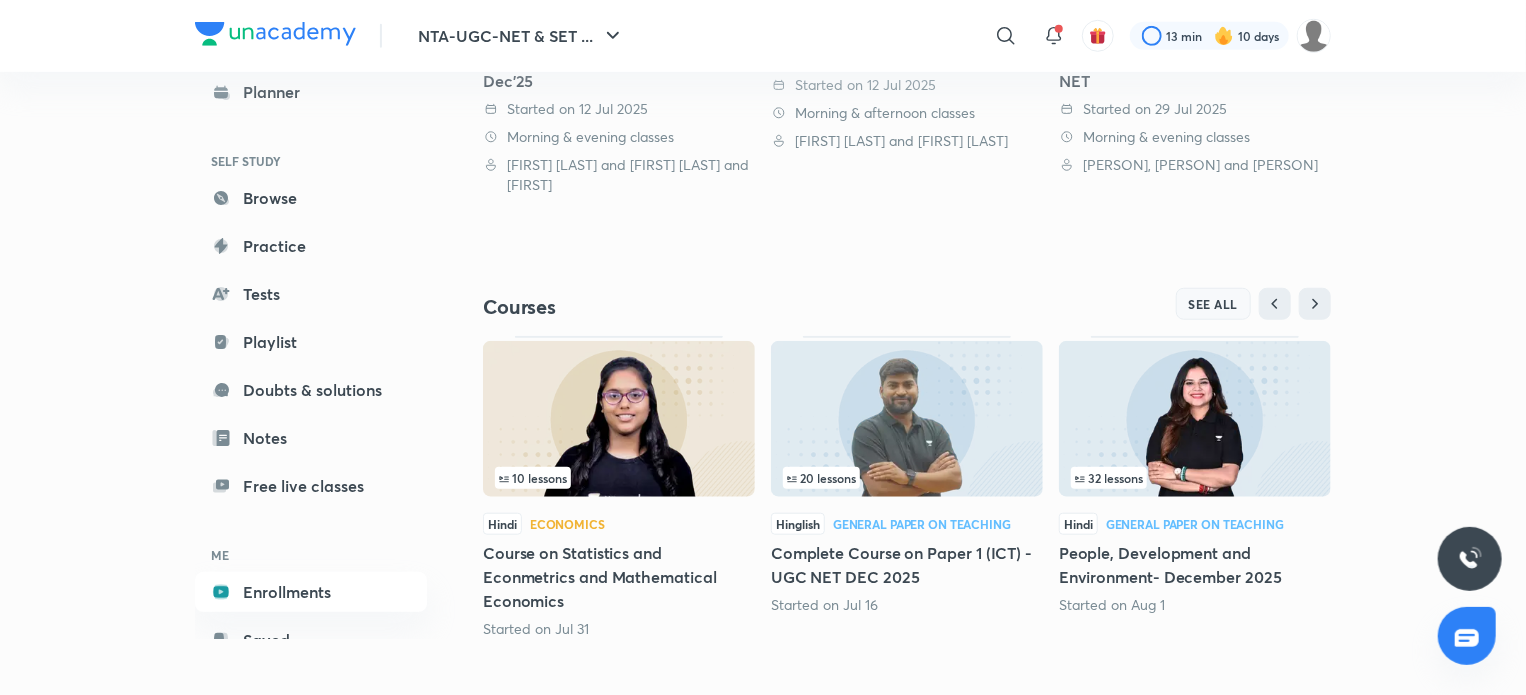 click on "SEE ALL" at bounding box center [1214, 304] 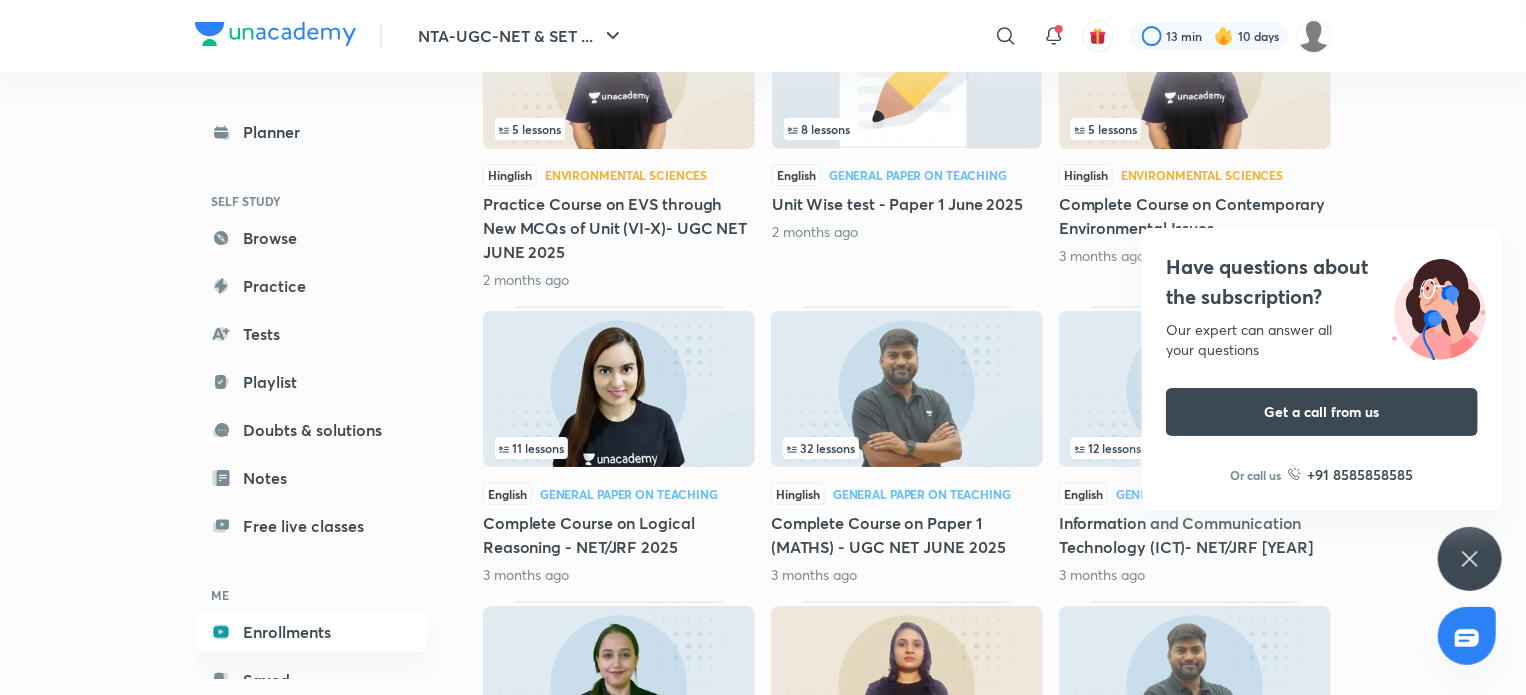 scroll, scrollTop: 3761, scrollLeft: 0, axis: vertical 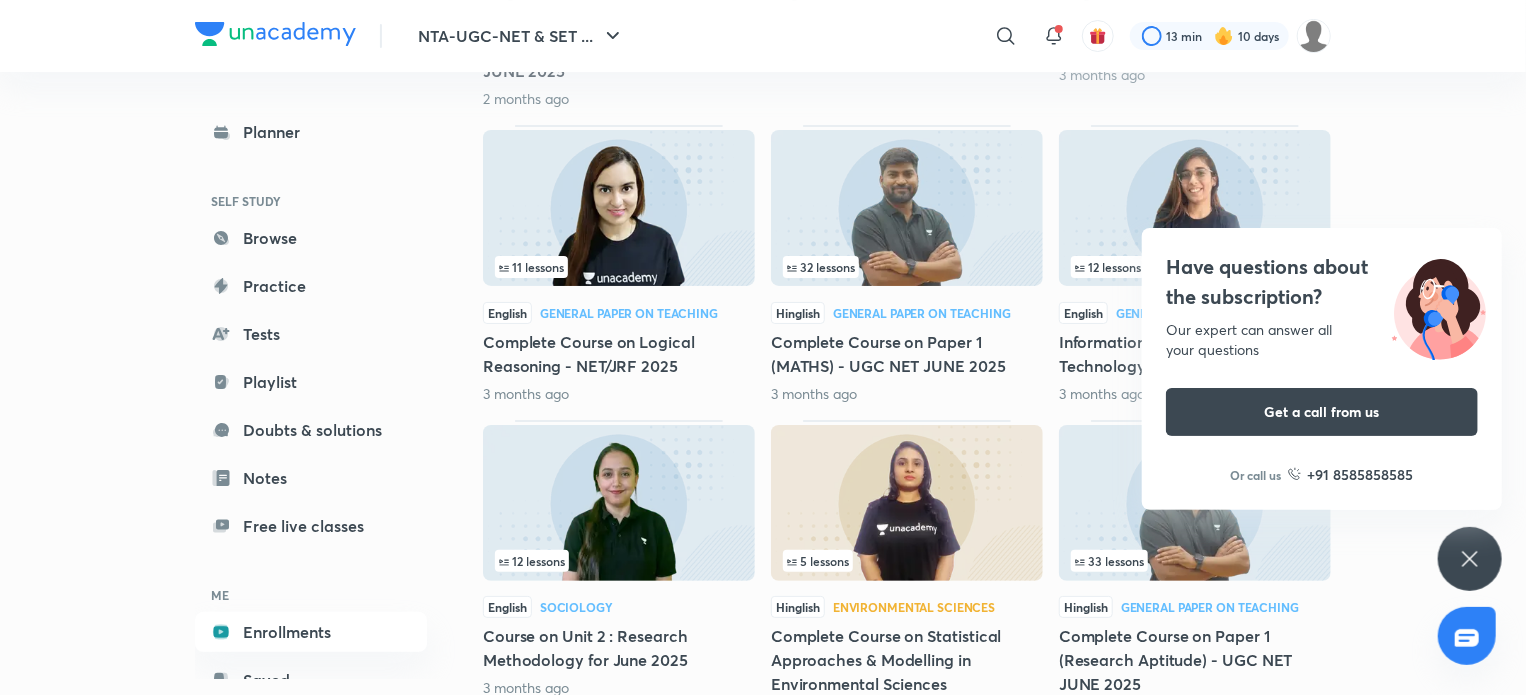 click on "Have questions about the subscription? Our expert can answer all your questions Get a call from us Or call us +91 8585858585" at bounding box center [1470, 559] 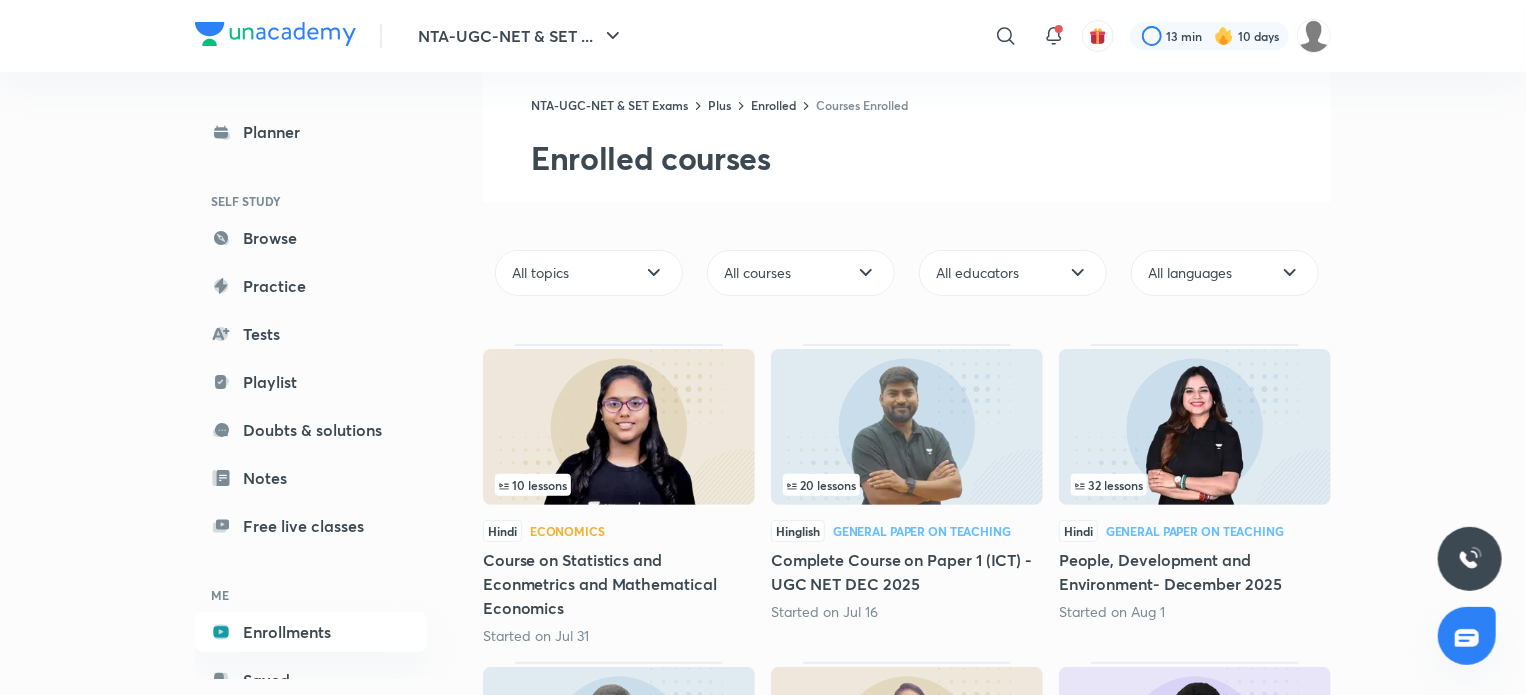 scroll, scrollTop: 0, scrollLeft: 0, axis: both 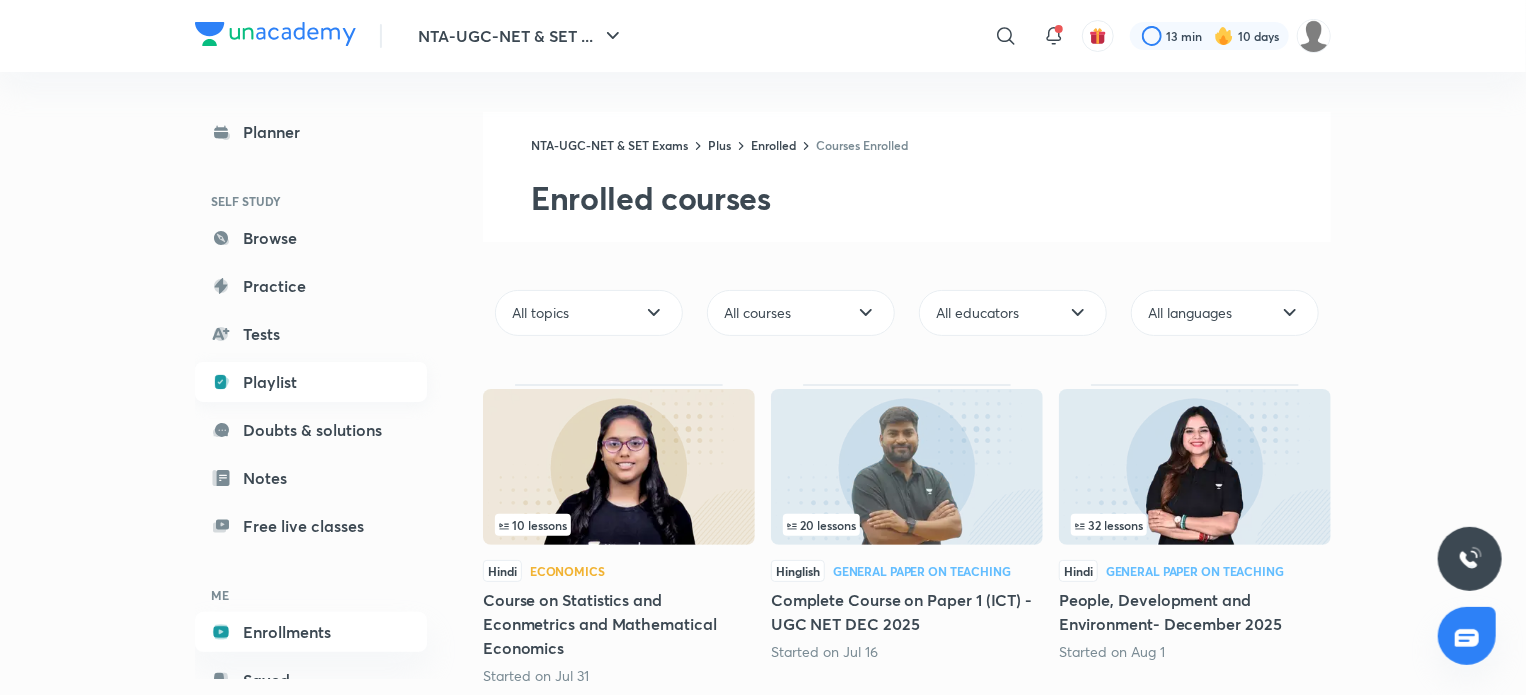 click on "Playlist" at bounding box center (311, 382) 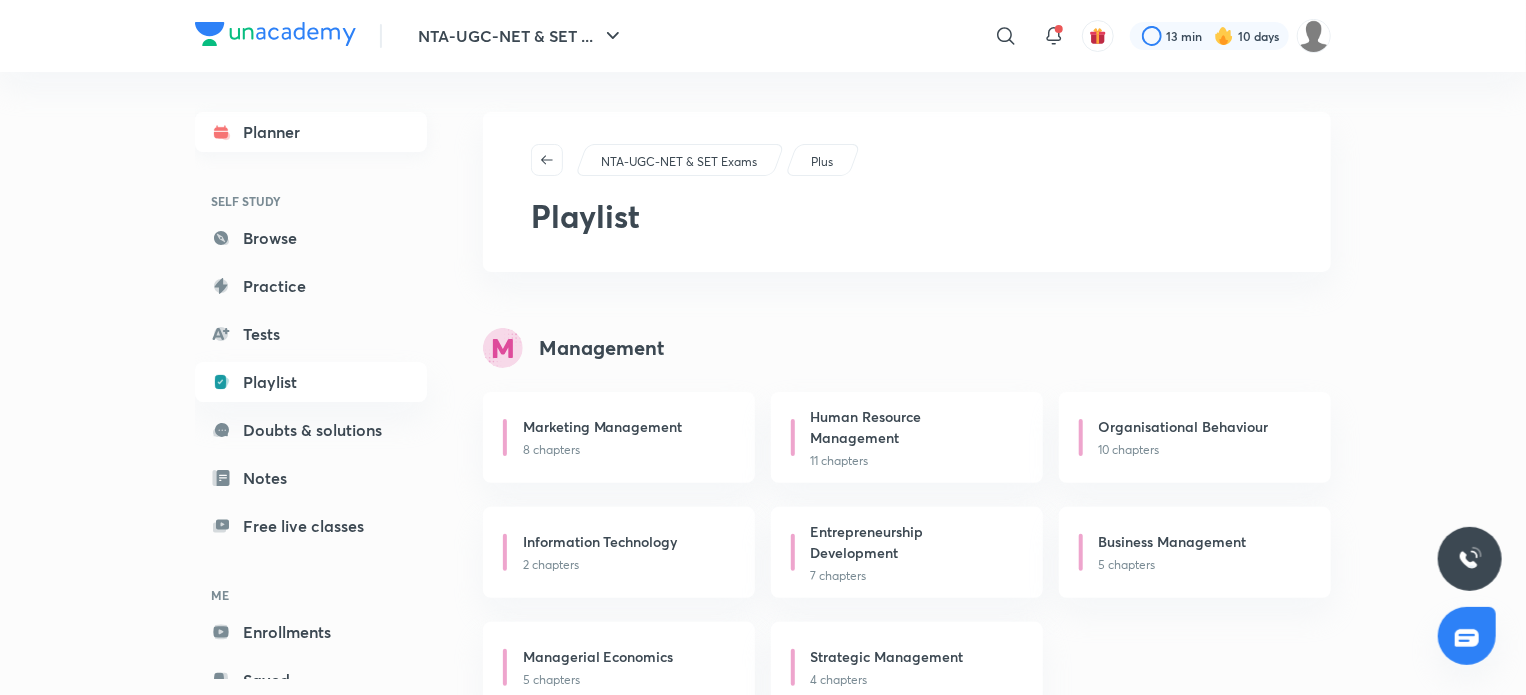 click on "Planner" at bounding box center [311, 132] 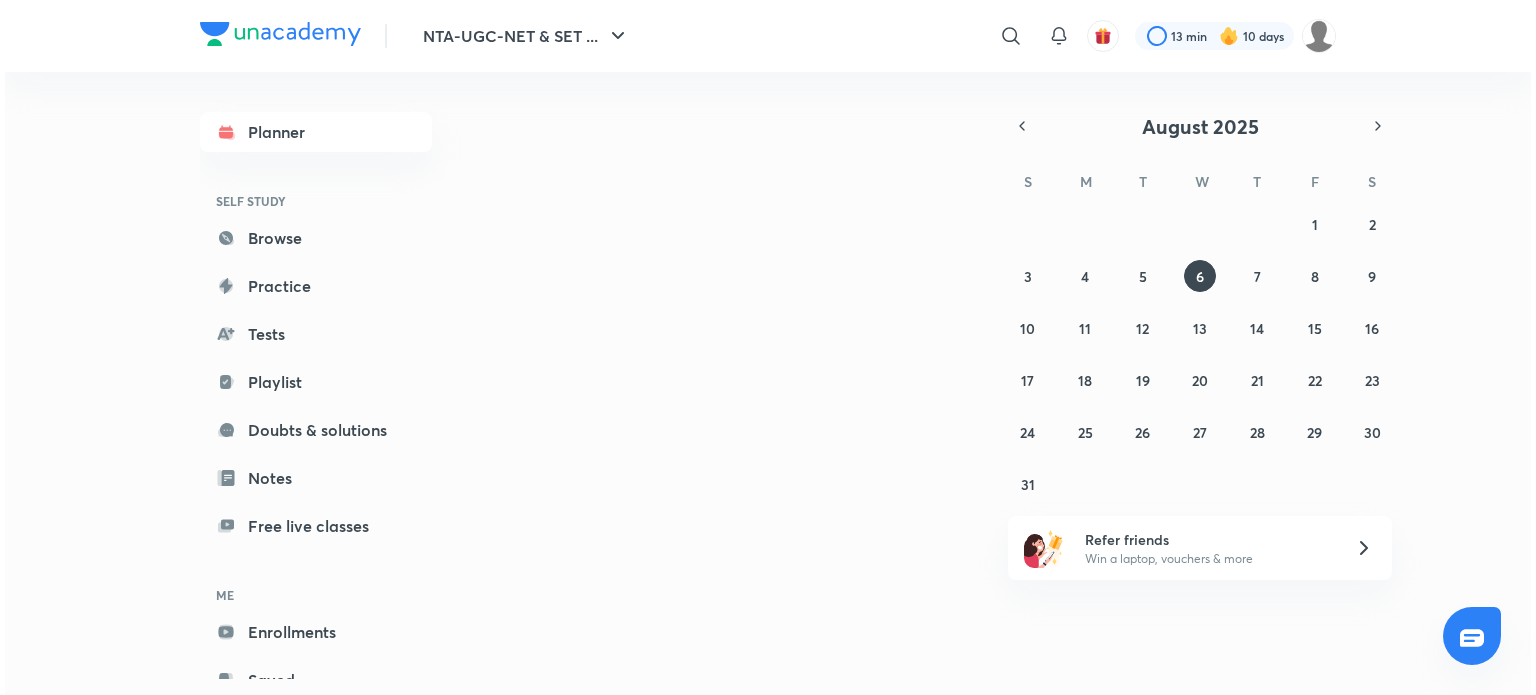 scroll, scrollTop: 0, scrollLeft: 0, axis: both 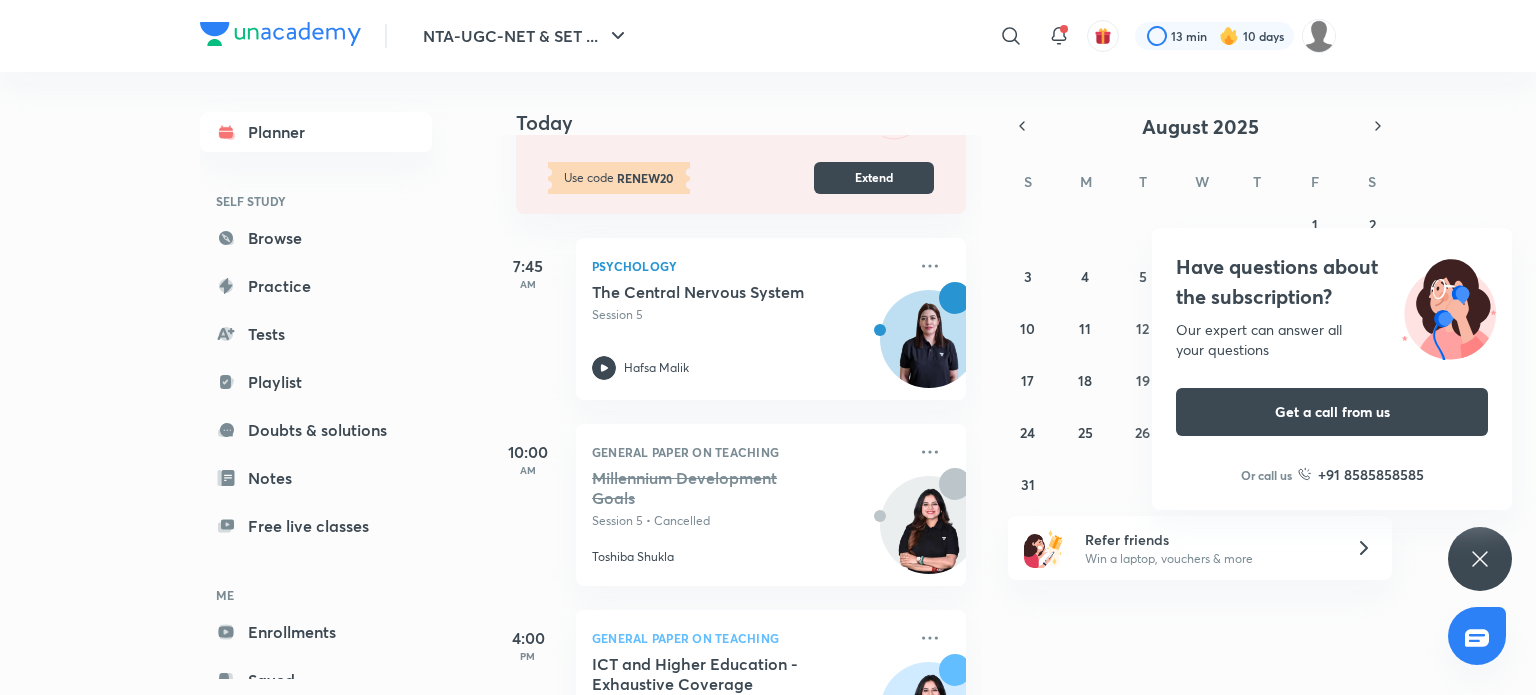 click 